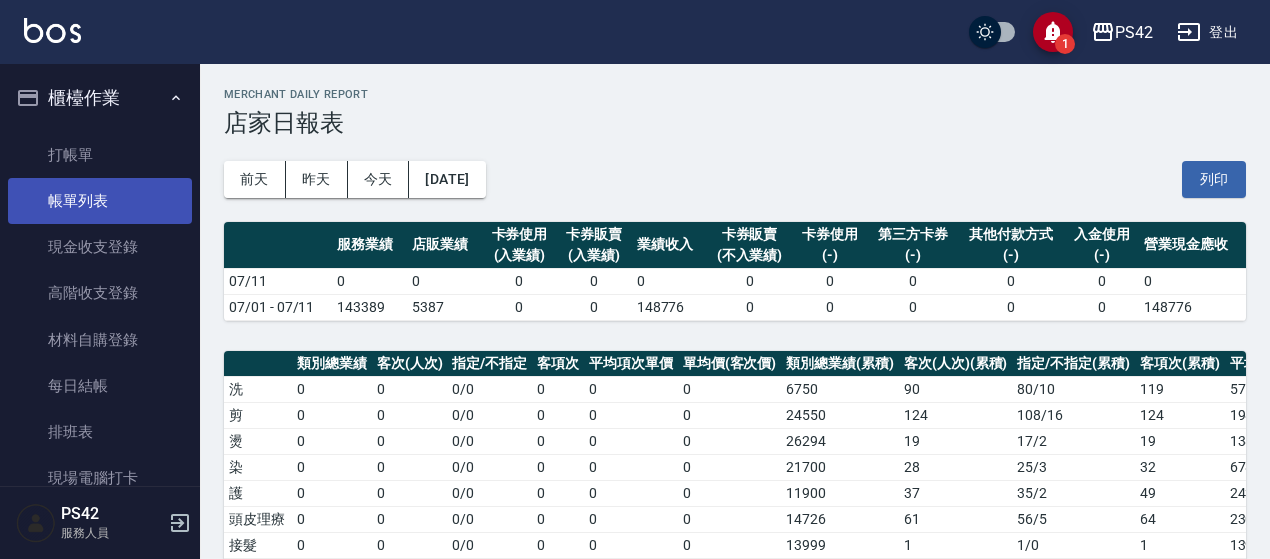 scroll, scrollTop: 100, scrollLeft: 0, axis: vertical 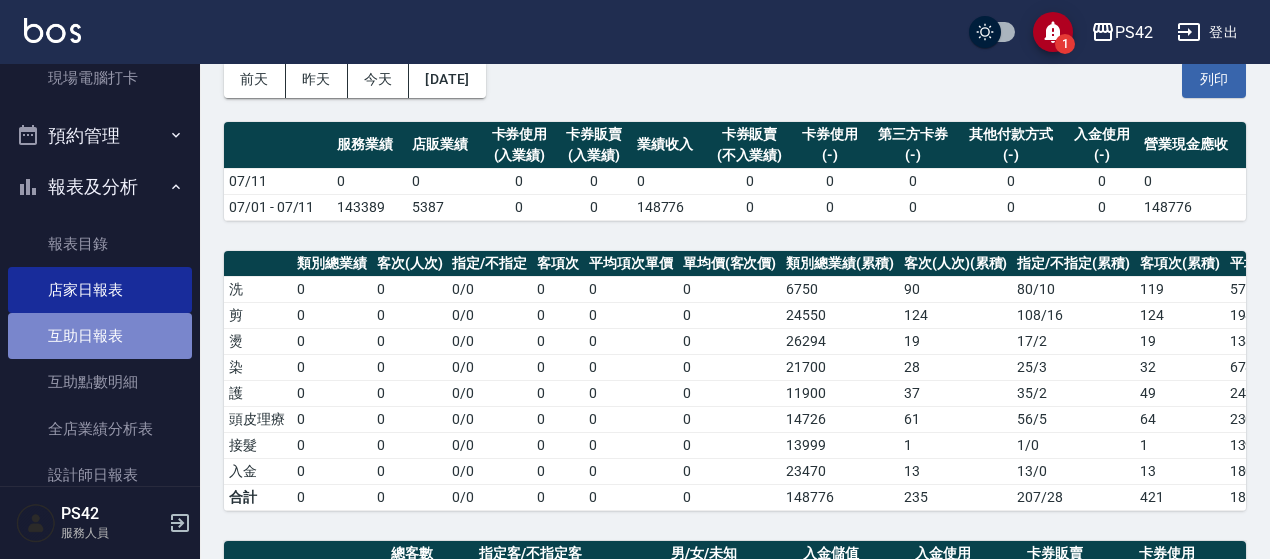 click on "互助日報表" at bounding box center [100, 336] 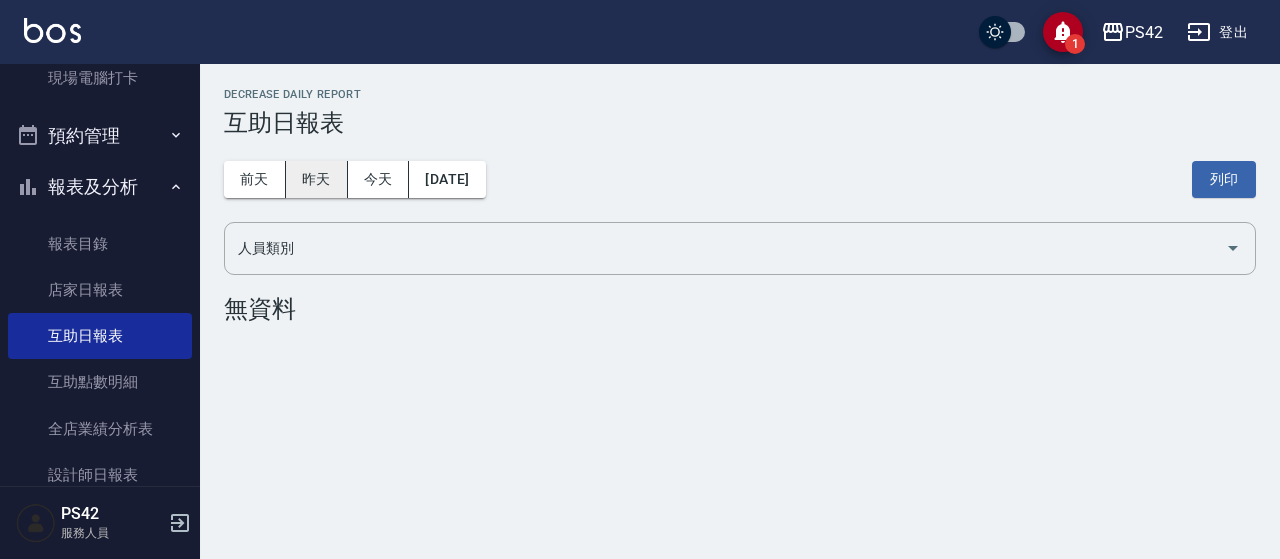 click on "昨天" at bounding box center (317, 179) 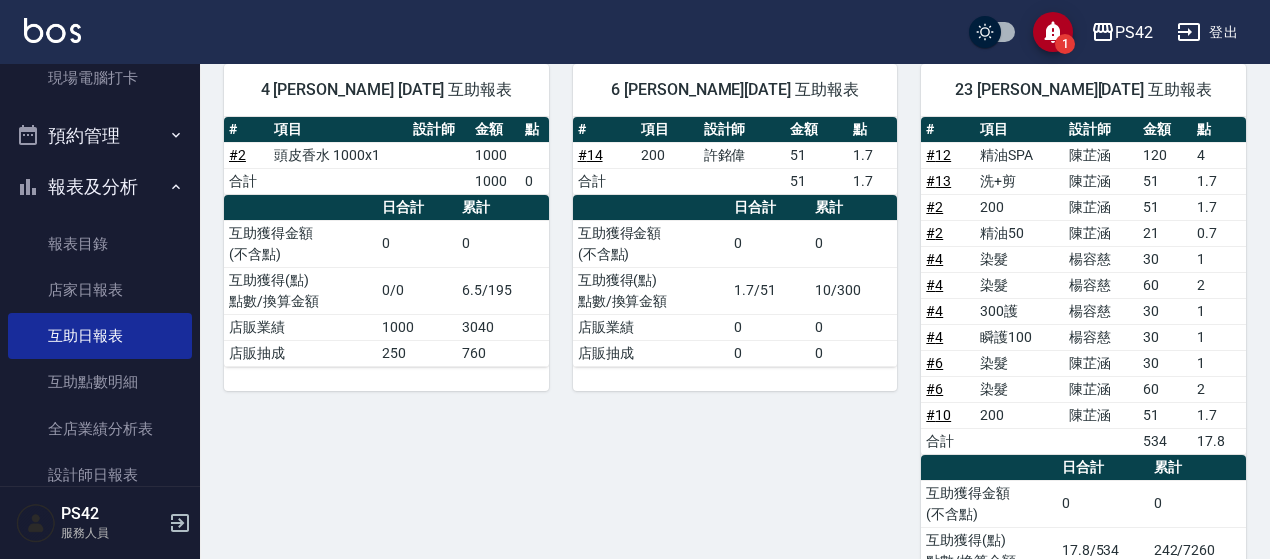 scroll, scrollTop: 200, scrollLeft: 0, axis: vertical 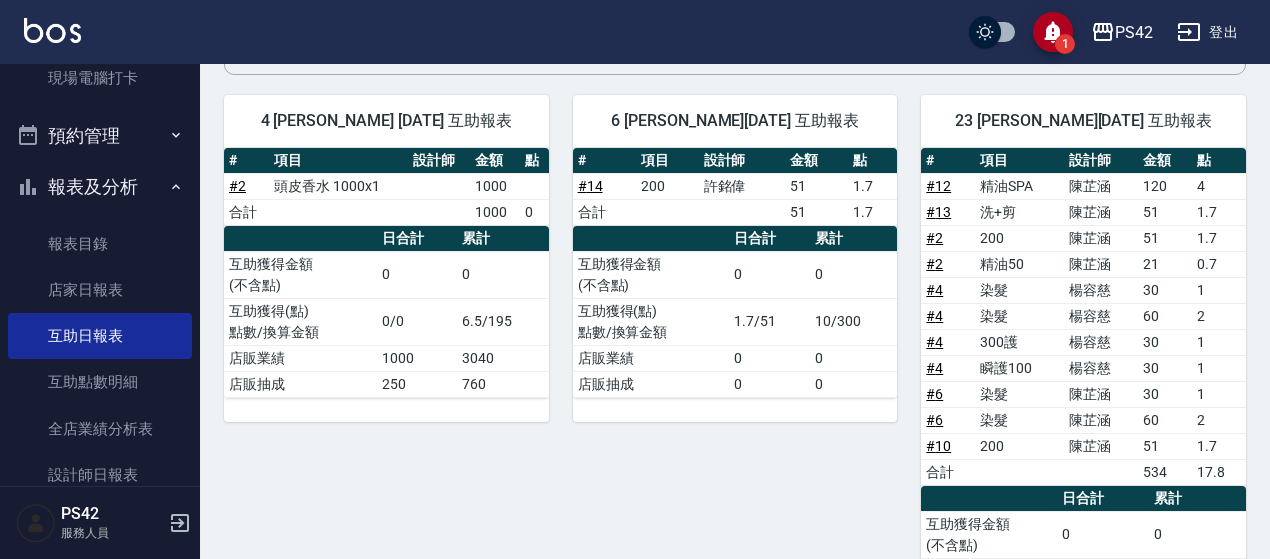 type 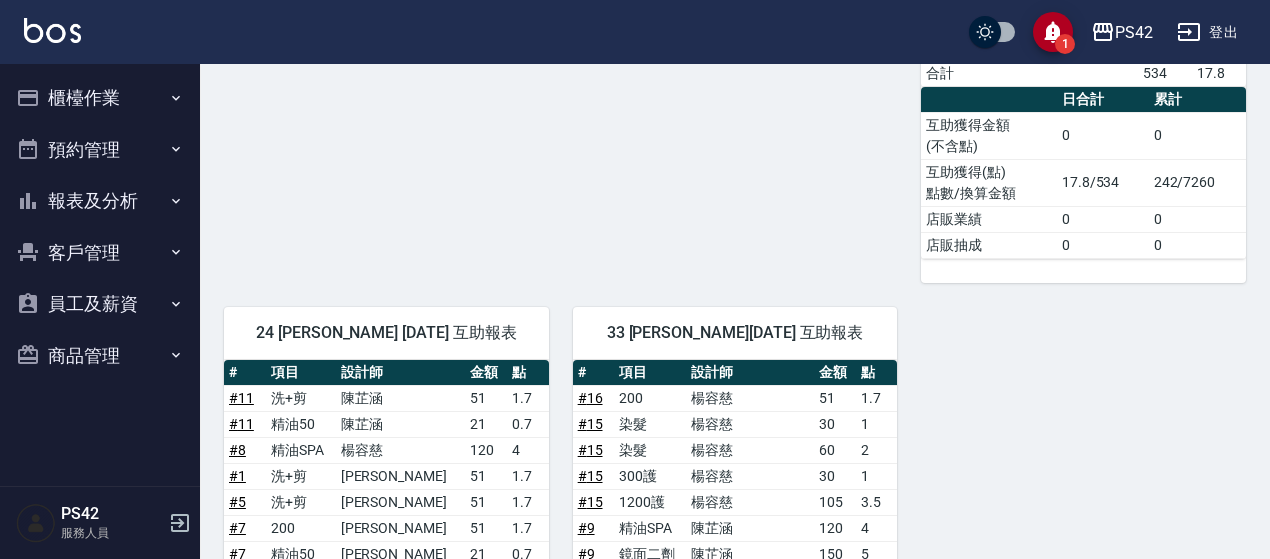 scroll, scrollTop: 18, scrollLeft: 0, axis: vertical 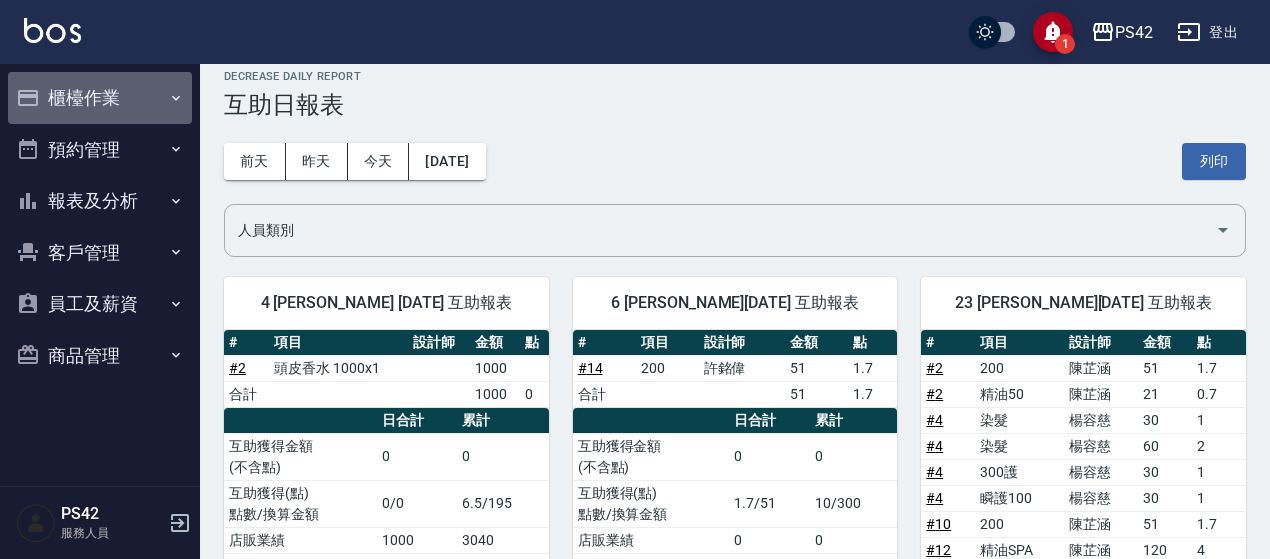 click on "櫃檯作業" at bounding box center (100, 98) 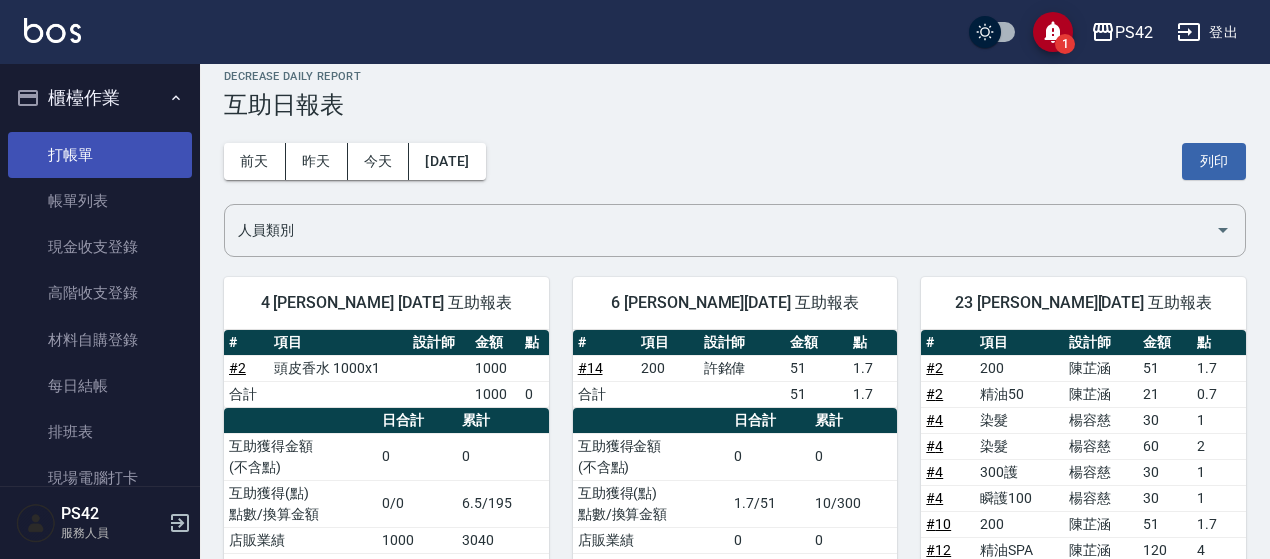 click on "打帳單" at bounding box center [100, 155] 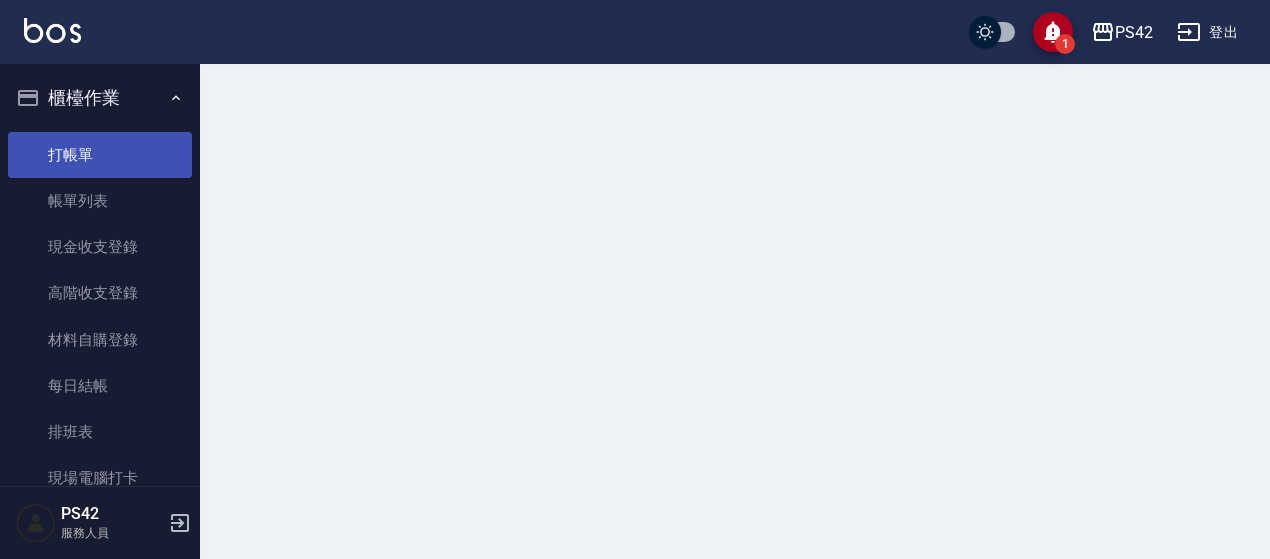 scroll, scrollTop: 0, scrollLeft: 0, axis: both 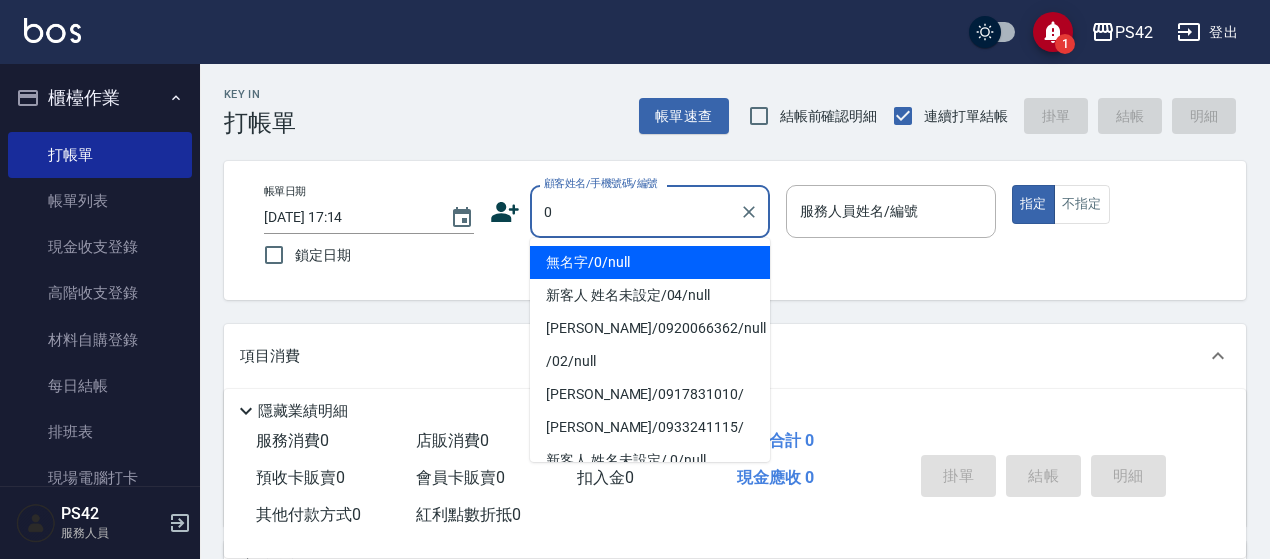type on "無名字/0/null" 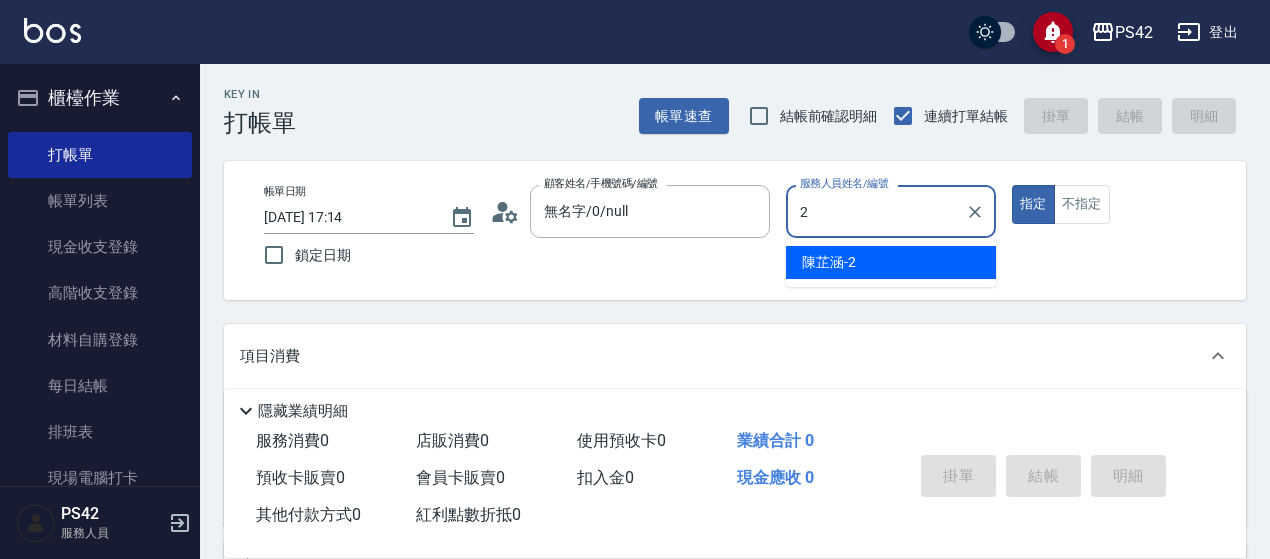 type on "陳芷涵-2" 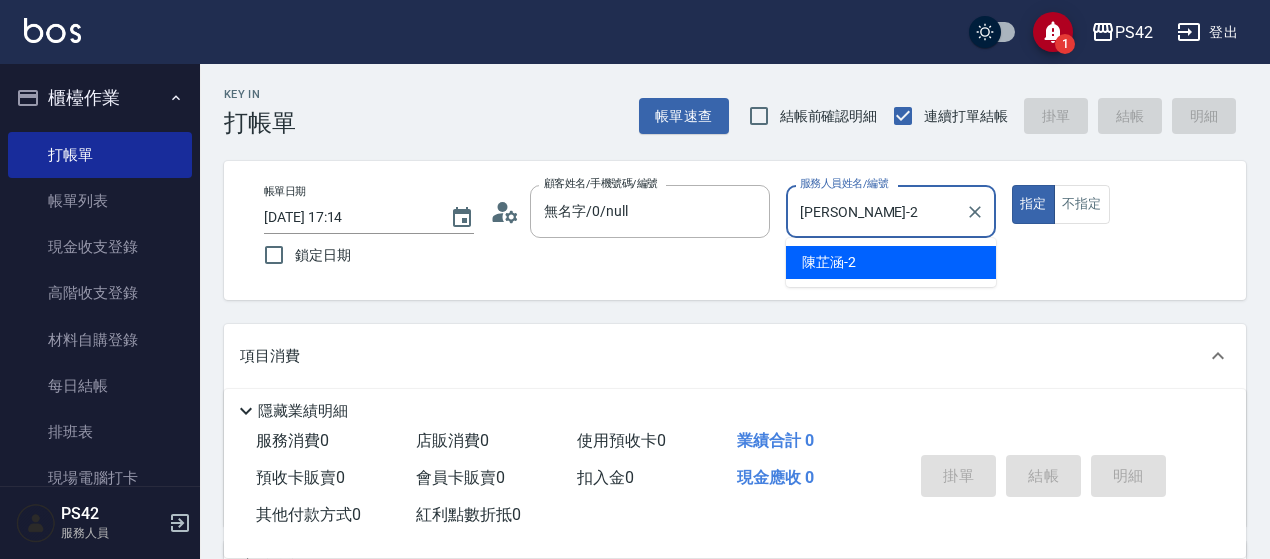 type on "true" 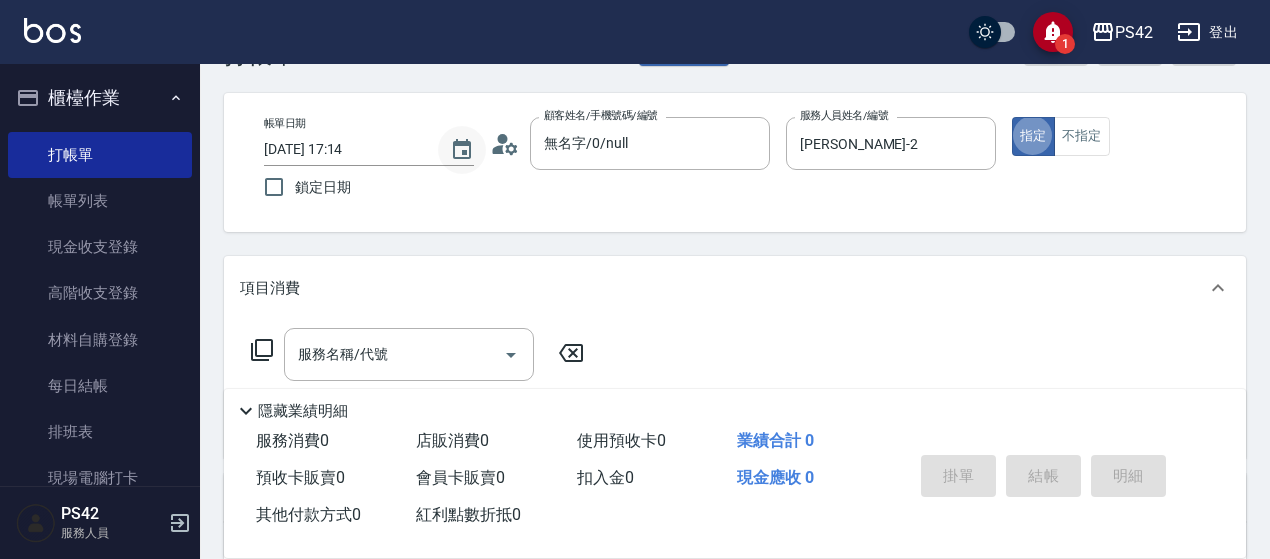 scroll, scrollTop: 100, scrollLeft: 0, axis: vertical 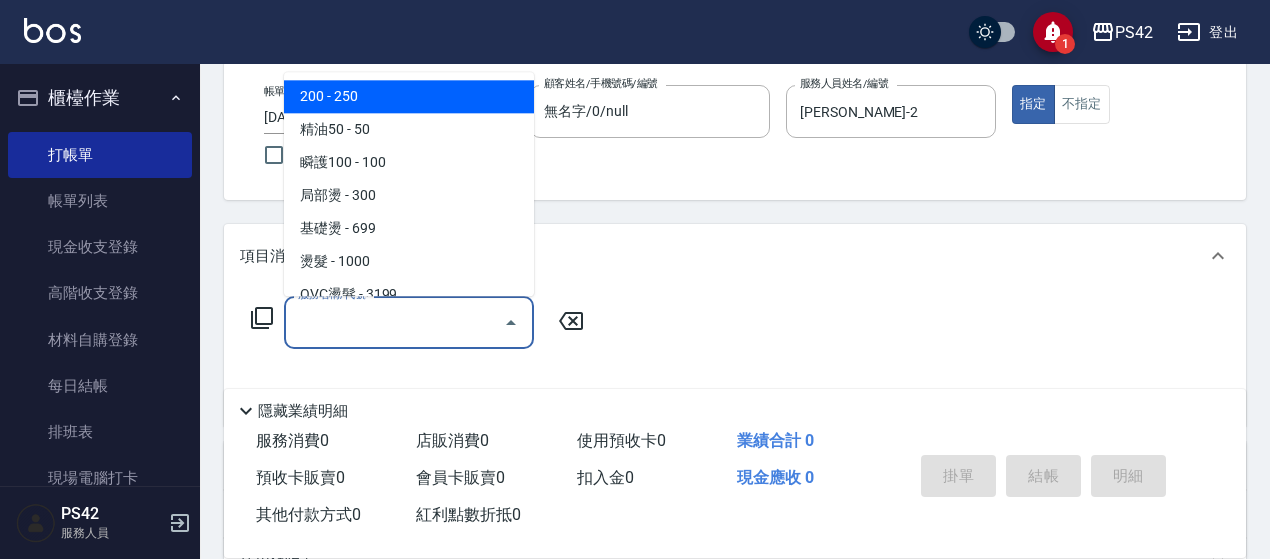 click on "服務名稱/代號" at bounding box center [394, 322] 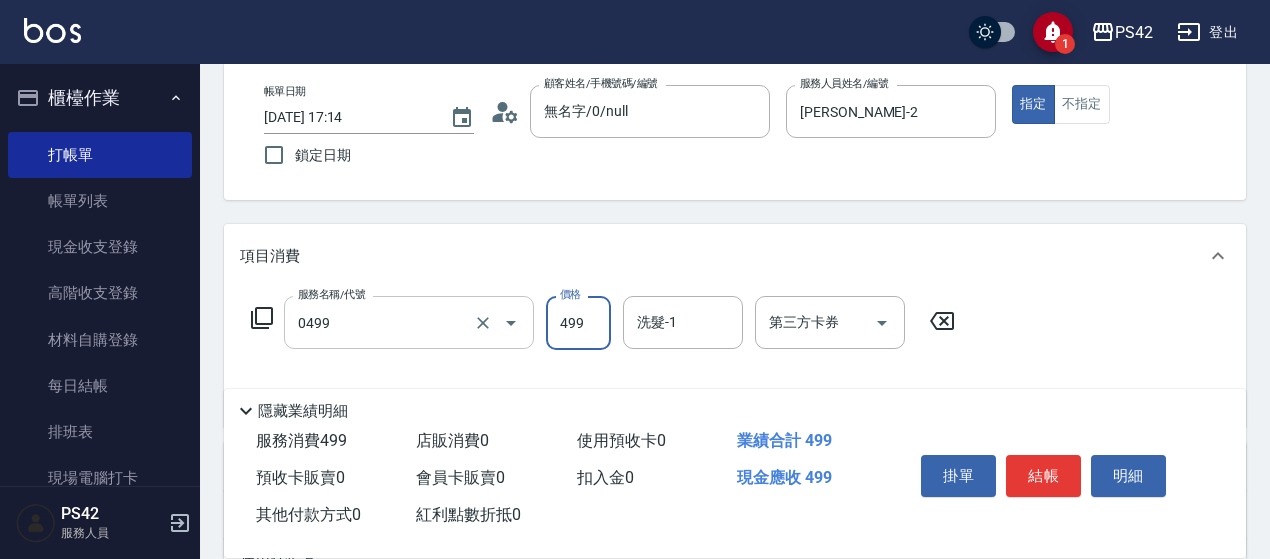 type on "伊黛莉499(0499)" 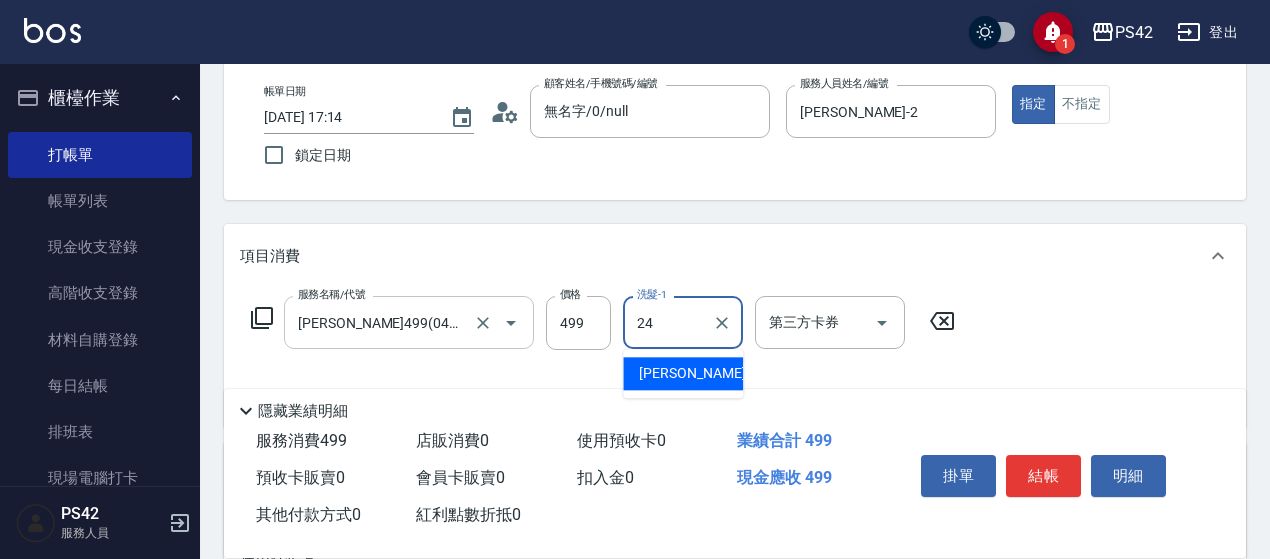 type on "莊薇蓁-24" 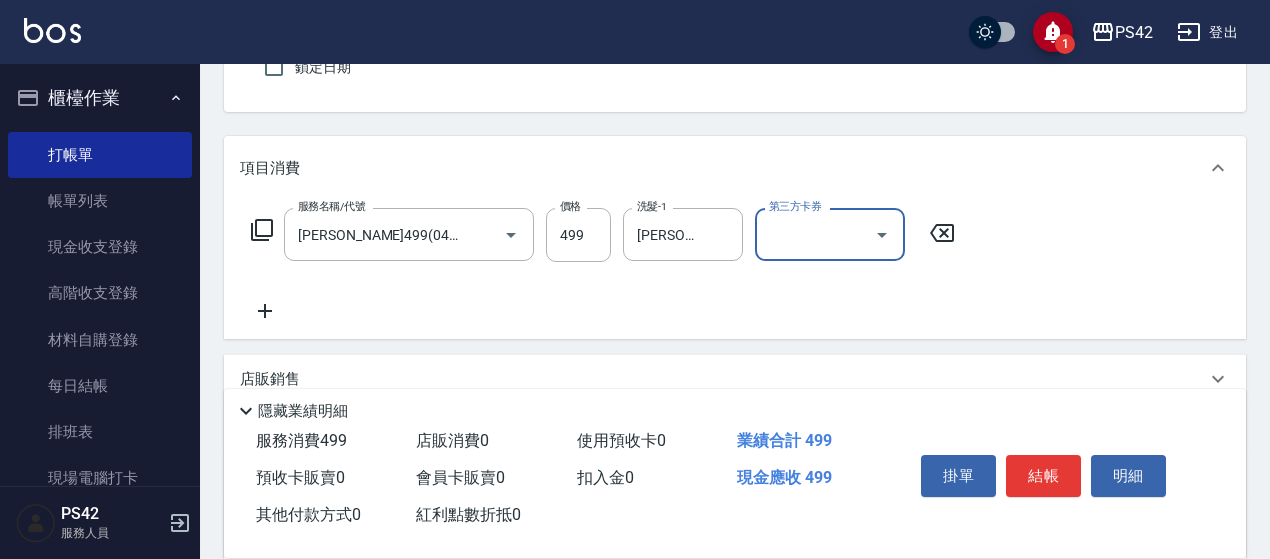 scroll, scrollTop: 300, scrollLeft: 0, axis: vertical 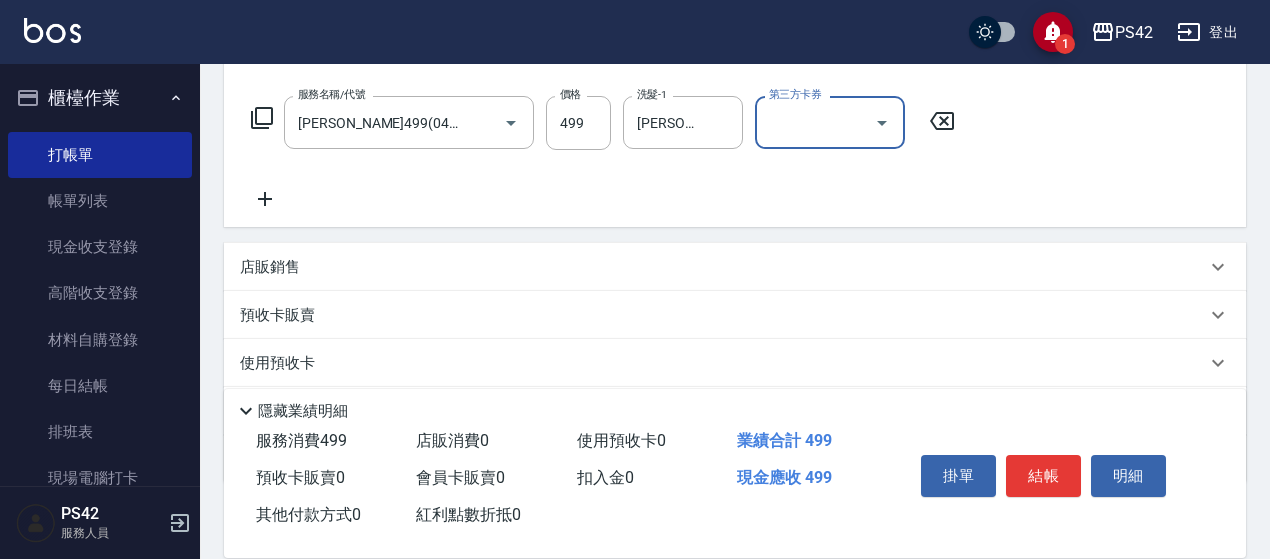 click on "店販銷售" at bounding box center (723, 267) 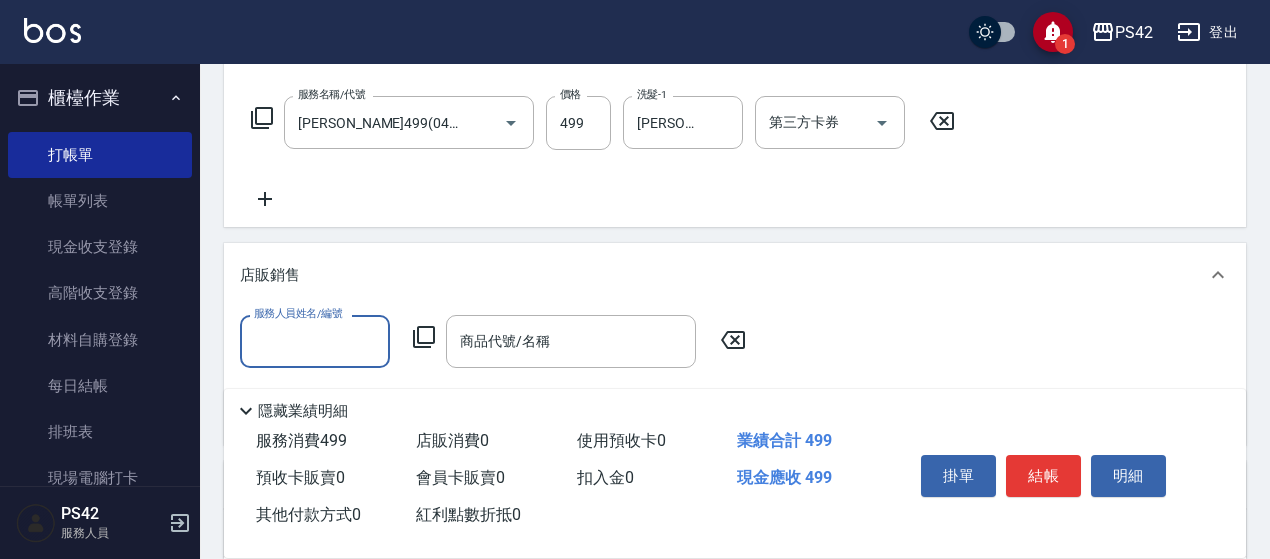 scroll, scrollTop: 0, scrollLeft: 0, axis: both 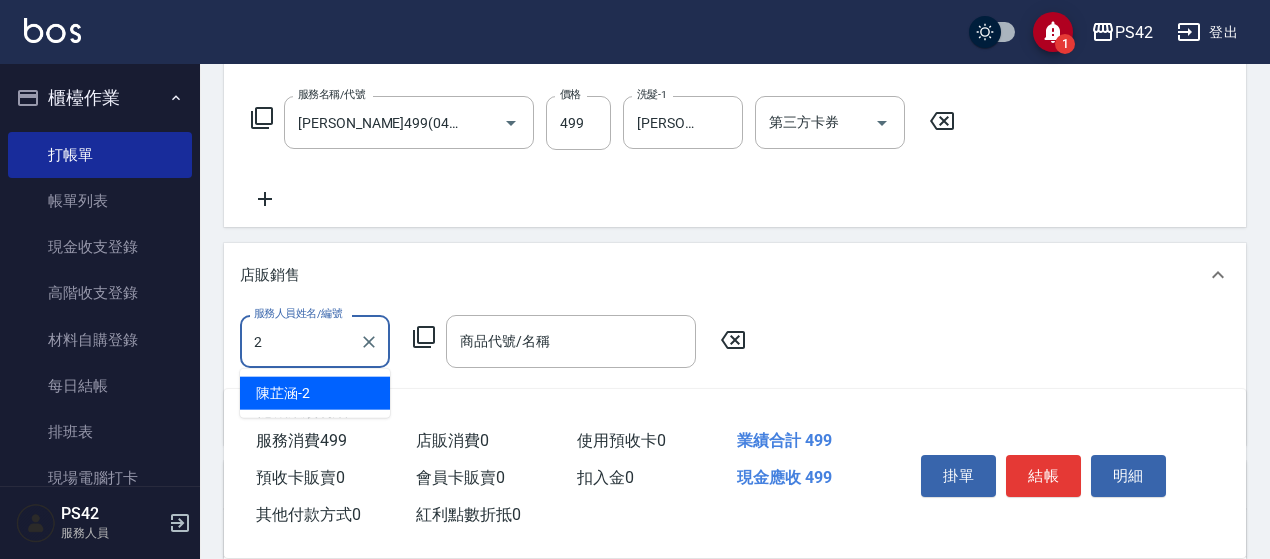 type on "陳芷涵-2" 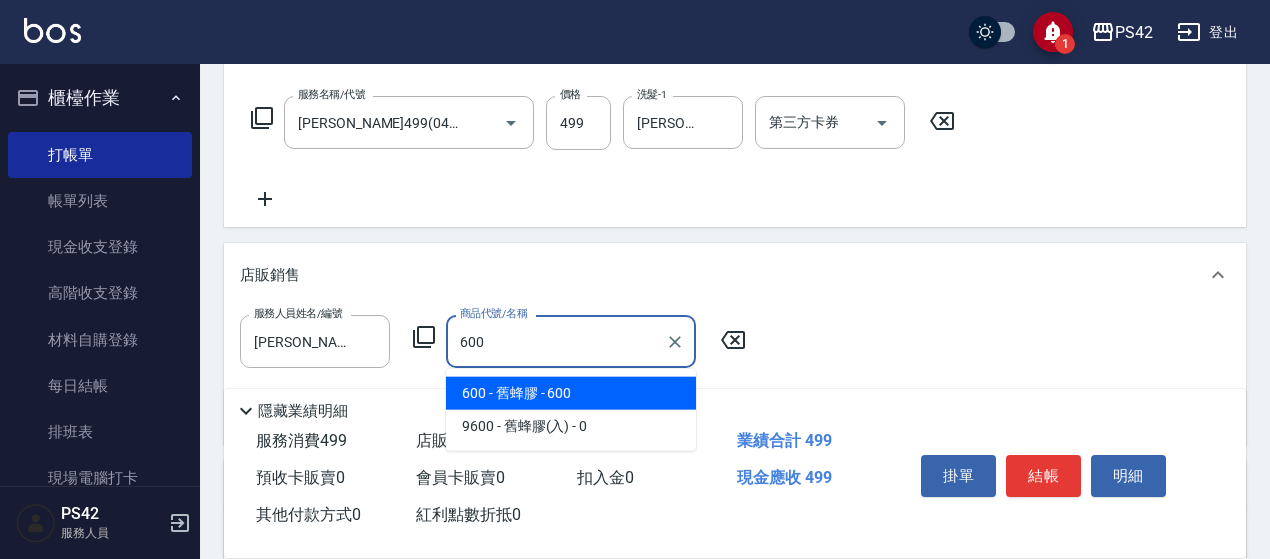 type on "舊蜂膠" 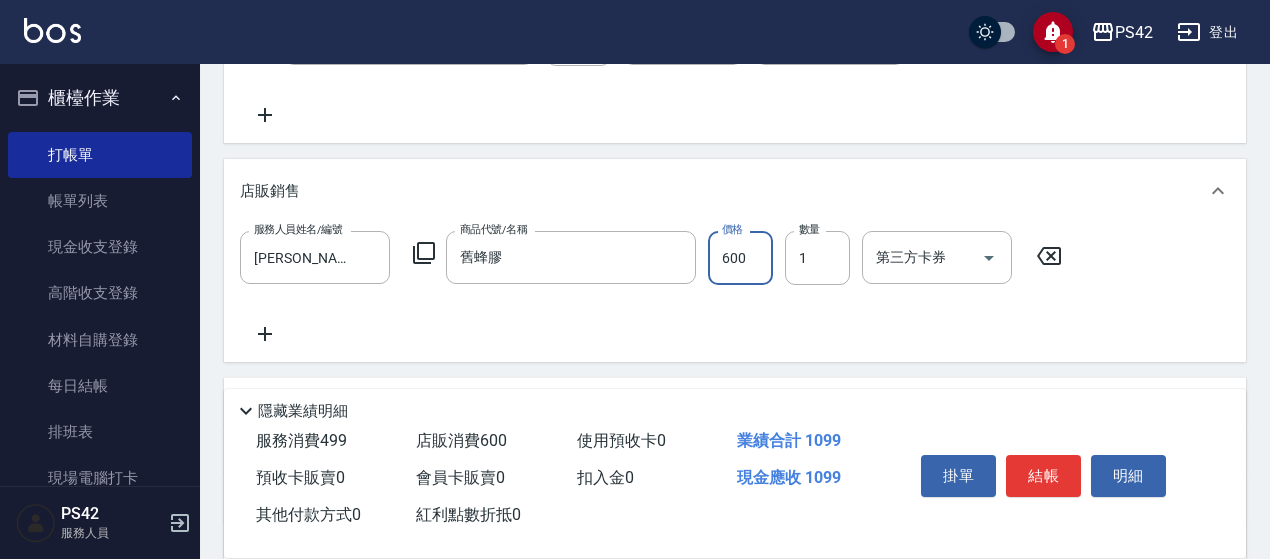 scroll, scrollTop: 500, scrollLeft: 0, axis: vertical 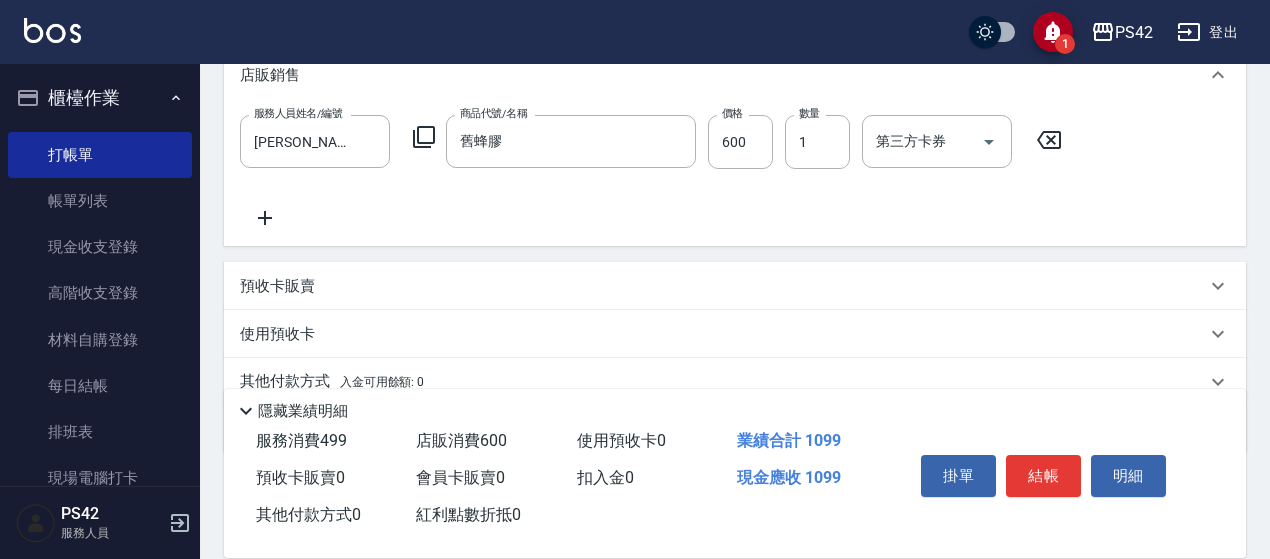 click 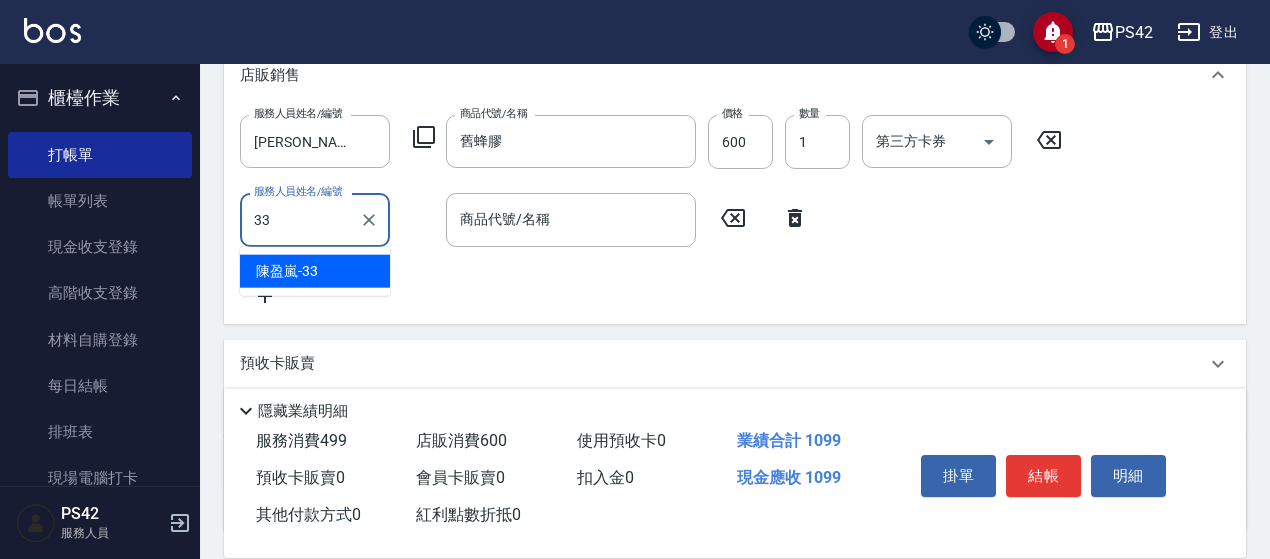 type on "陳盈嵐-33" 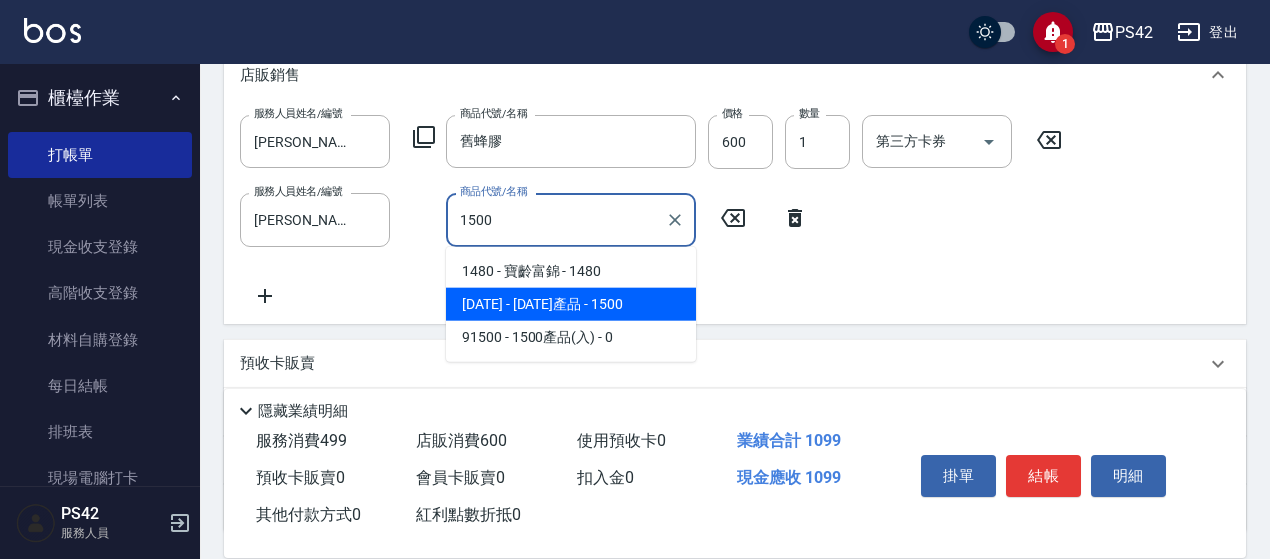 type on "1500產品" 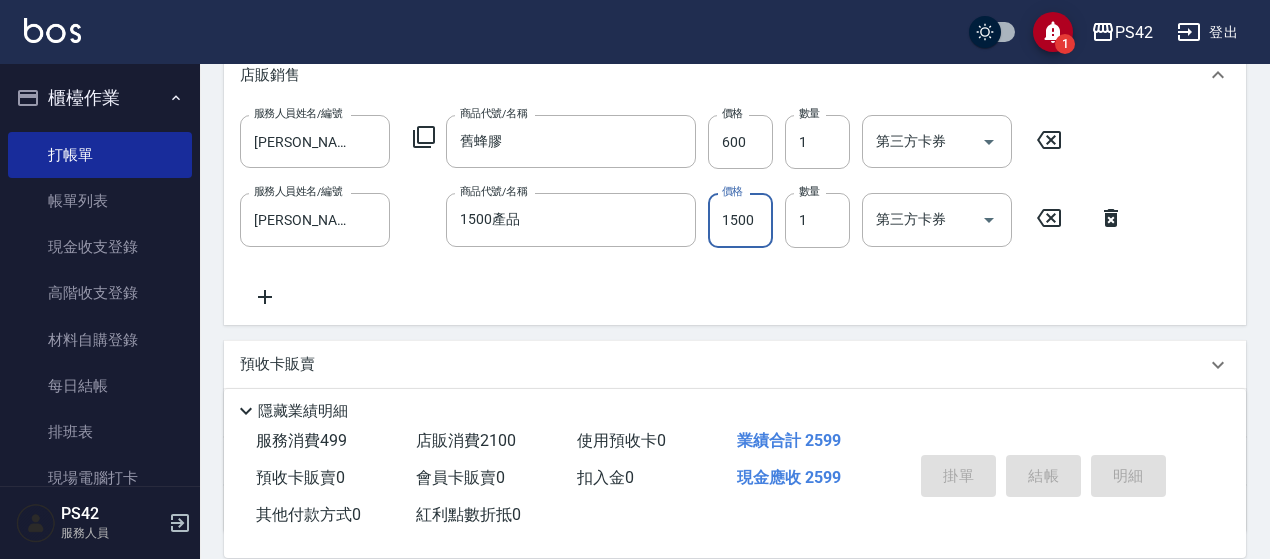 type on "2025/07/11 17:15" 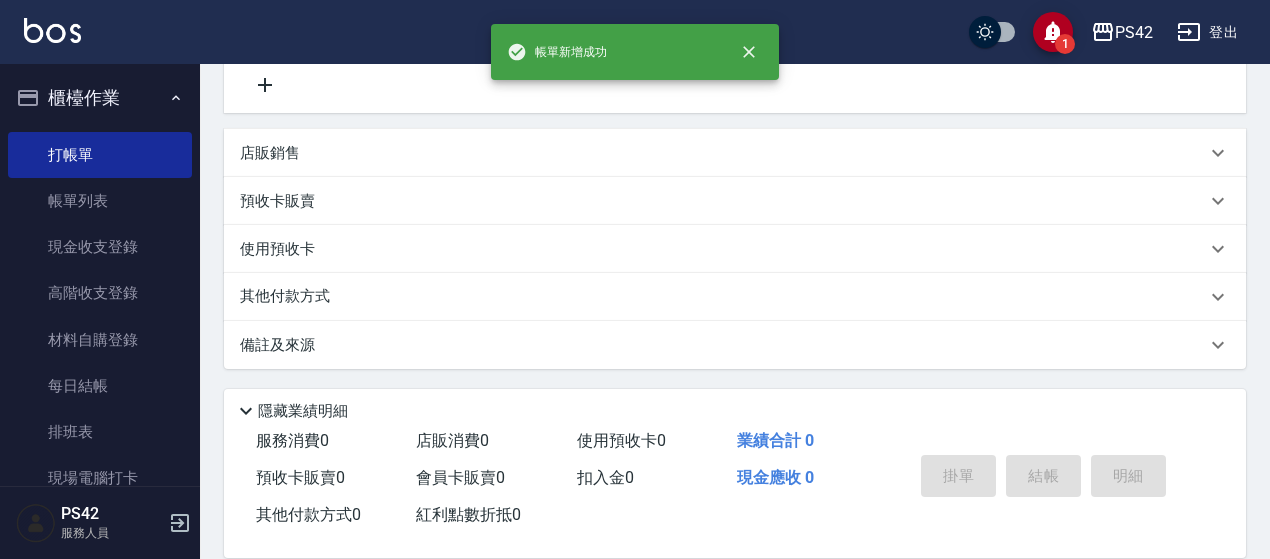scroll, scrollTop: 0, scrollLeft: 0, axis: both 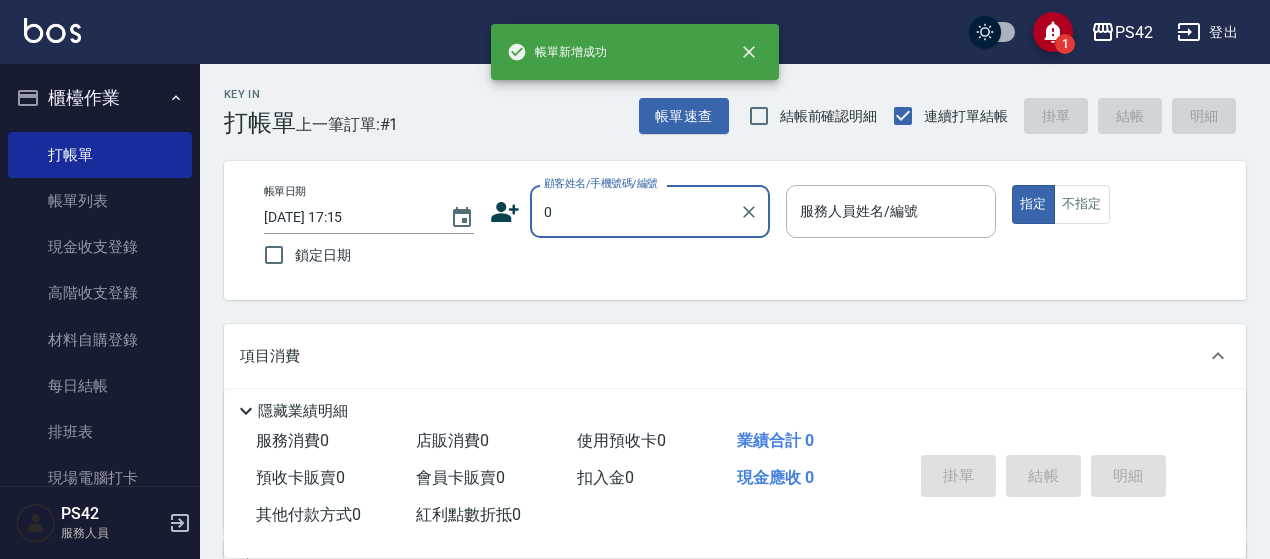 type on "無名字/0/null" 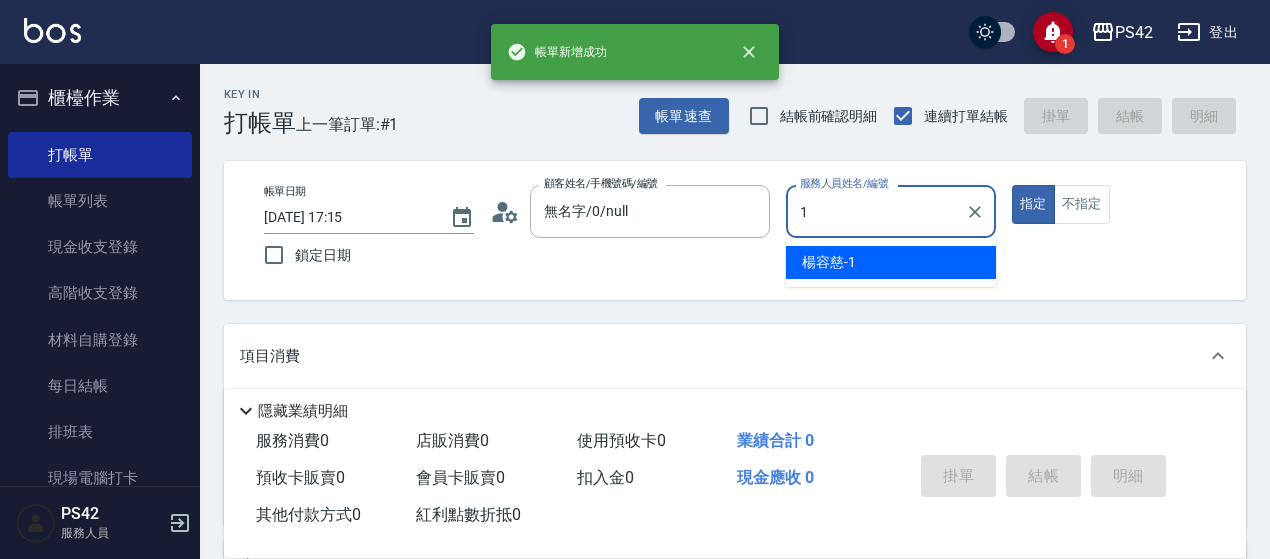 type on "楊容慈-1" 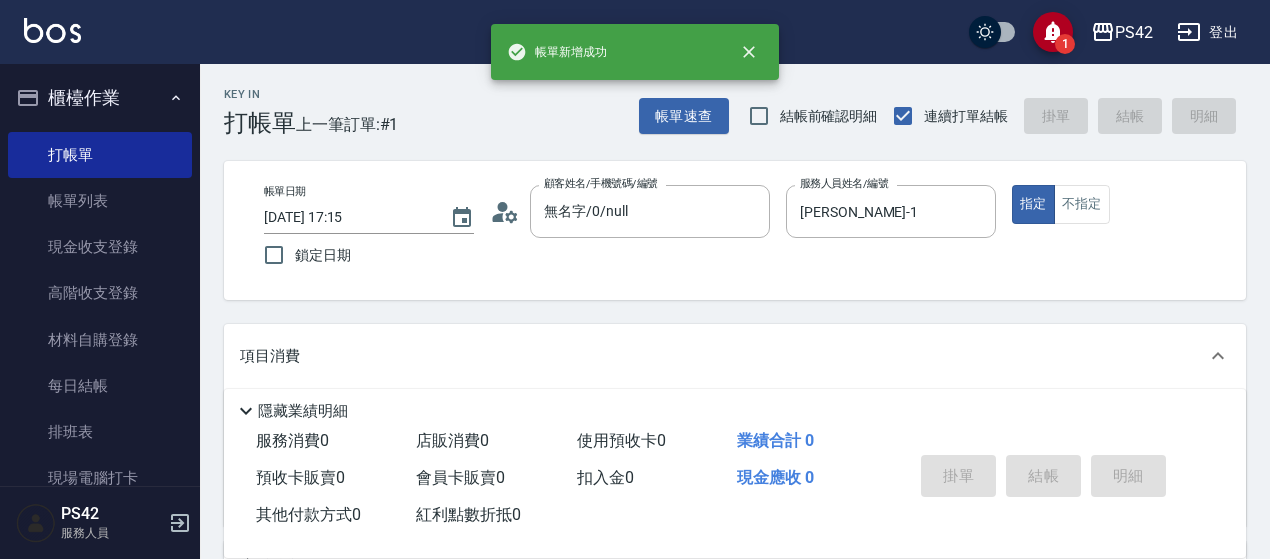 scroll, scrollTop: 100, scrollLeft: 0, axis: vertical 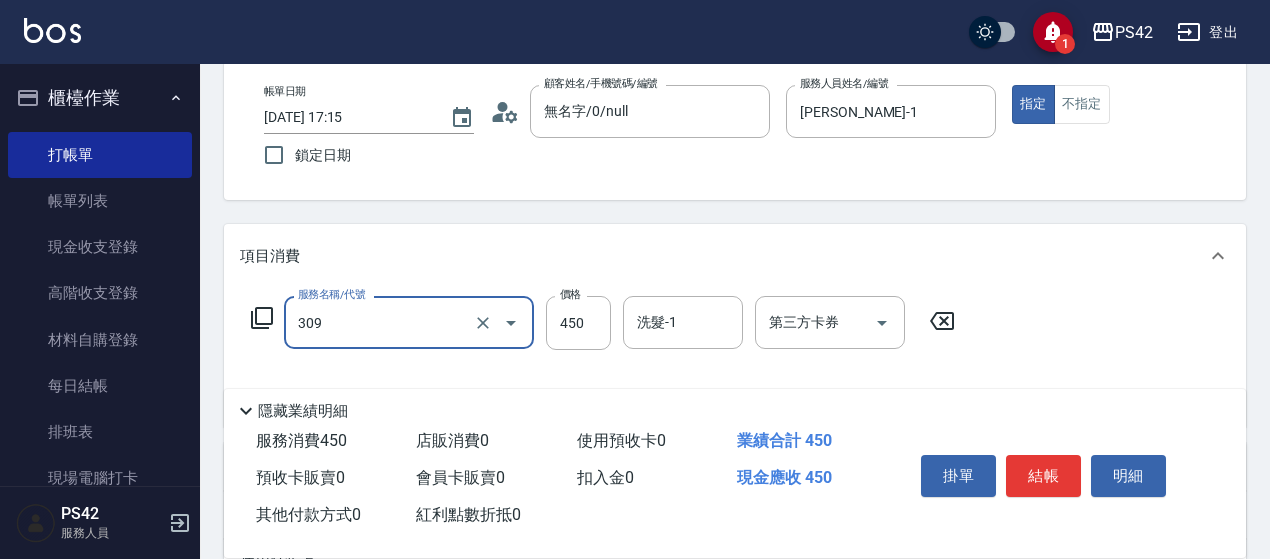 type on "洗+剪(309)" 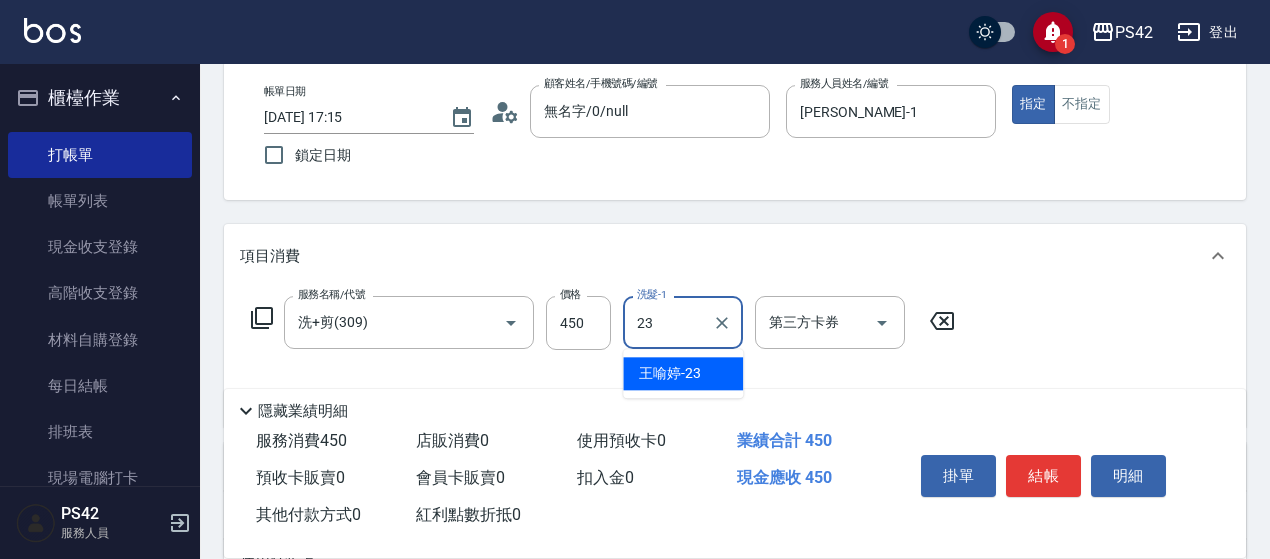 type on "王喻婷-23" 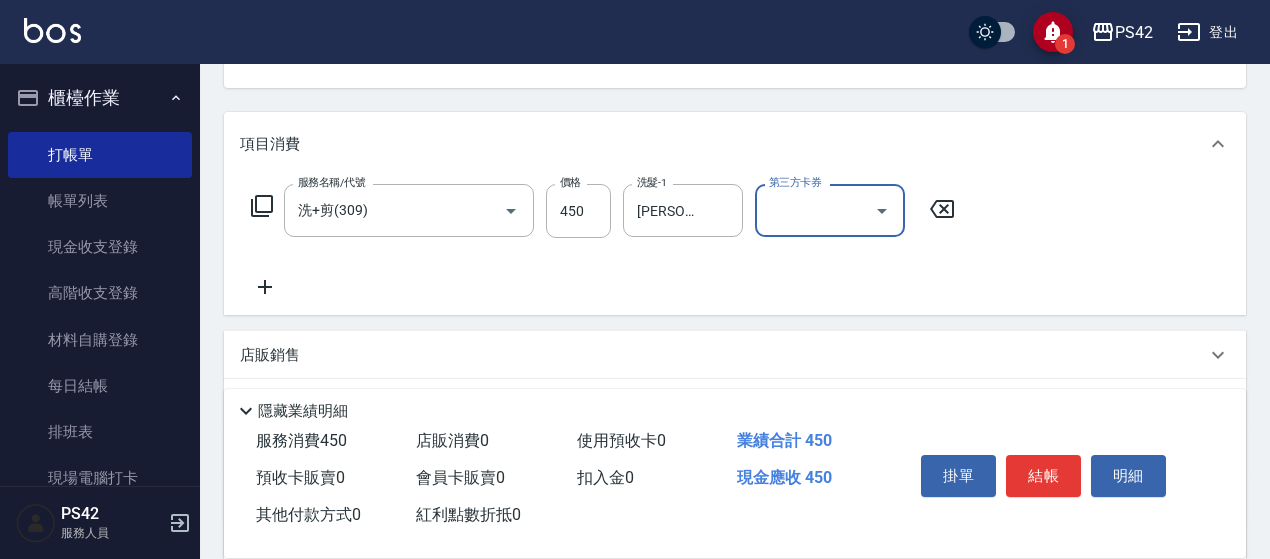 scroll, scrollTop: 300, scrollLeft: 0, axis: vertical 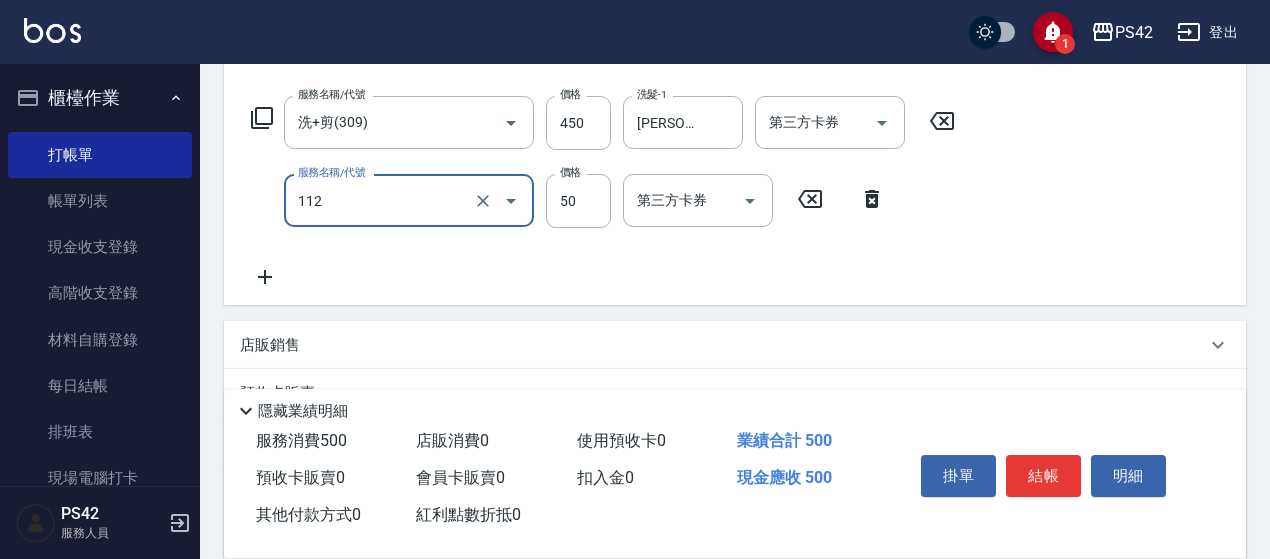 type on "精油50(112)" 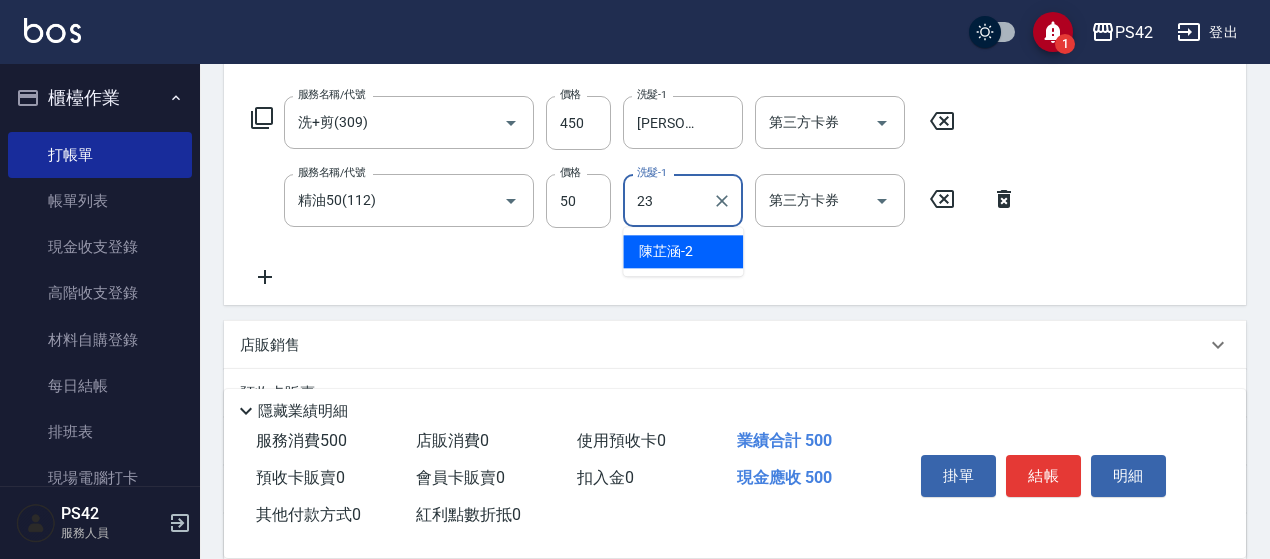 type on "王喻婷-23" 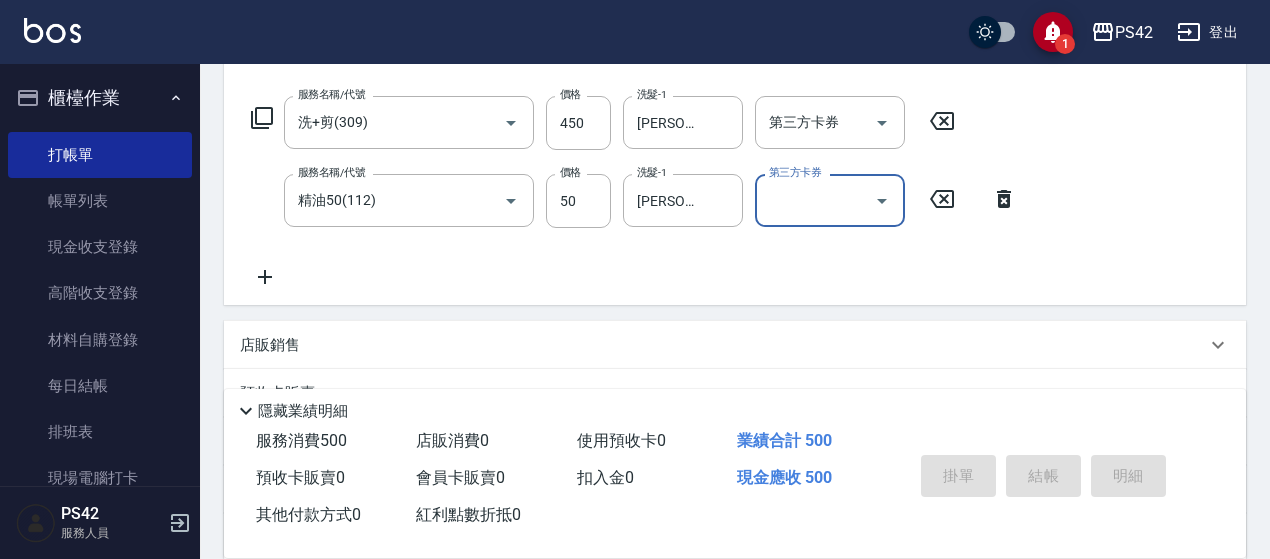 type 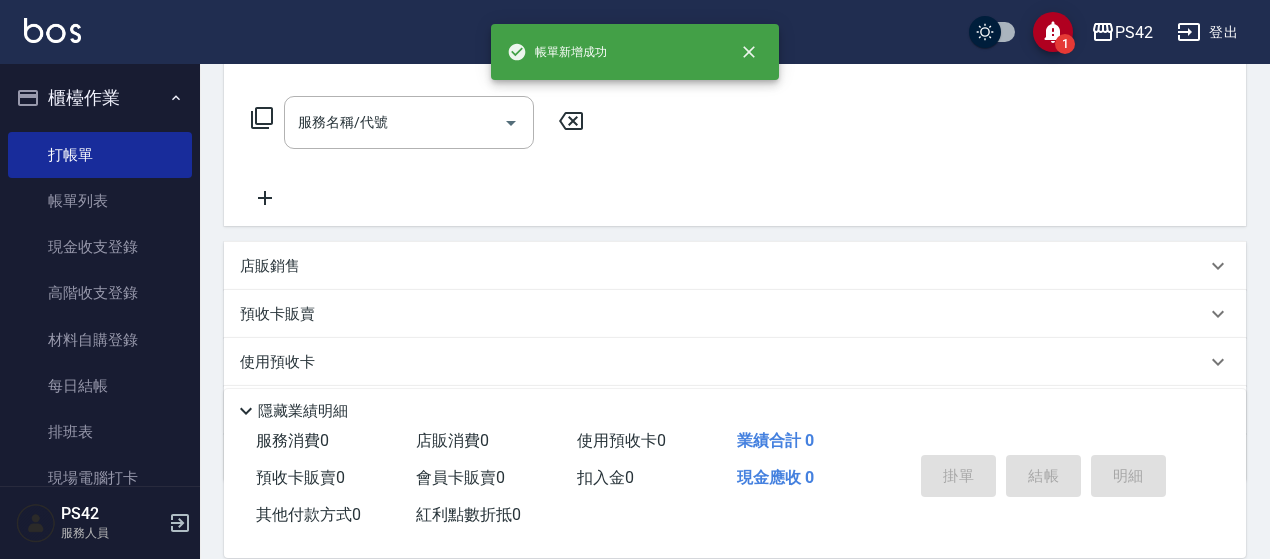 scroll, scrollTop: 0, scrollLeft: 0, axis: both 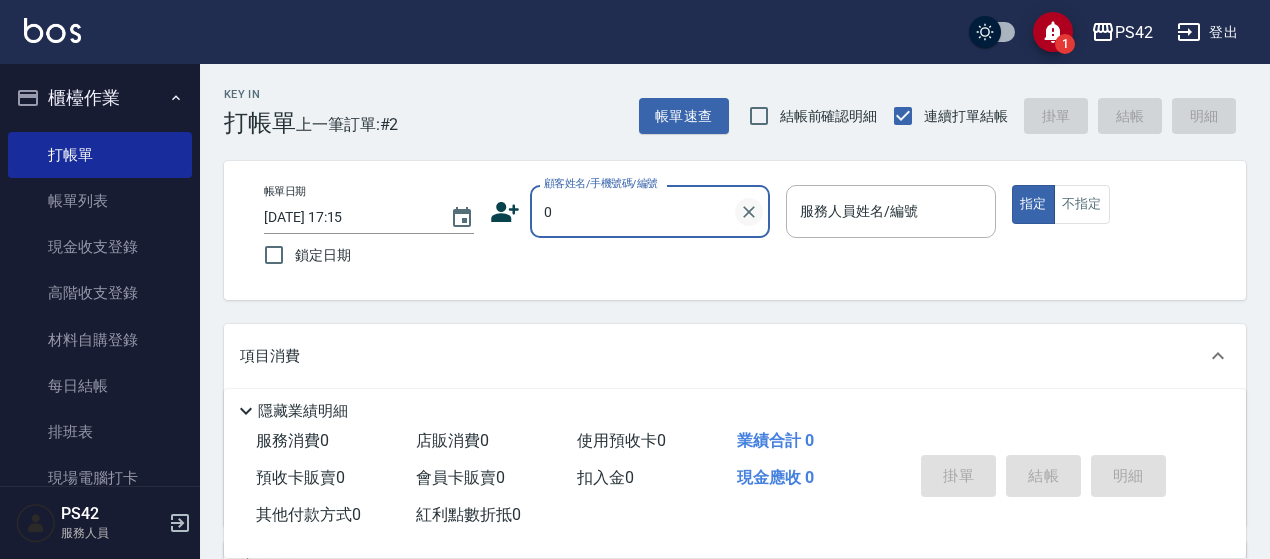 type on "無名字/0/null" 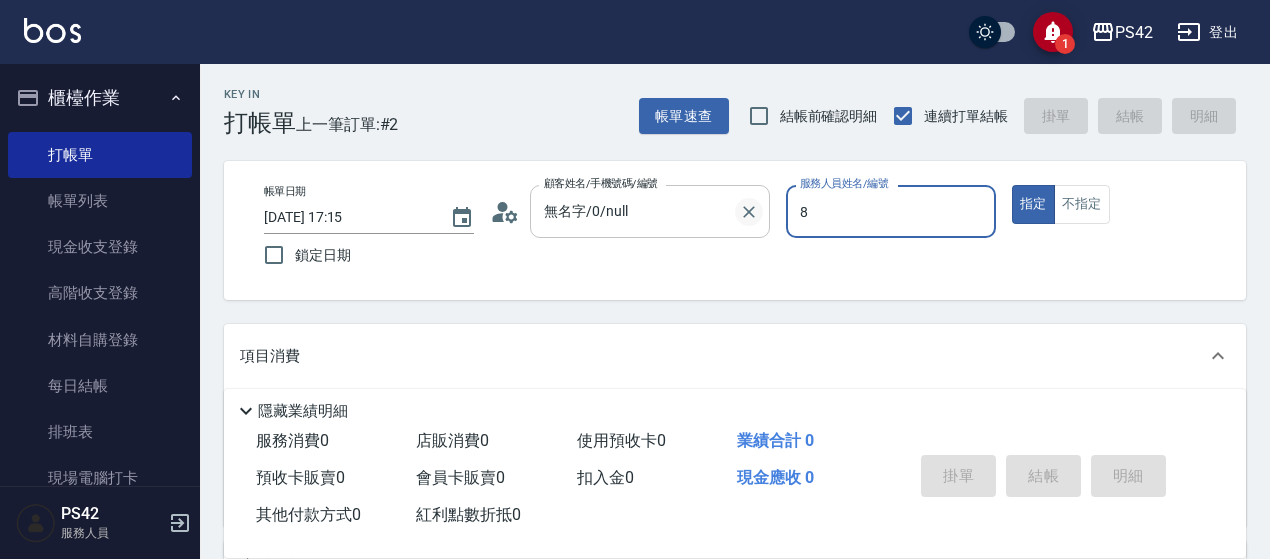 type on "張KIVI-8" 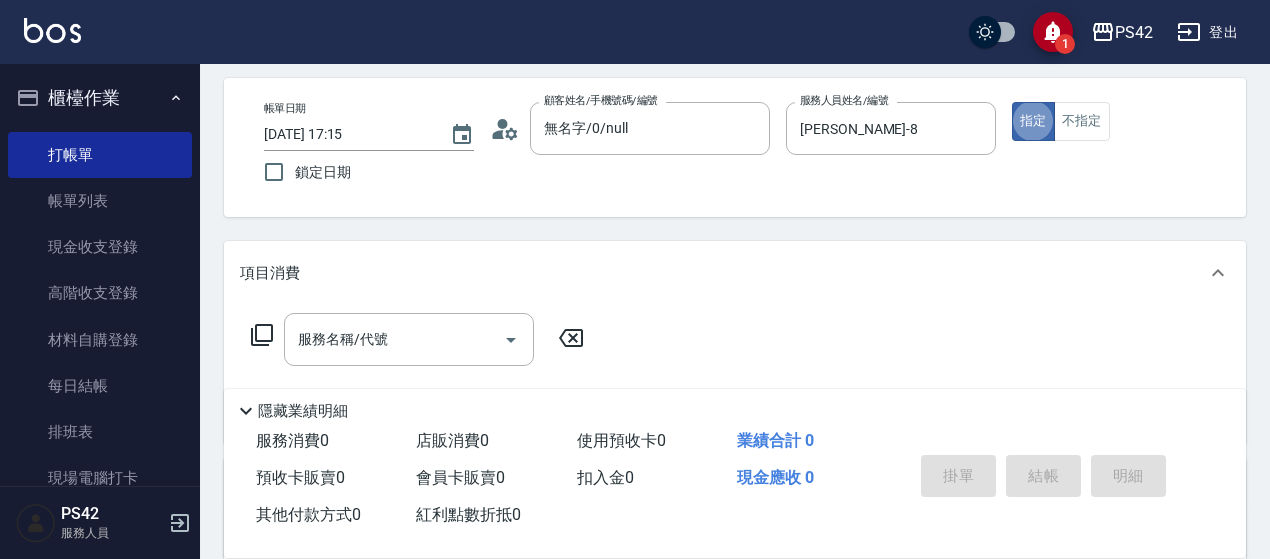 scroll, scrollTop: 200, scrollLeft: 0, axis: vertical 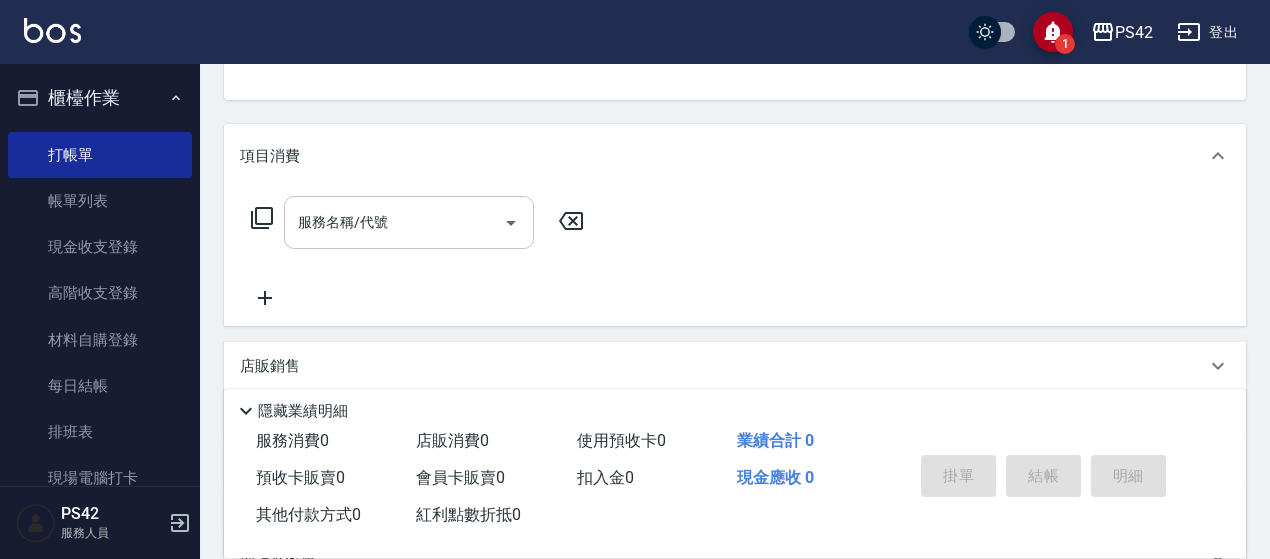 click on "服務名稱/代號" at bounding box center (394, 222) 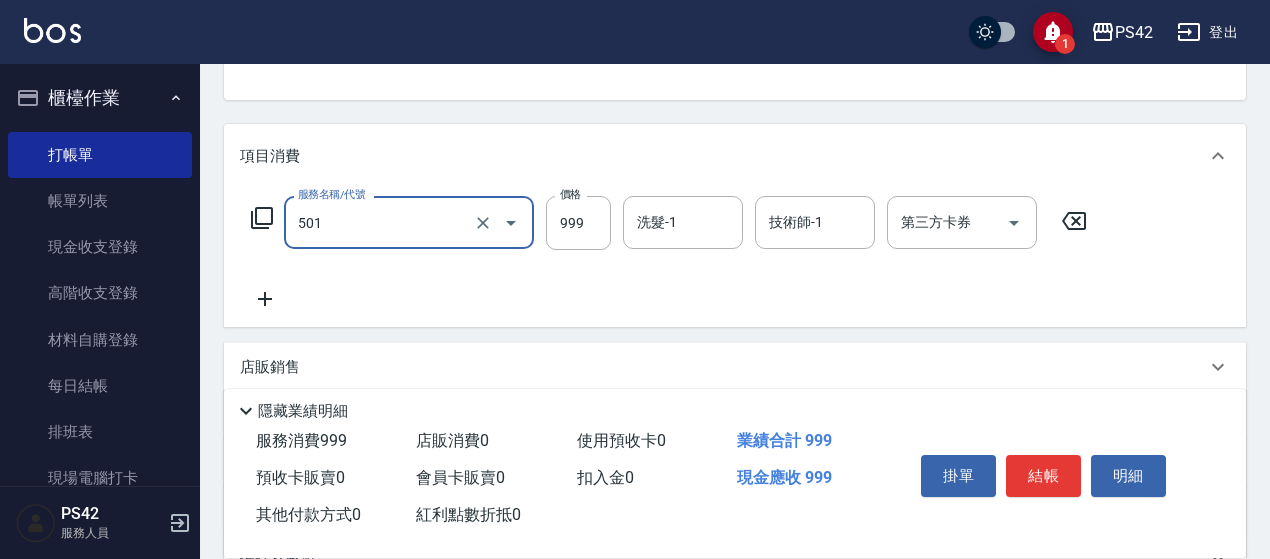 type on "染髮(501)" 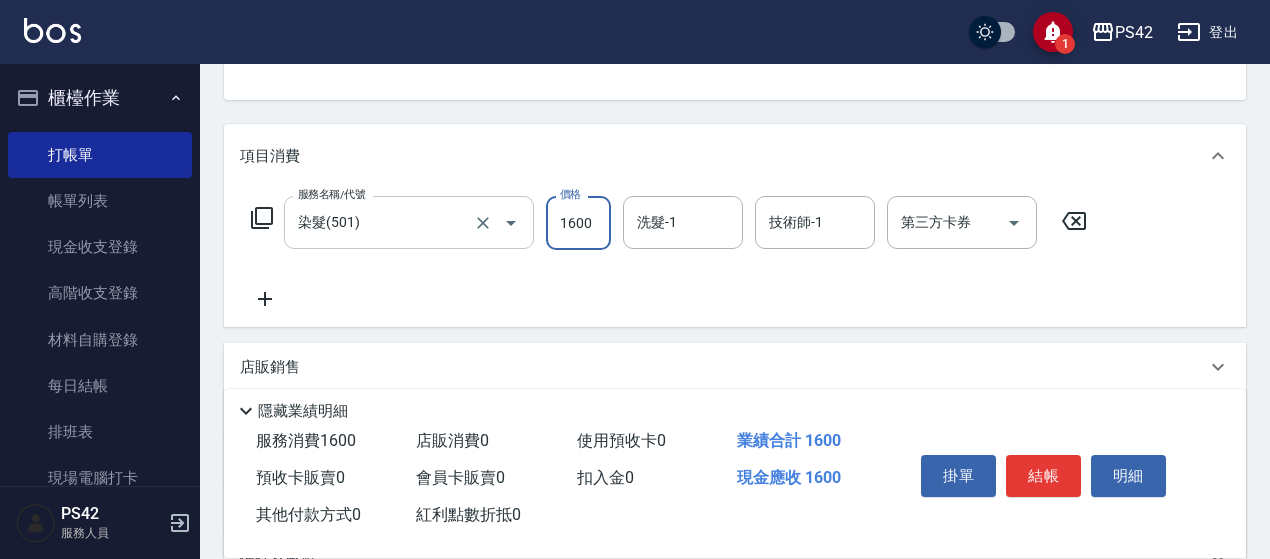type on "1600" 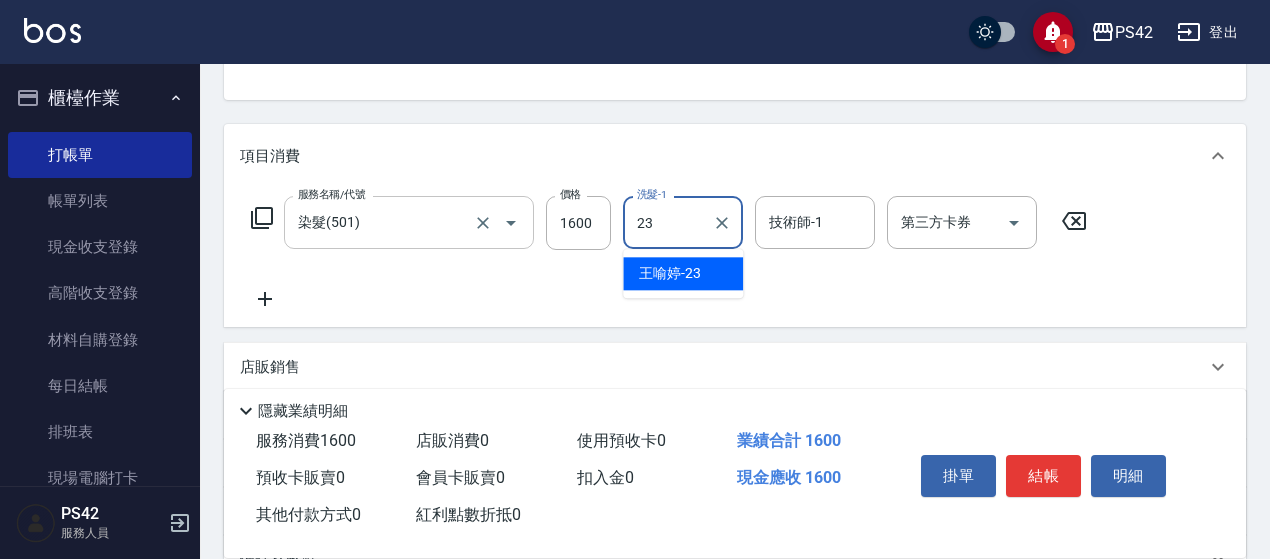 type on "王喻婷-23" 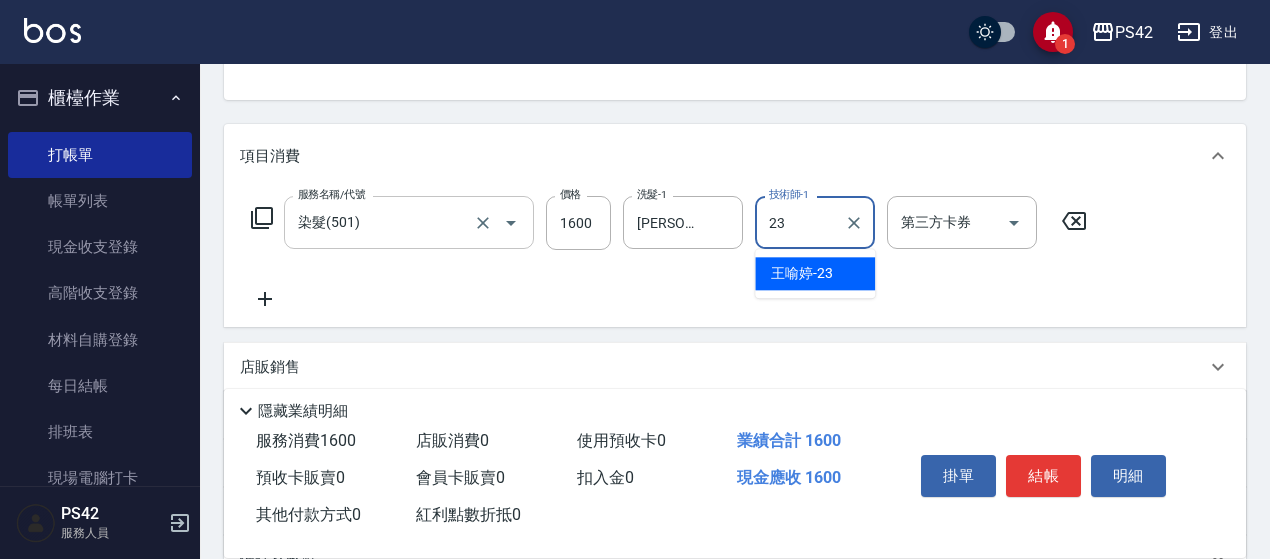 type on "王喻婷-23" 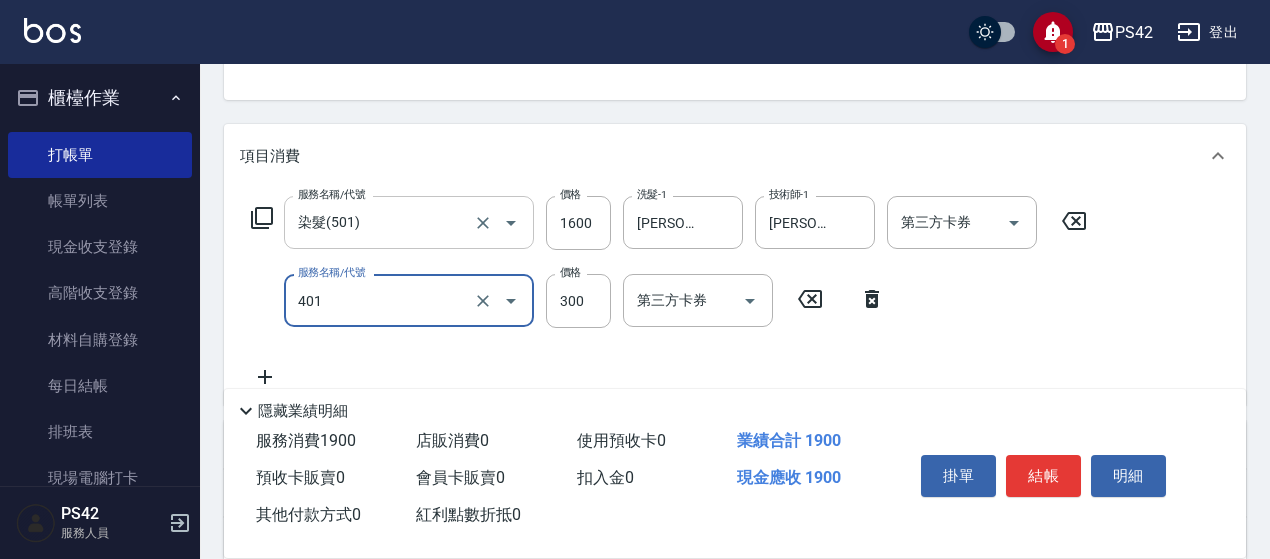 type on "300護(401)" 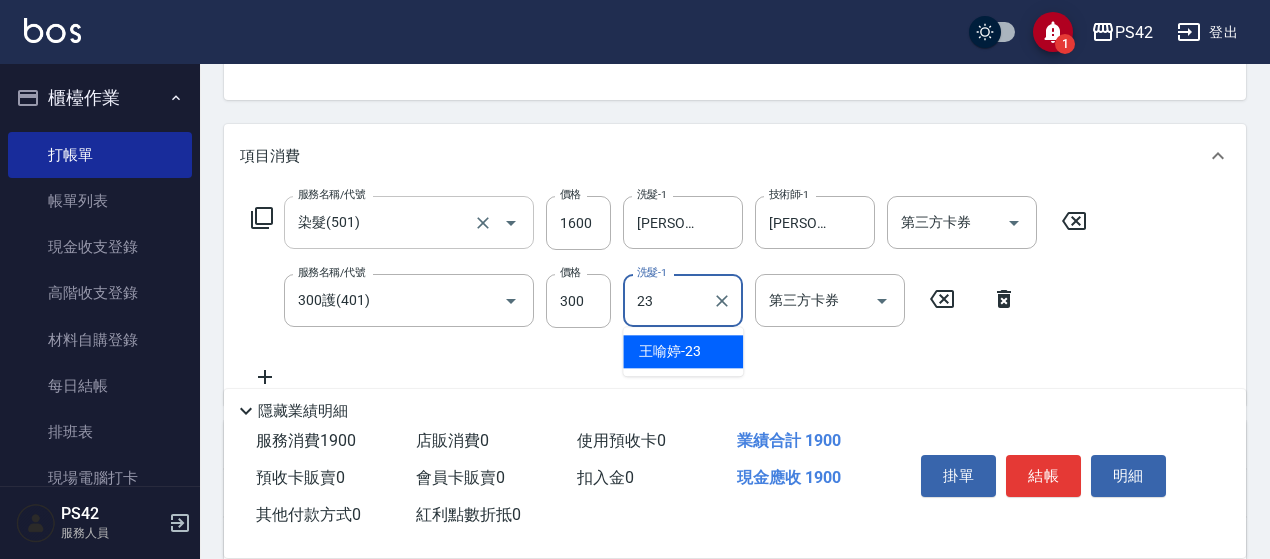 type on "王喻婷-23" 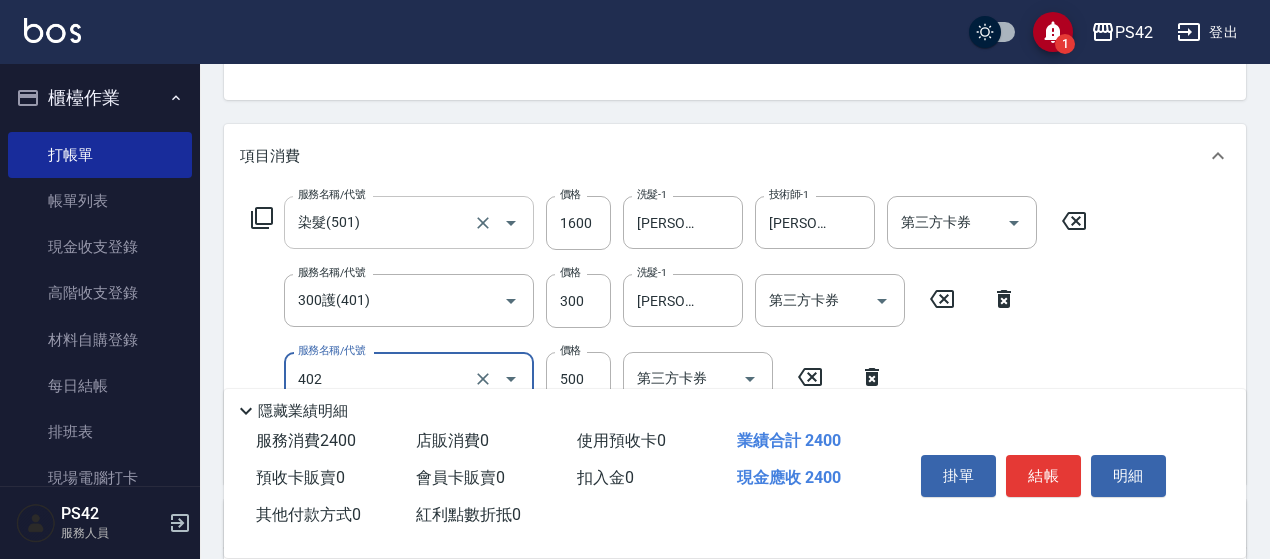 type on "500護(402)" 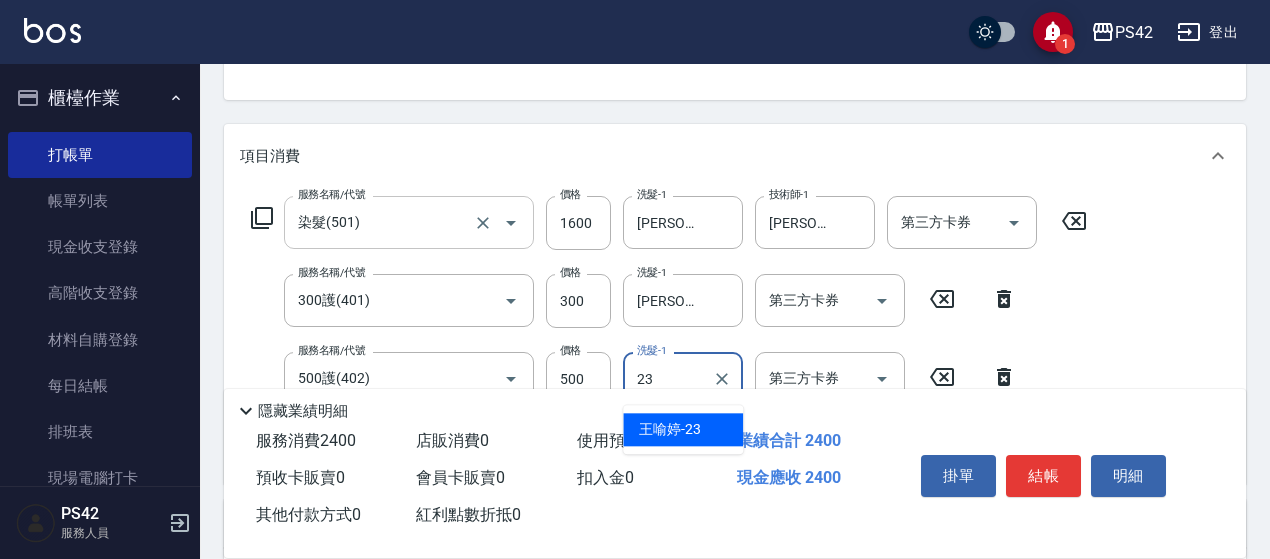 type on "王喻婷-23" 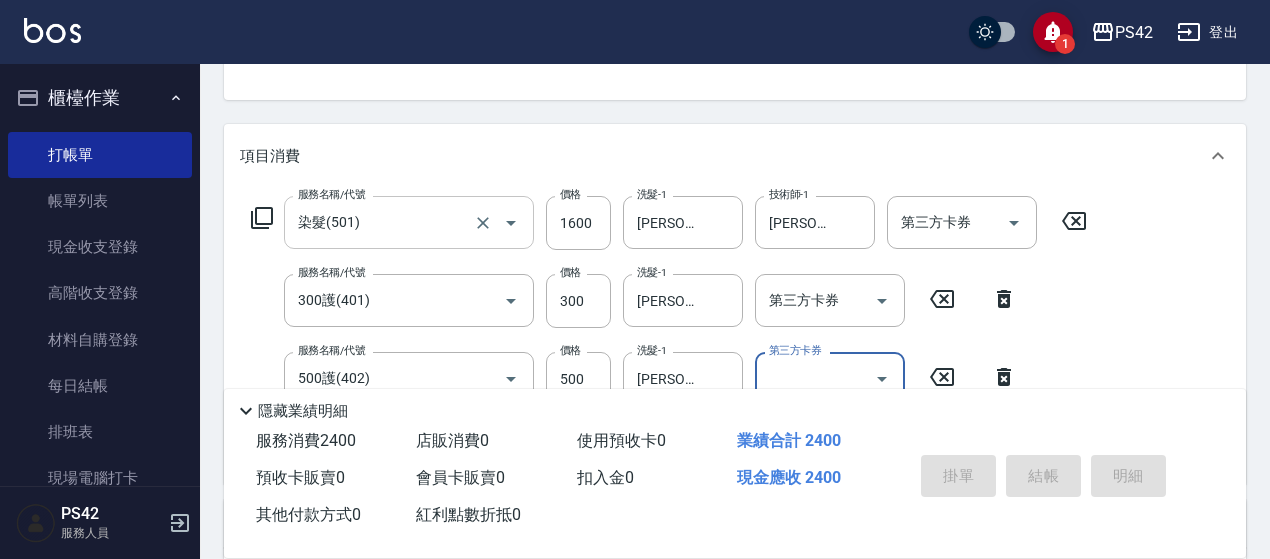 type on "2025/07/11 17:21" 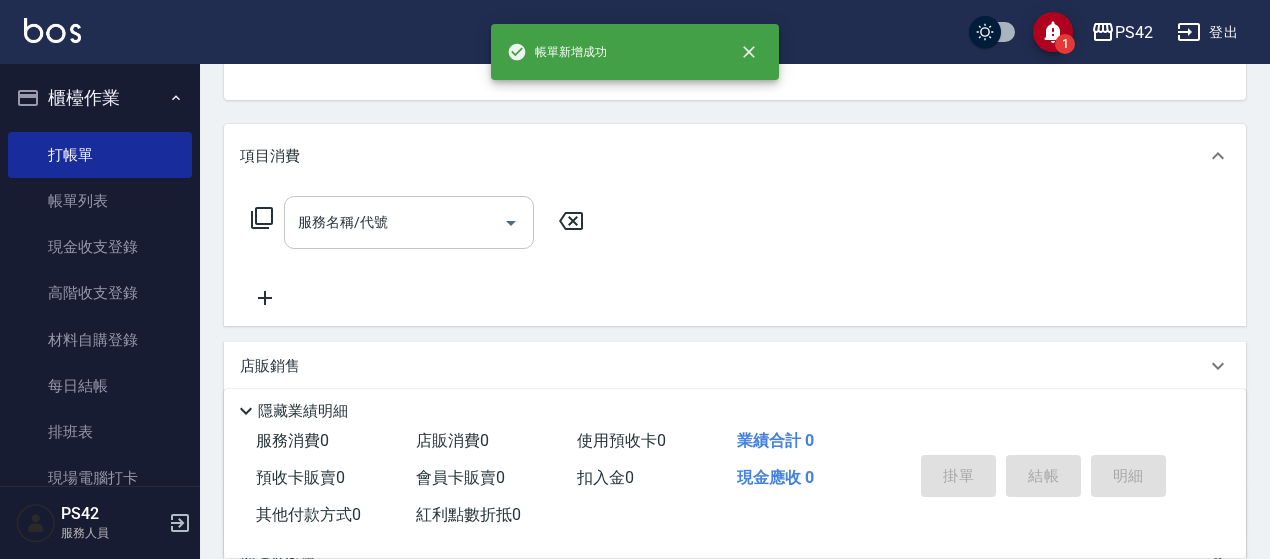 scroll, scrollTop: 194, scrollLeft: 0, axis: vertical 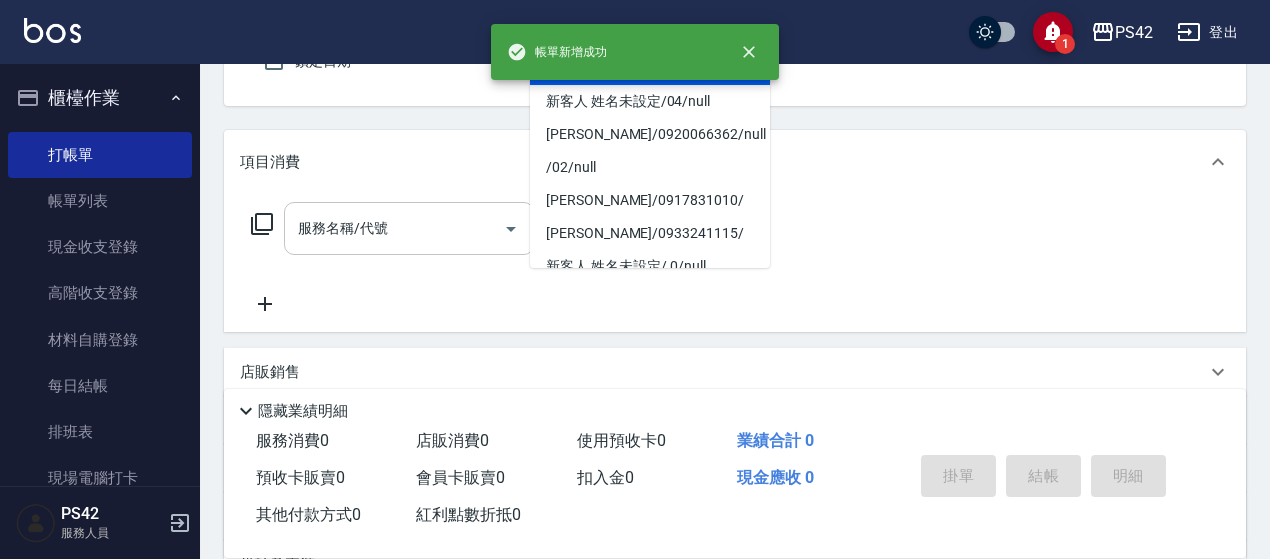type on "無名字/0/null" 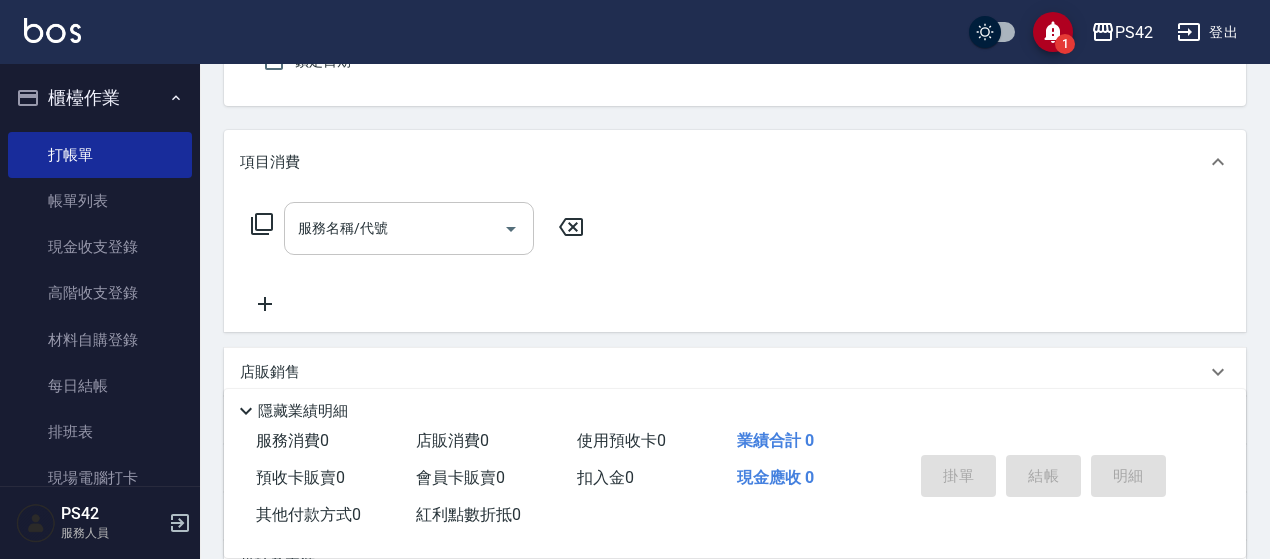 scroll, scrollTop: 94, scrollLeft: 0, axis: vertical 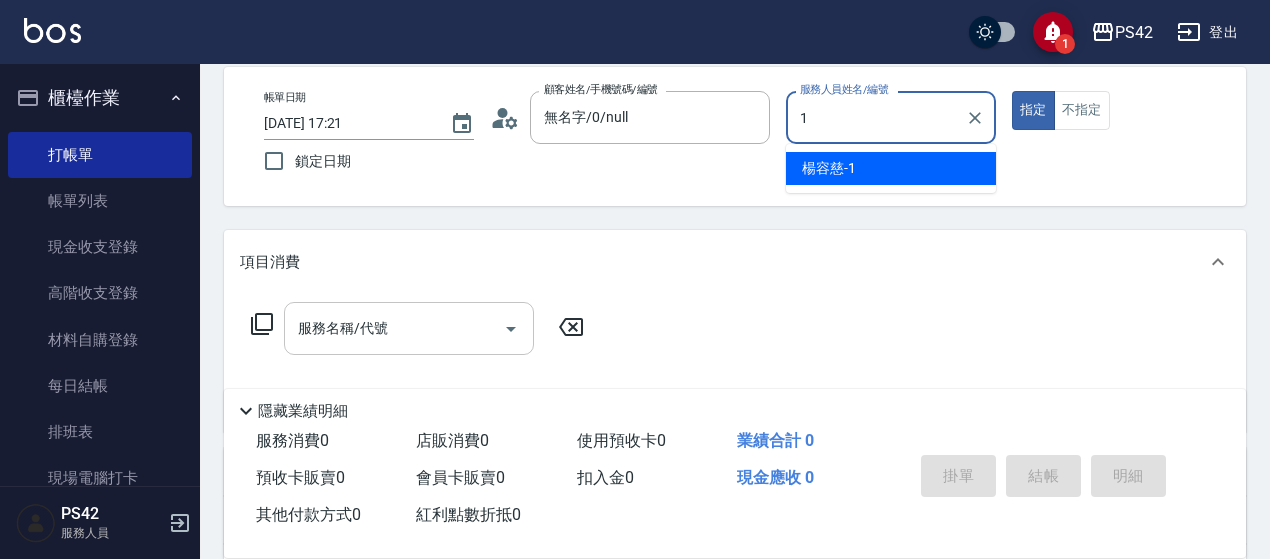 type on "楊容慈-1" 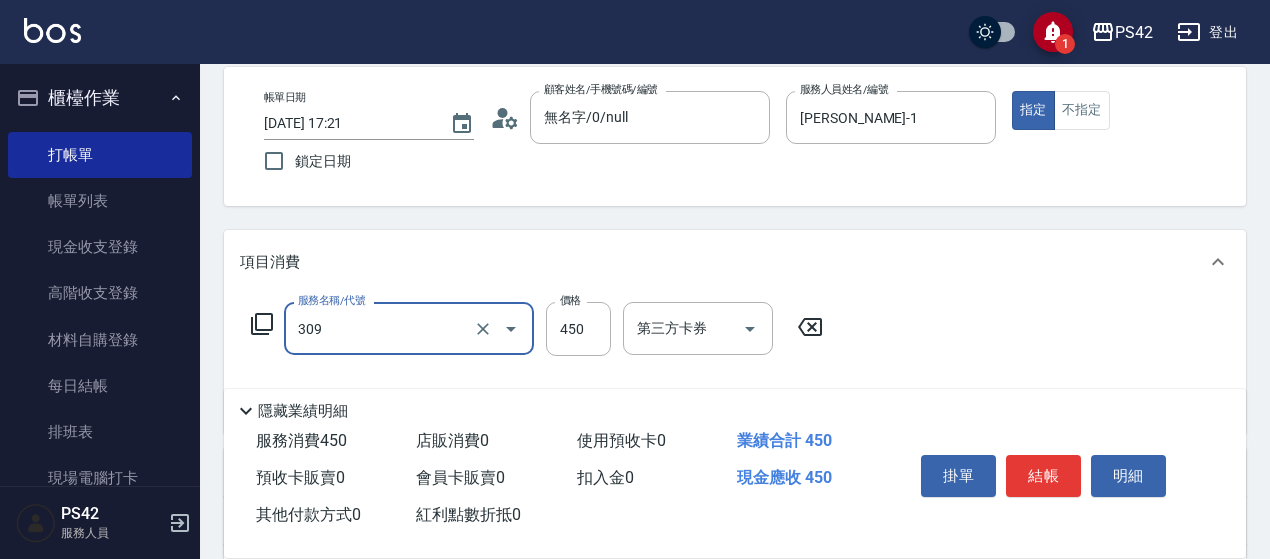 type on "洗+剪(309)" 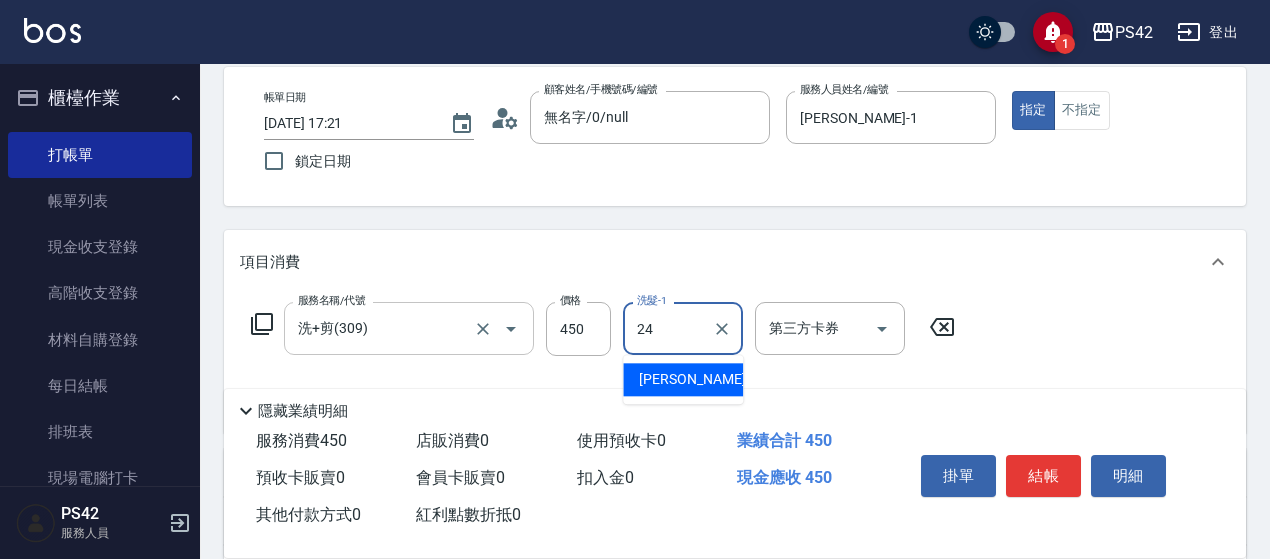 type on "莊薇蓁-24" 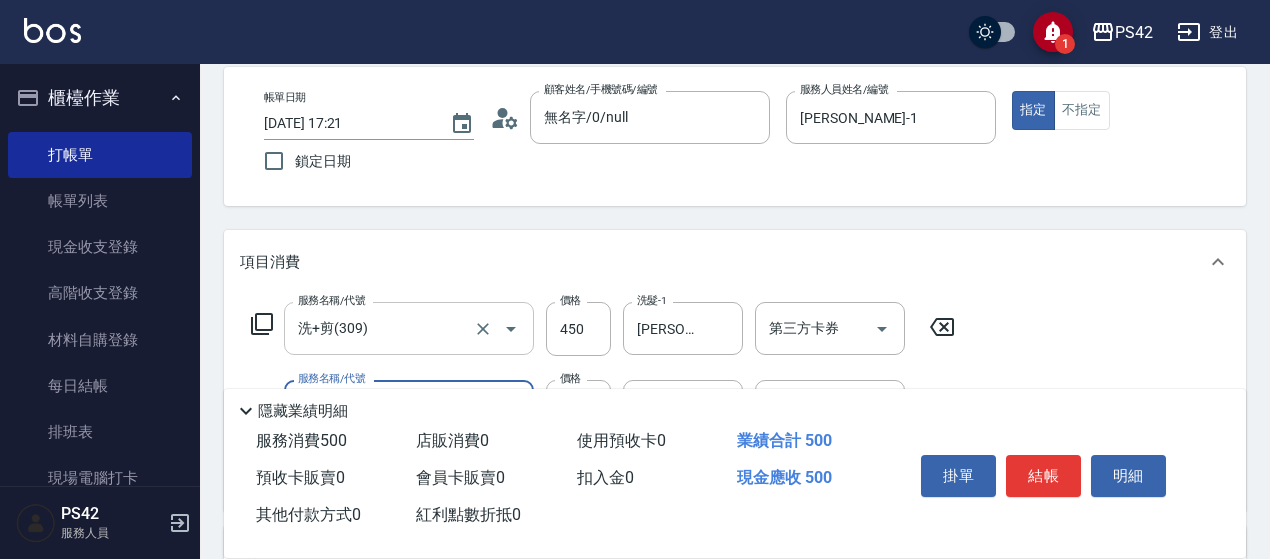 type on "精油50(112)" 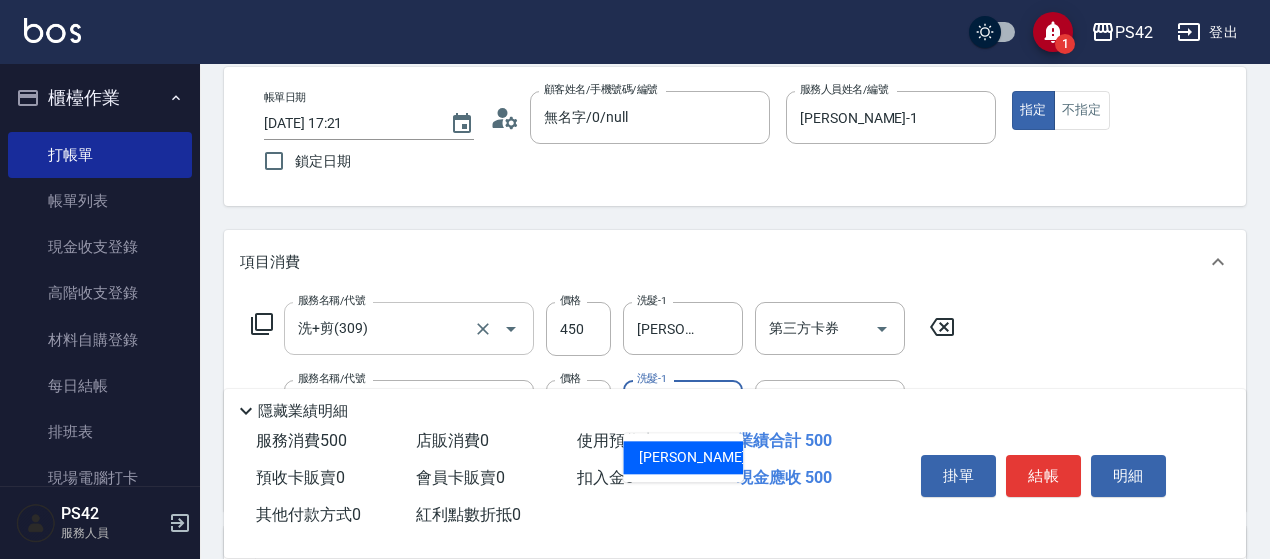 type on "莊薇蓁-24" 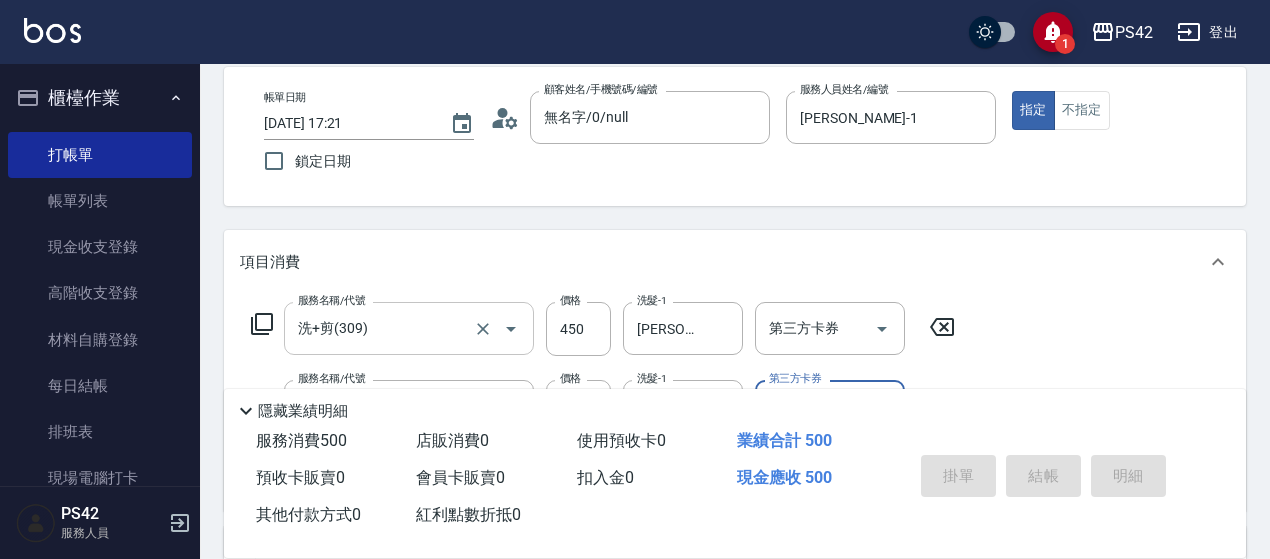 type 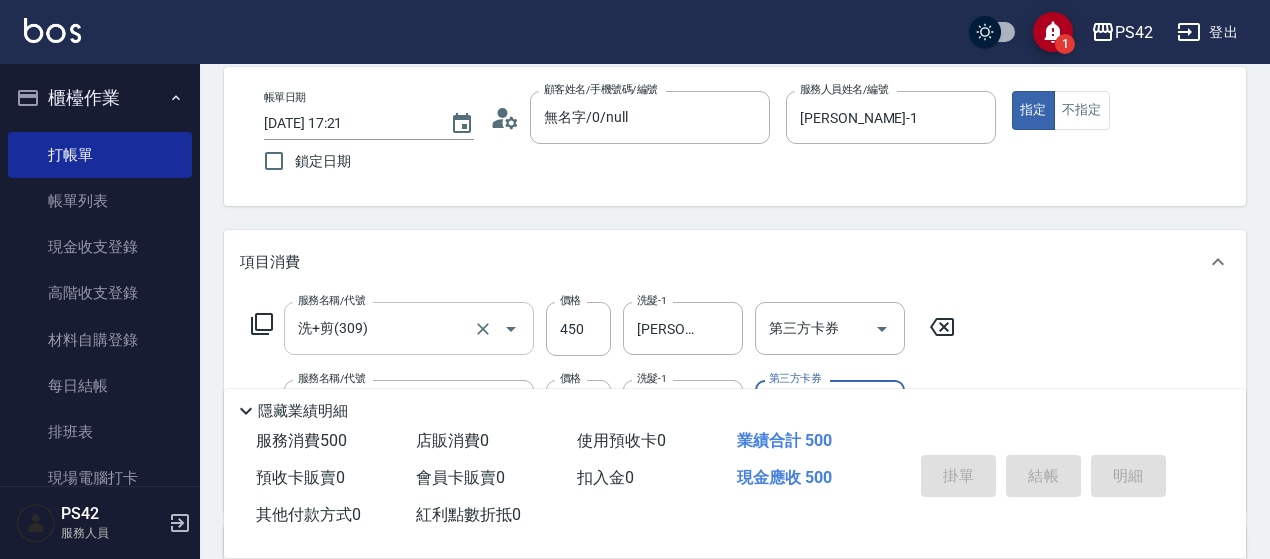 type 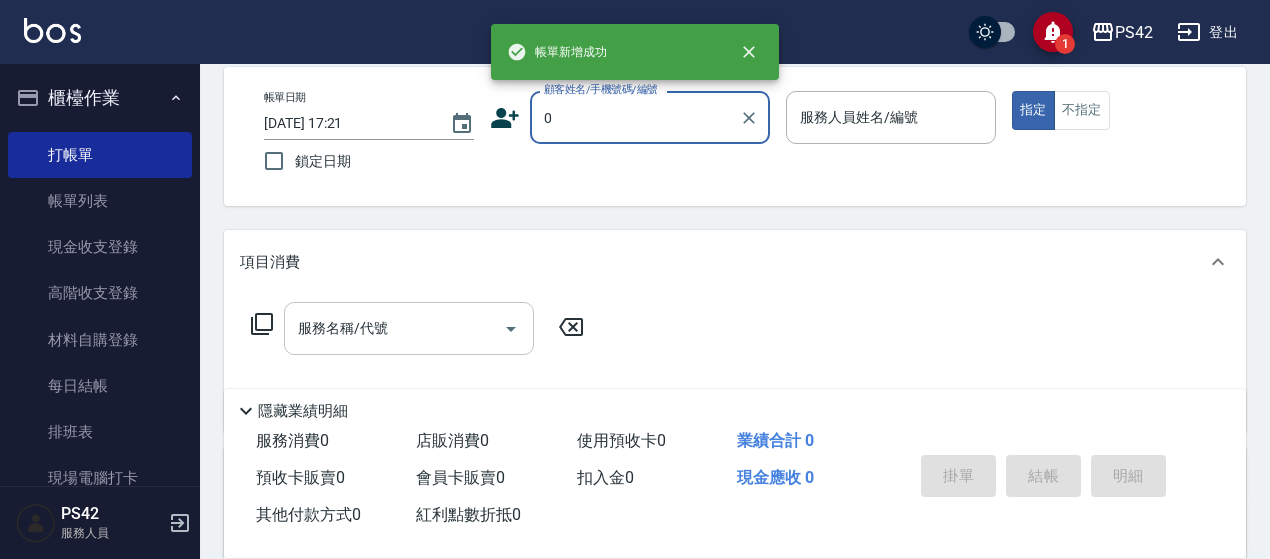 type on "無名字/0/null" 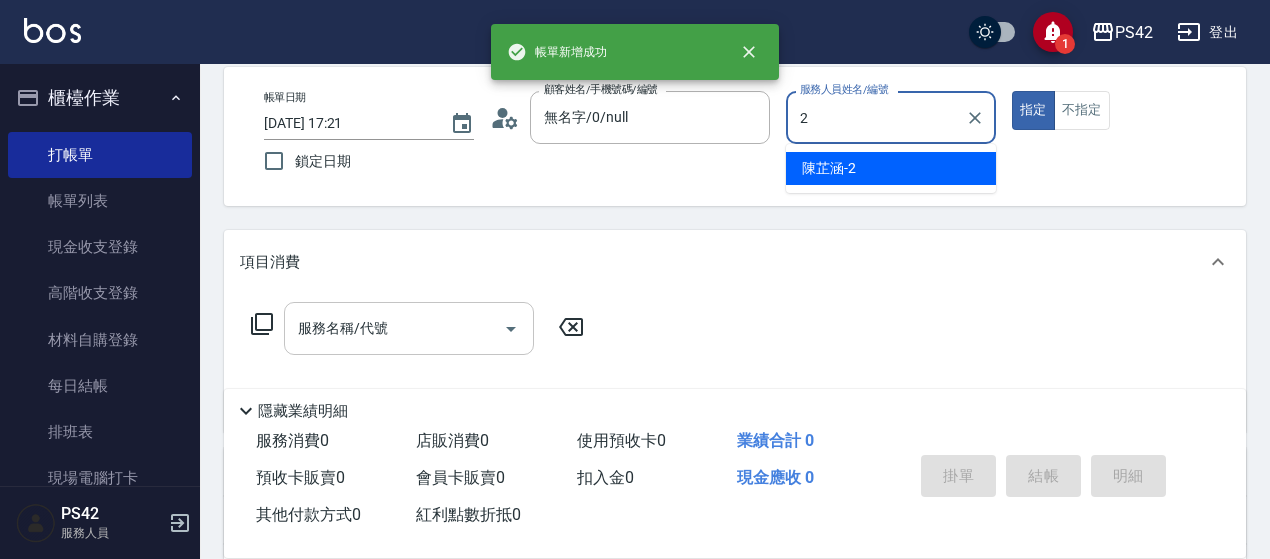 type on "陳芷涵-2" 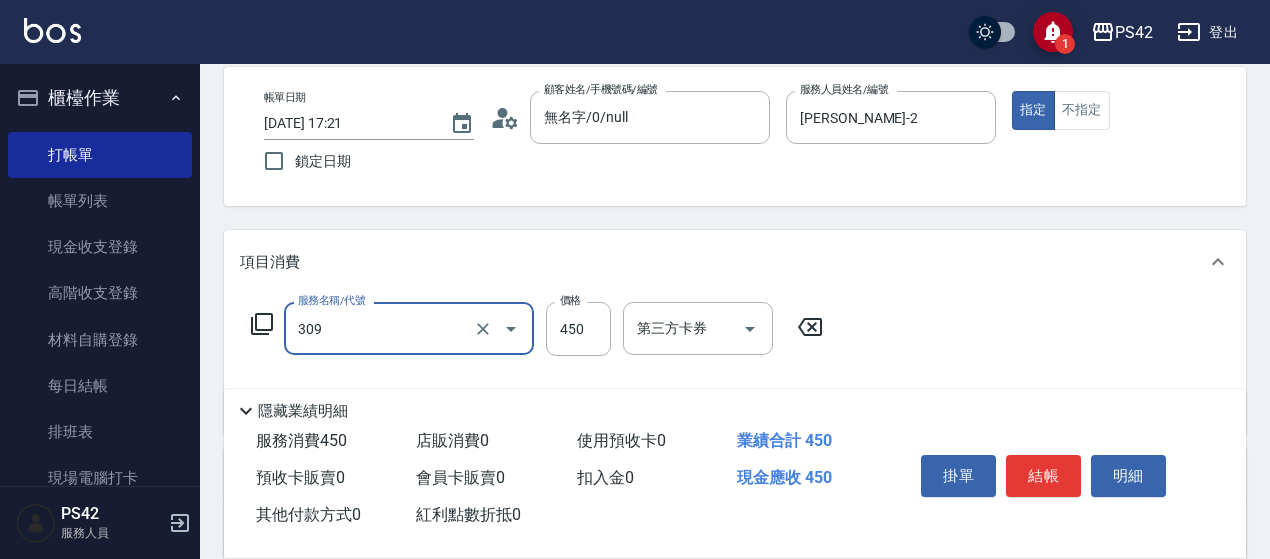 type on "洗+剪(309)" 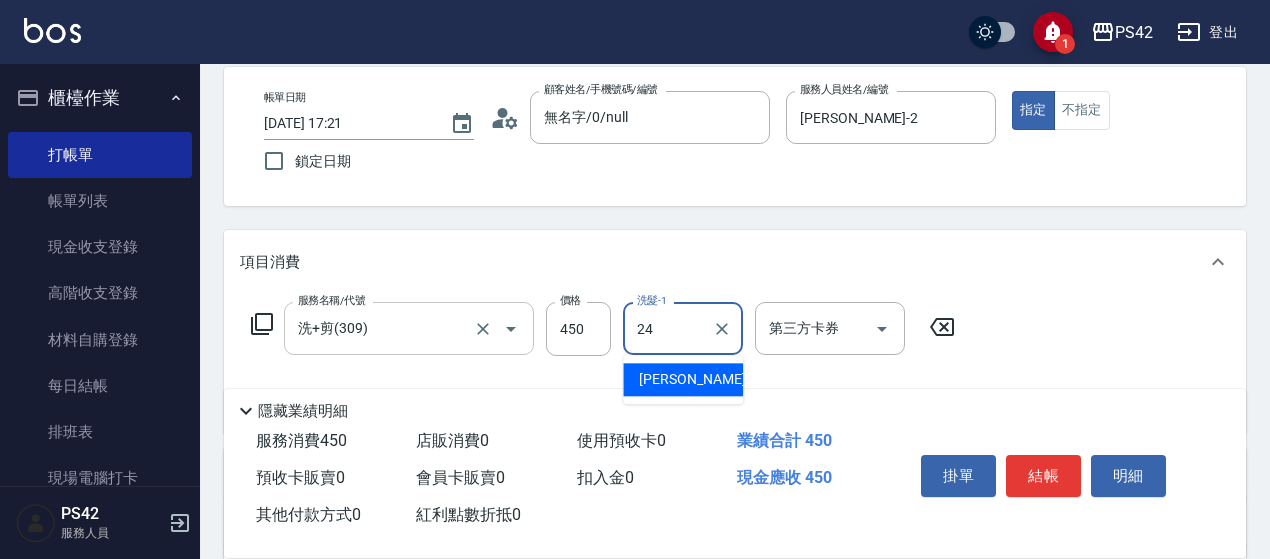 type on "莊薇蓁-24" 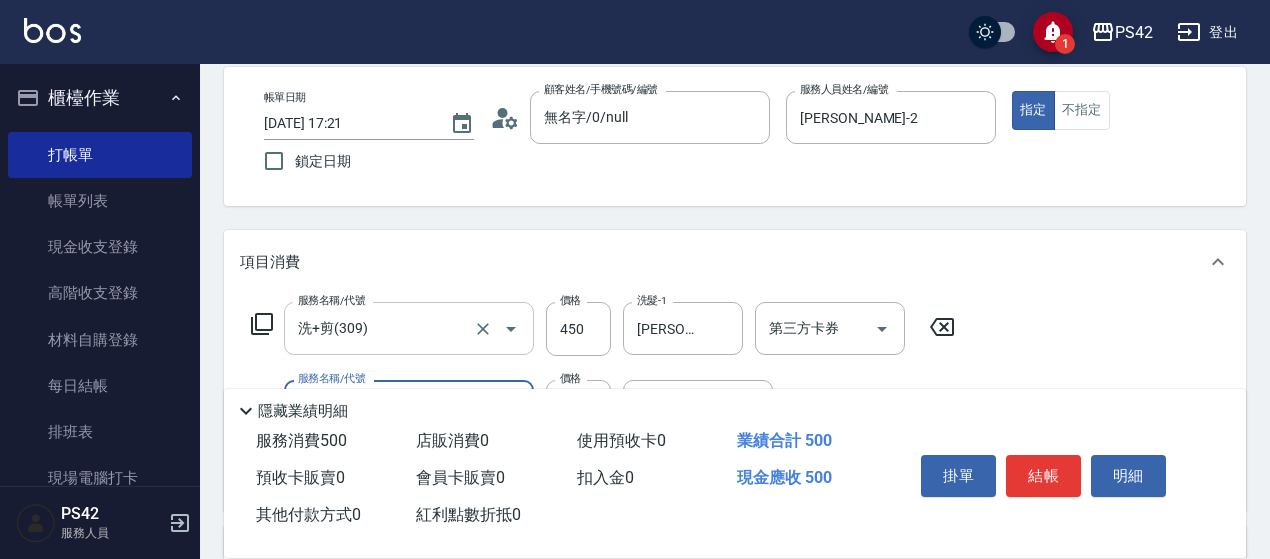 type on "精油50(112)" 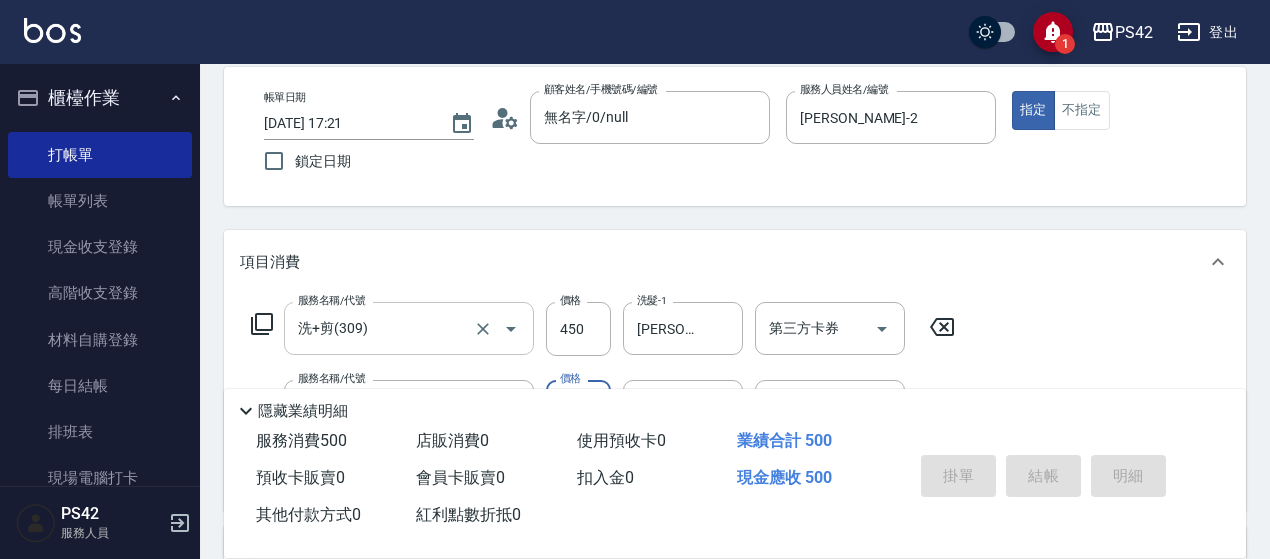 type 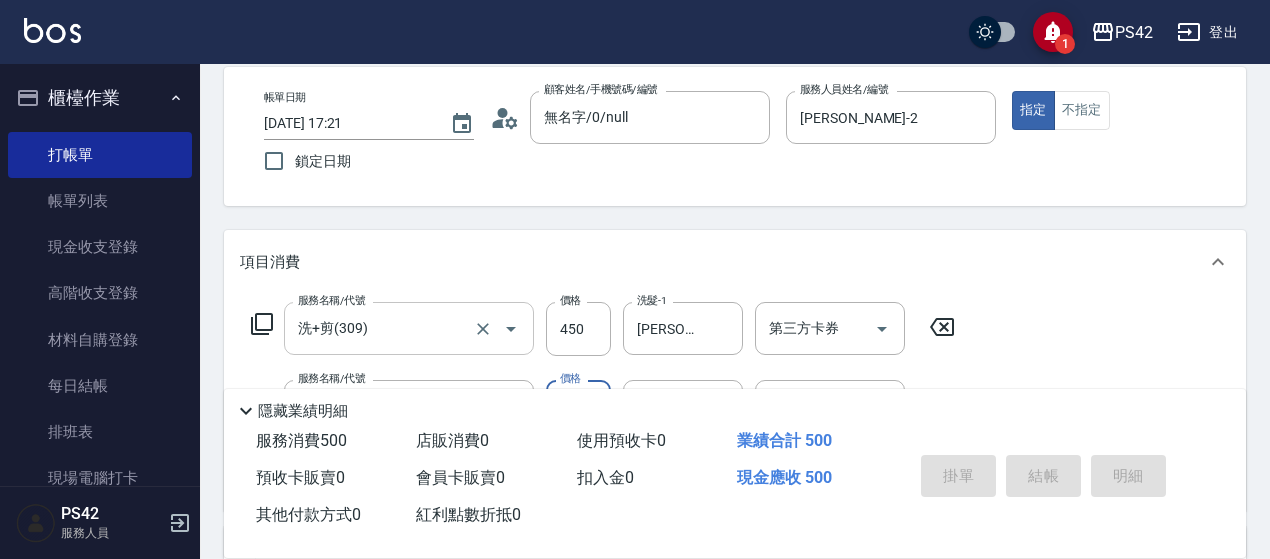 type 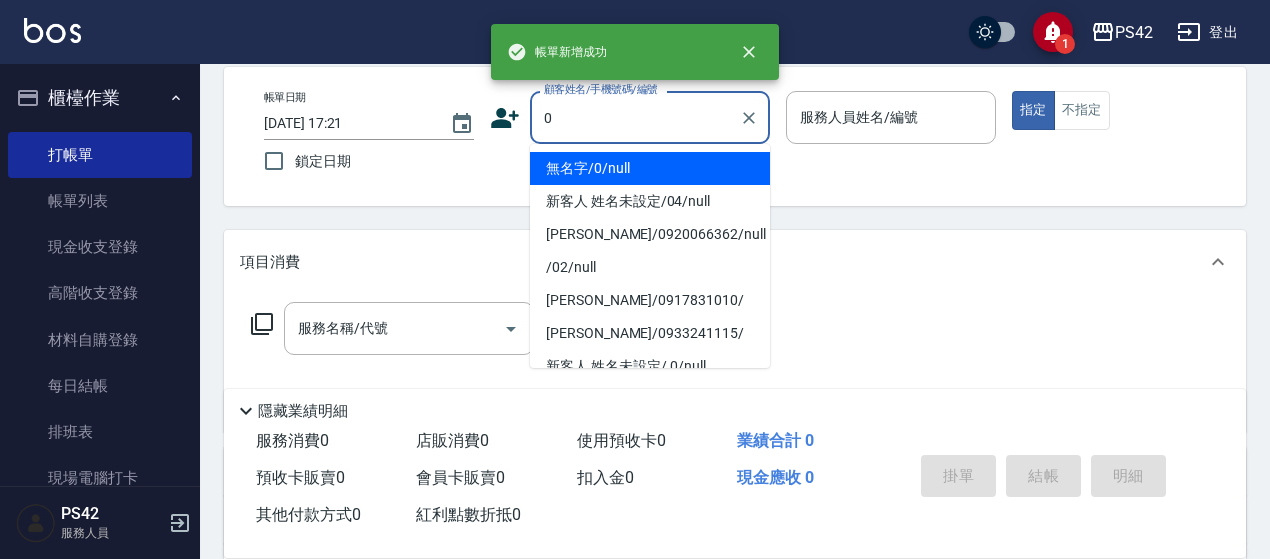 type on "無名字/0/null" 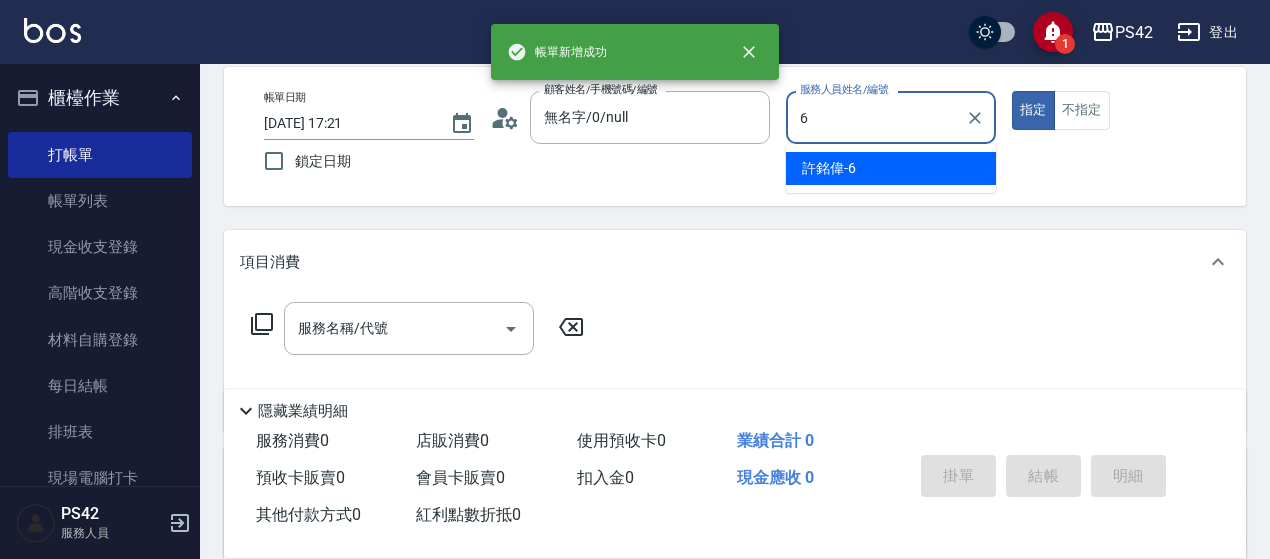 type on "許銘偉-6" 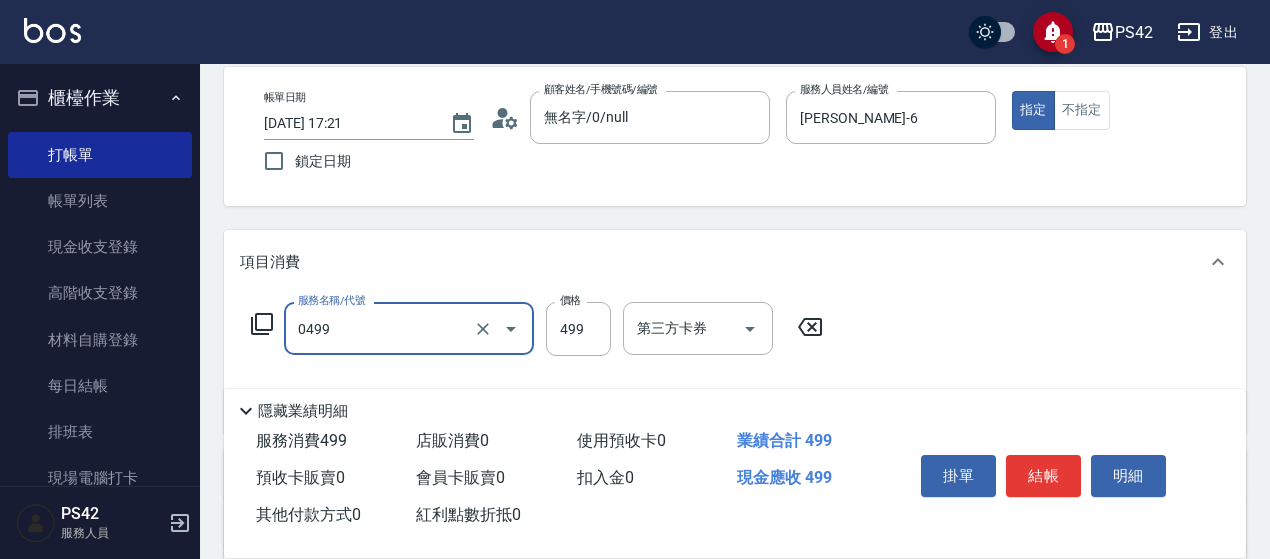 type on "伊黛莉499(0499)" 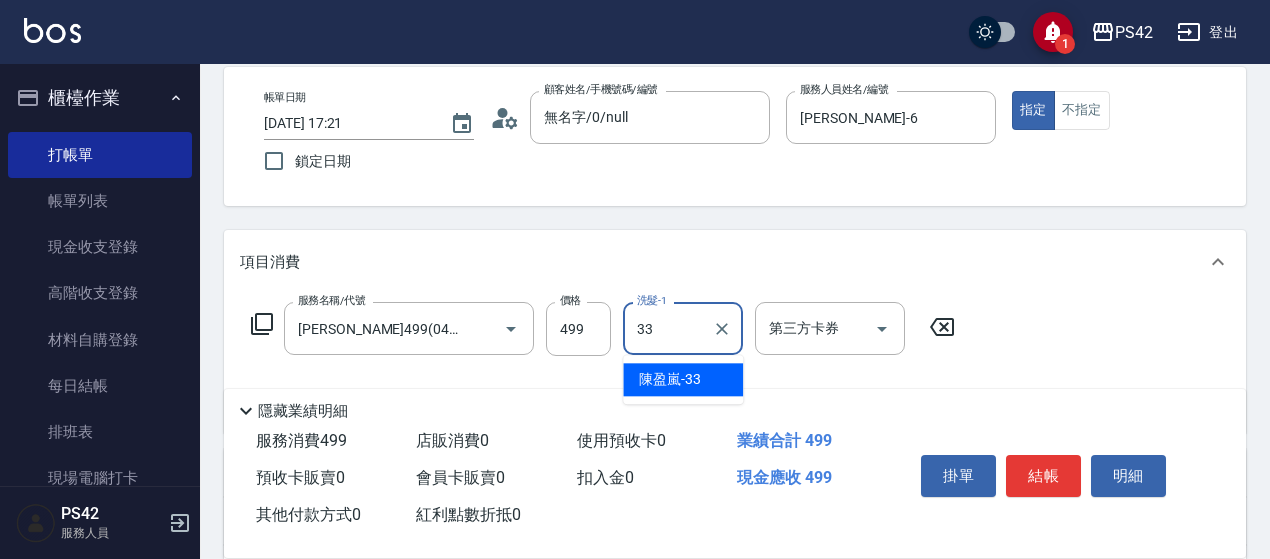 type on "陳盈嵐-33" 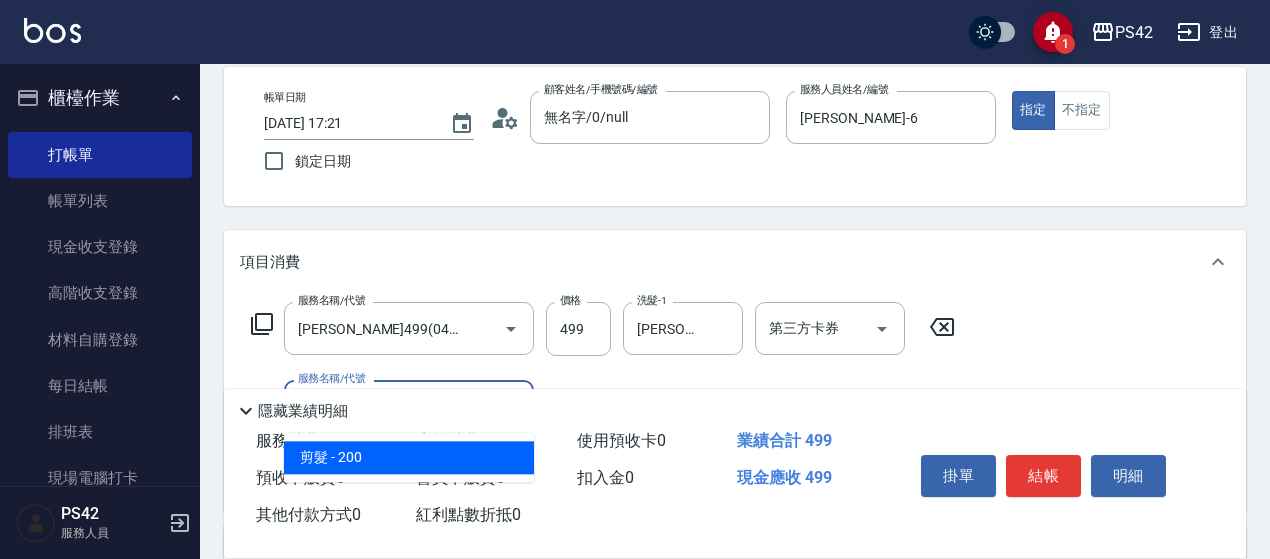 type on "剪髮(301)" 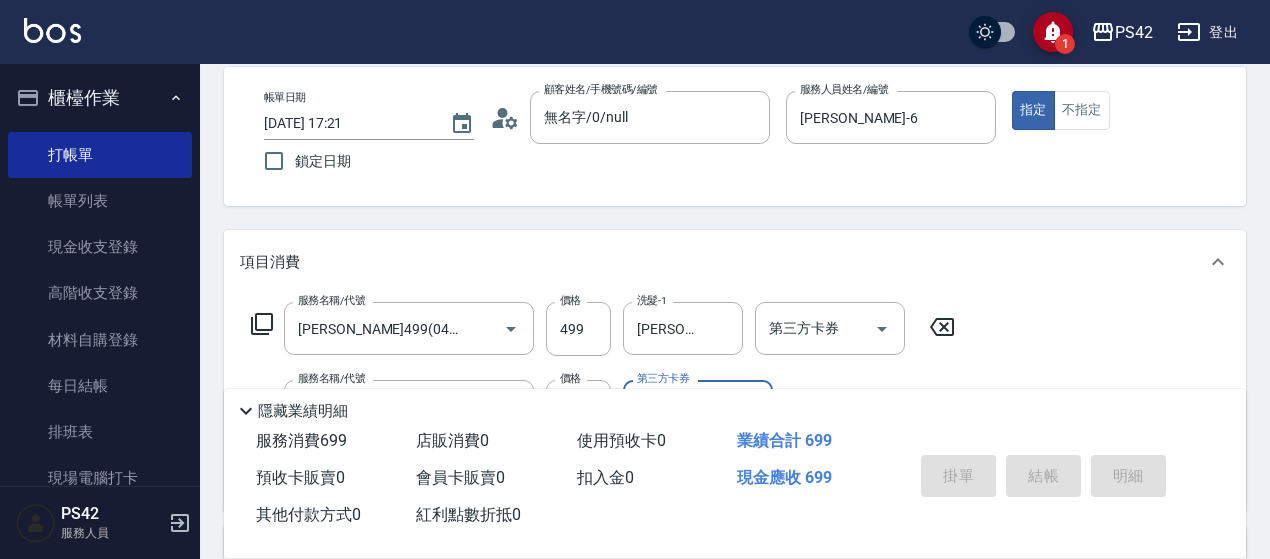 type 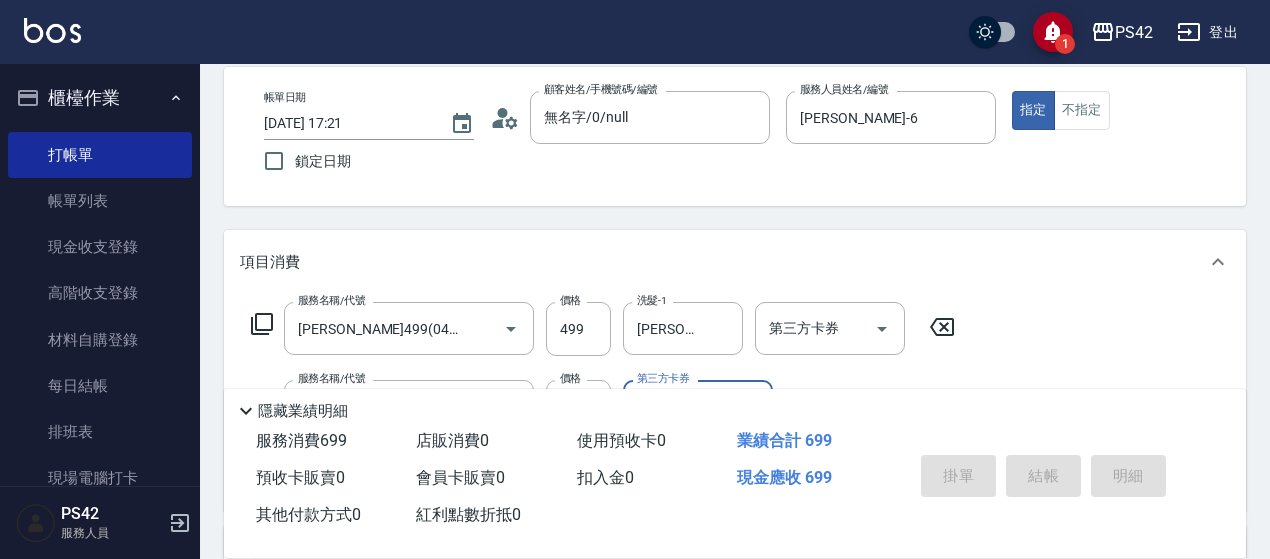 type 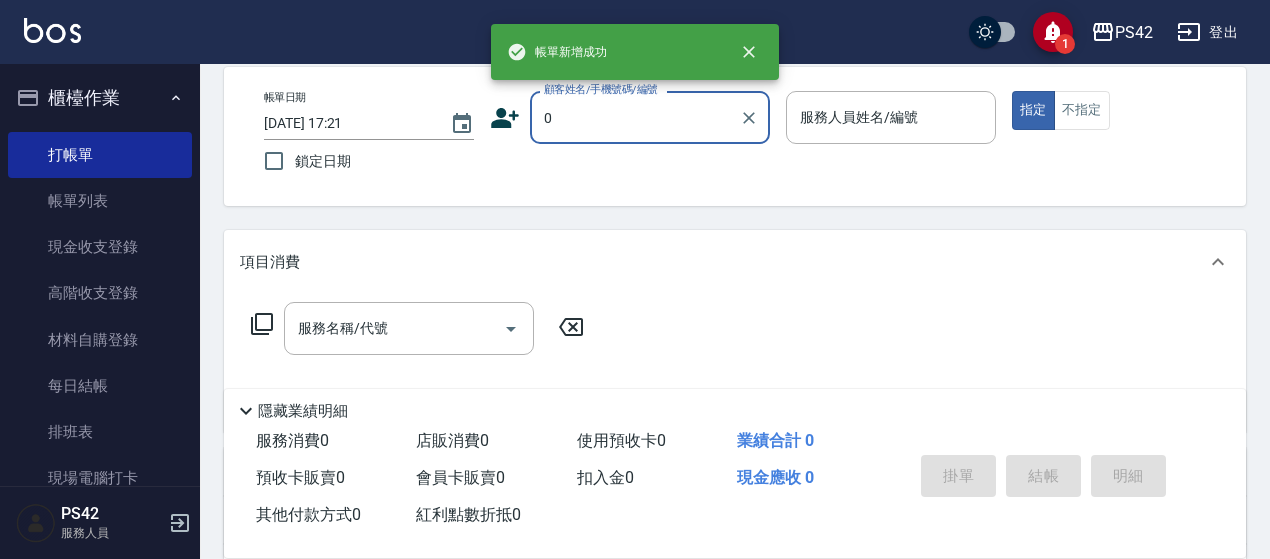 type on "無名字/0/null" 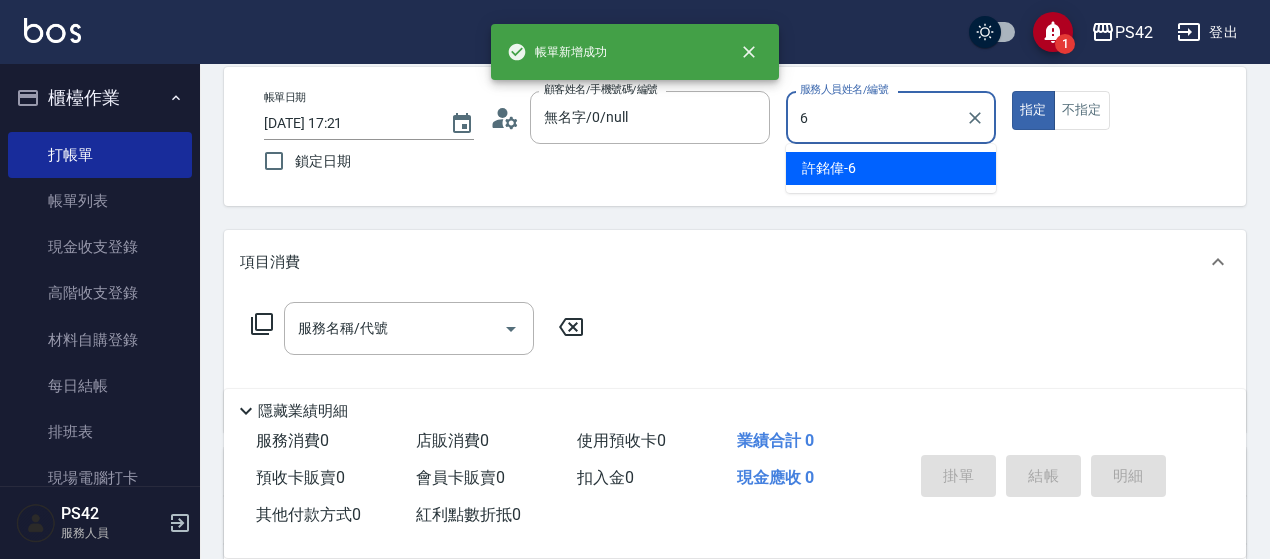 type on "許銘偉-6" 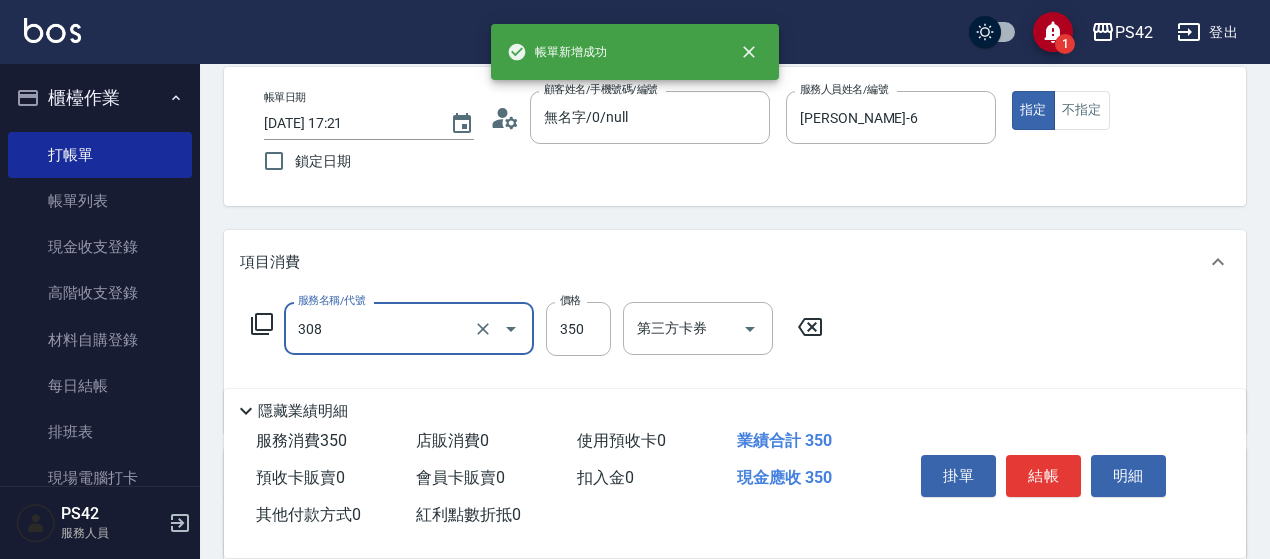 type on "洗+剪(308)" 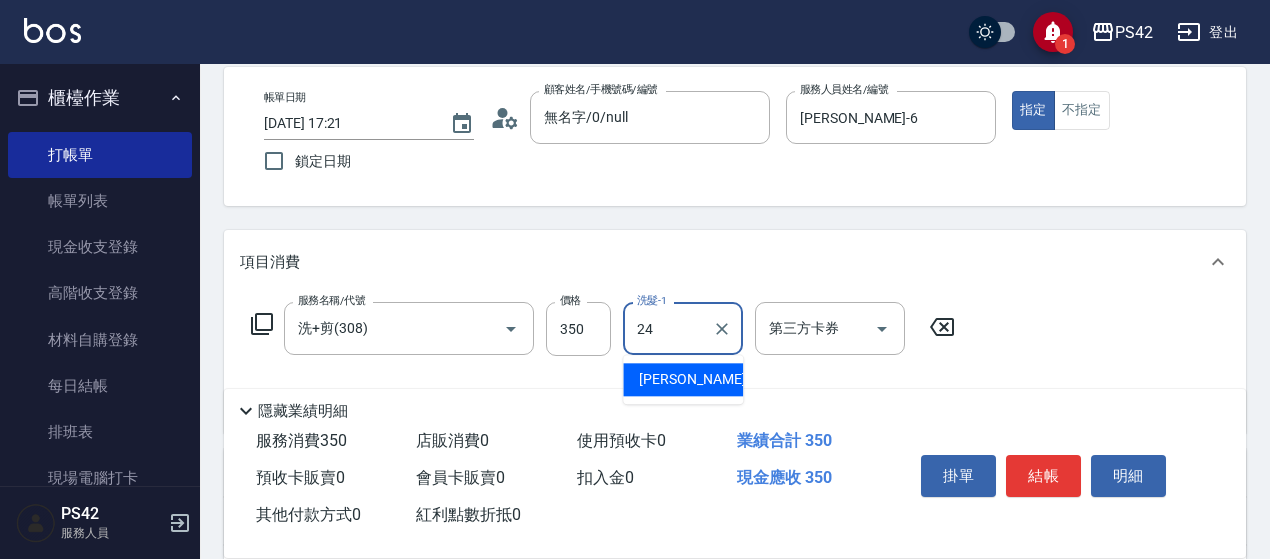 type on "莊薇蓁-24" 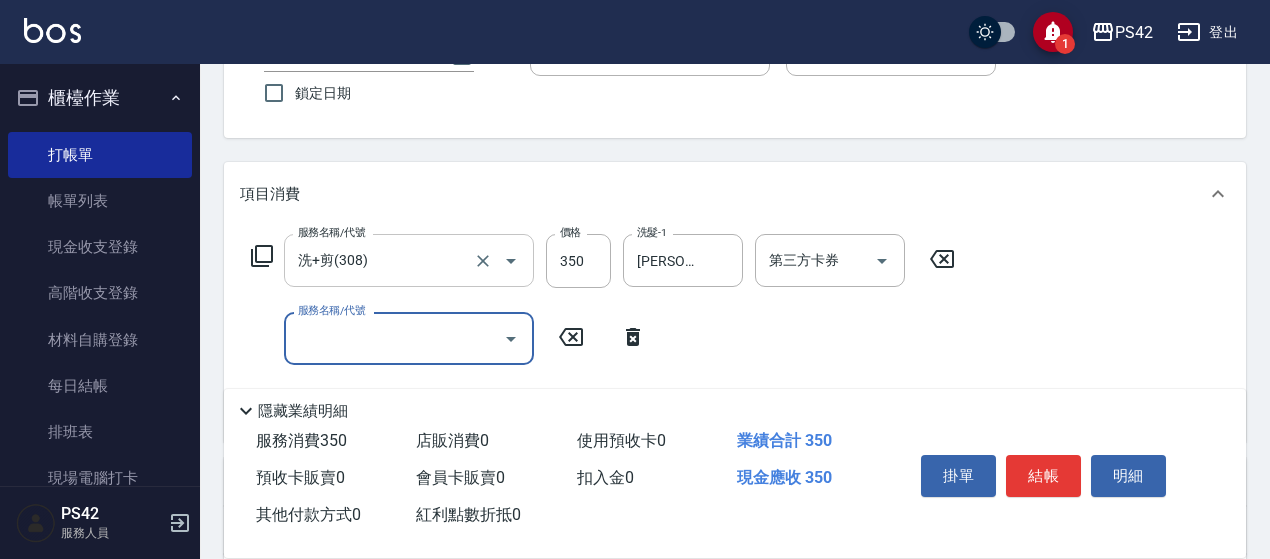 scroll, scrollTop: 194, scrollLeft: 0, axis: vertical 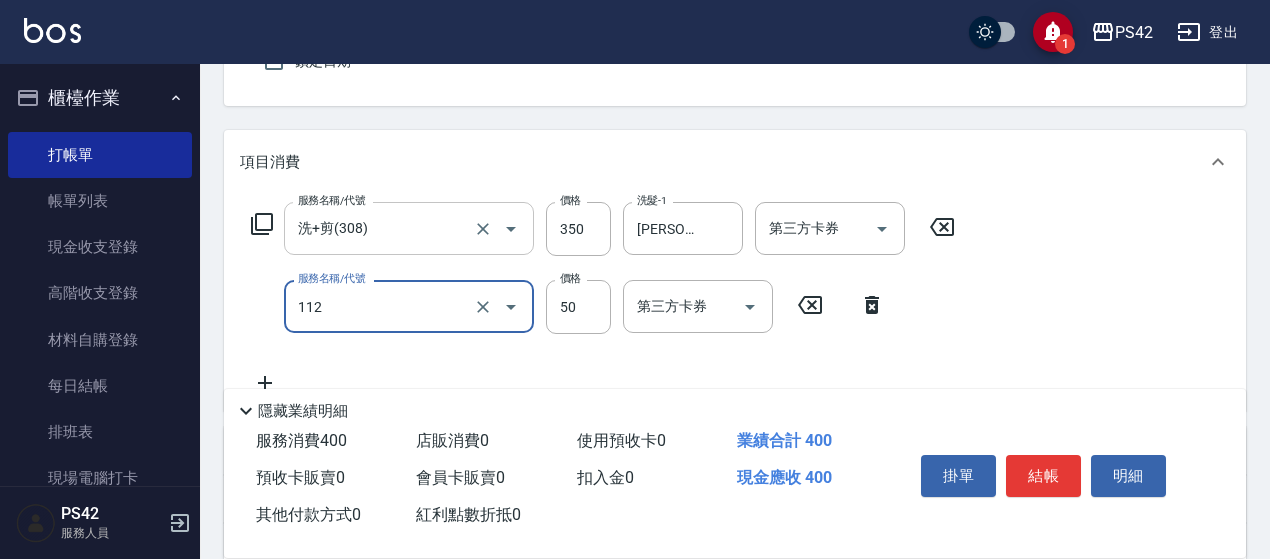 type on "精油50(112)" 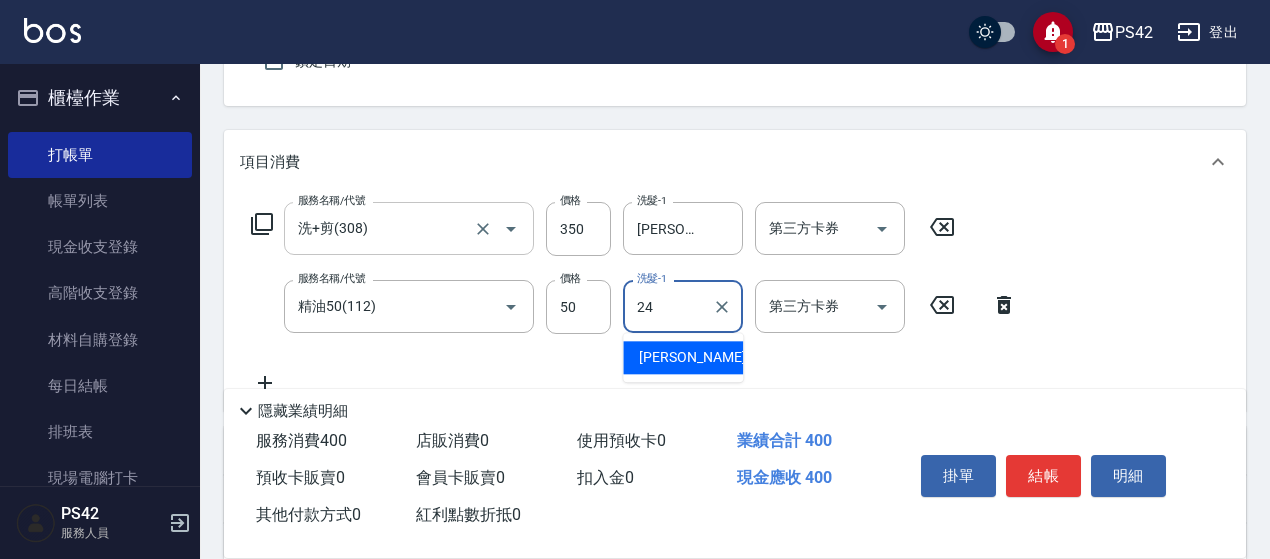 type on "莊薇蓁-24" 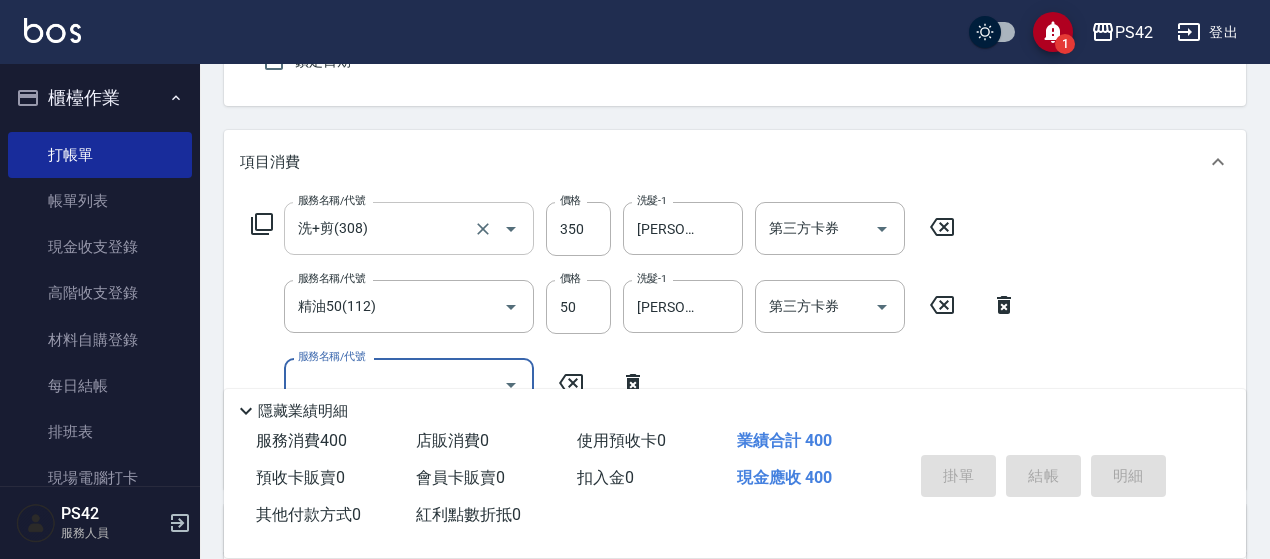 type on "2025/07/11 17:22" 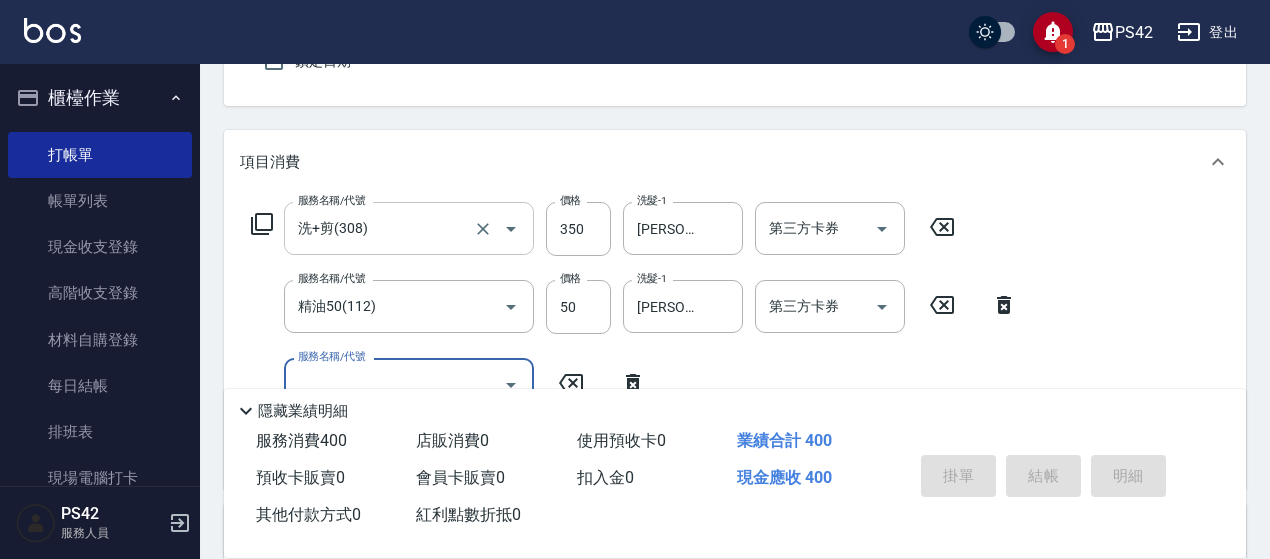 type 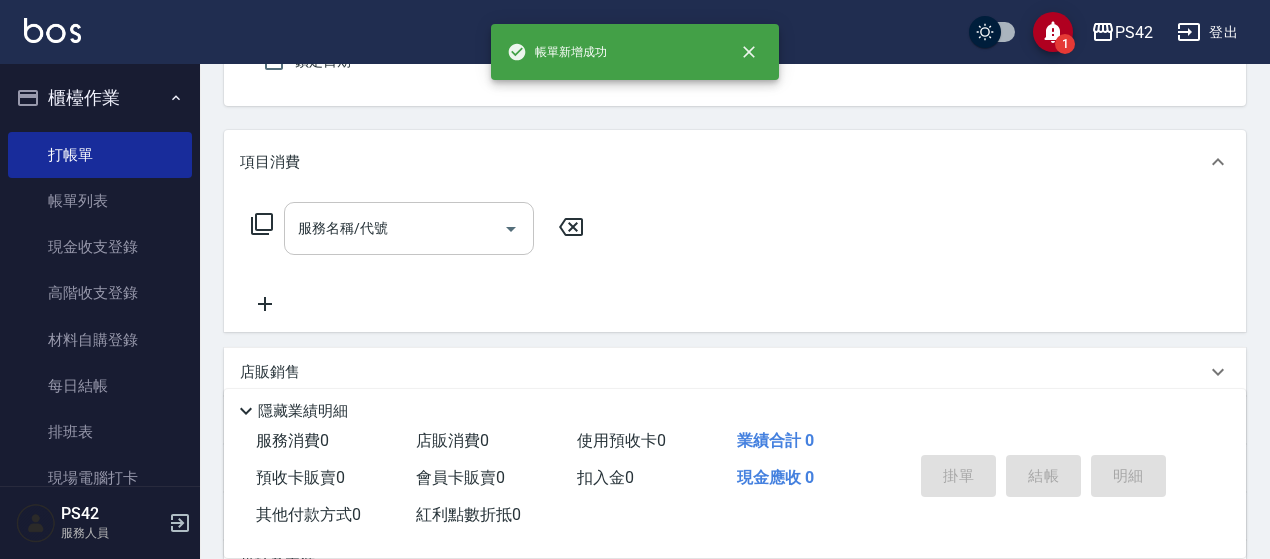 type on "無名字/0/null" 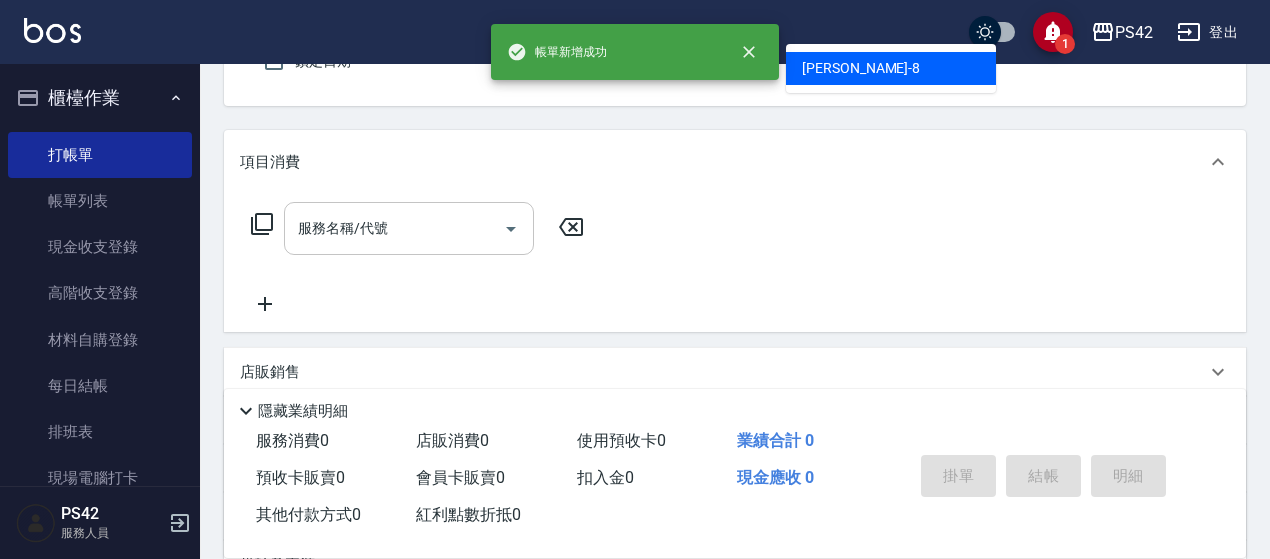 type on "張KIVI-8" 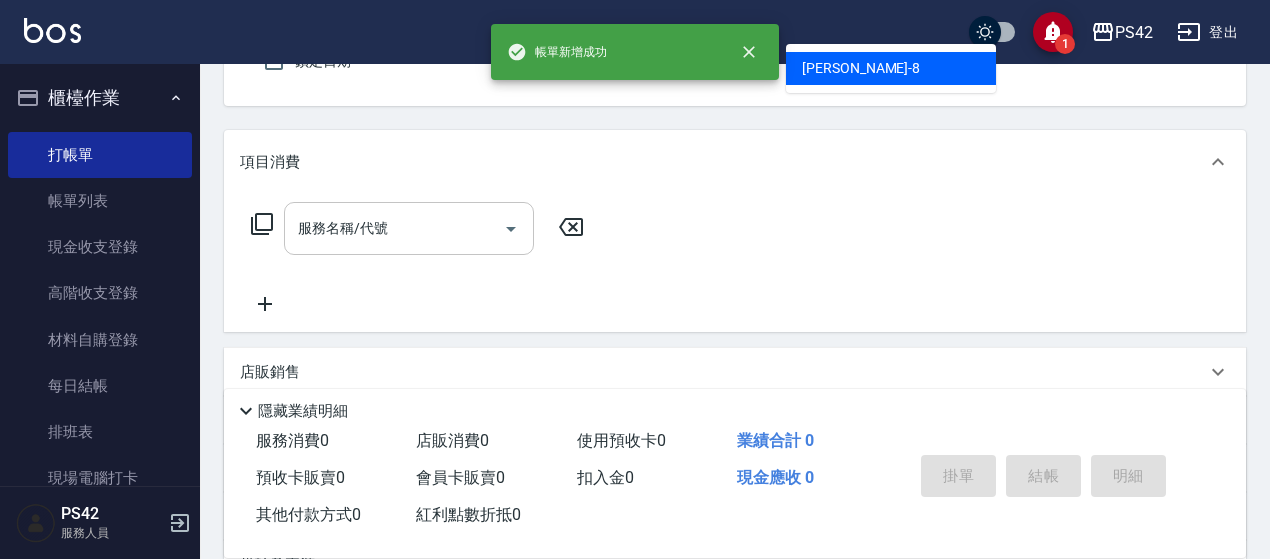 scroll, scrollTop: 185, scrollLeft: 0, axis: vertical 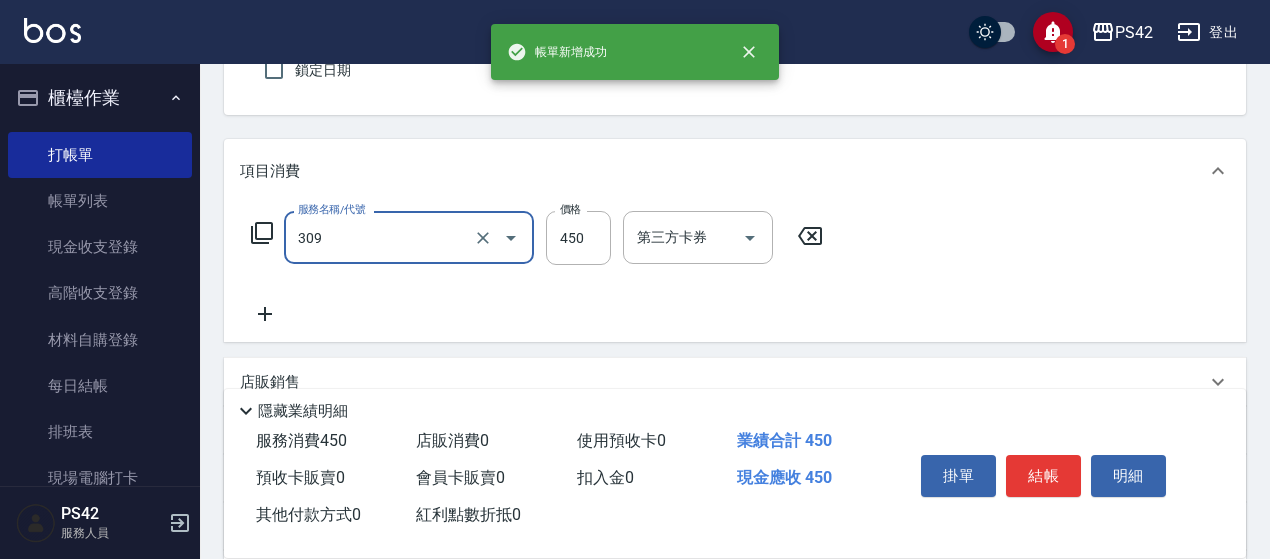 type on "洗+剪(309)" 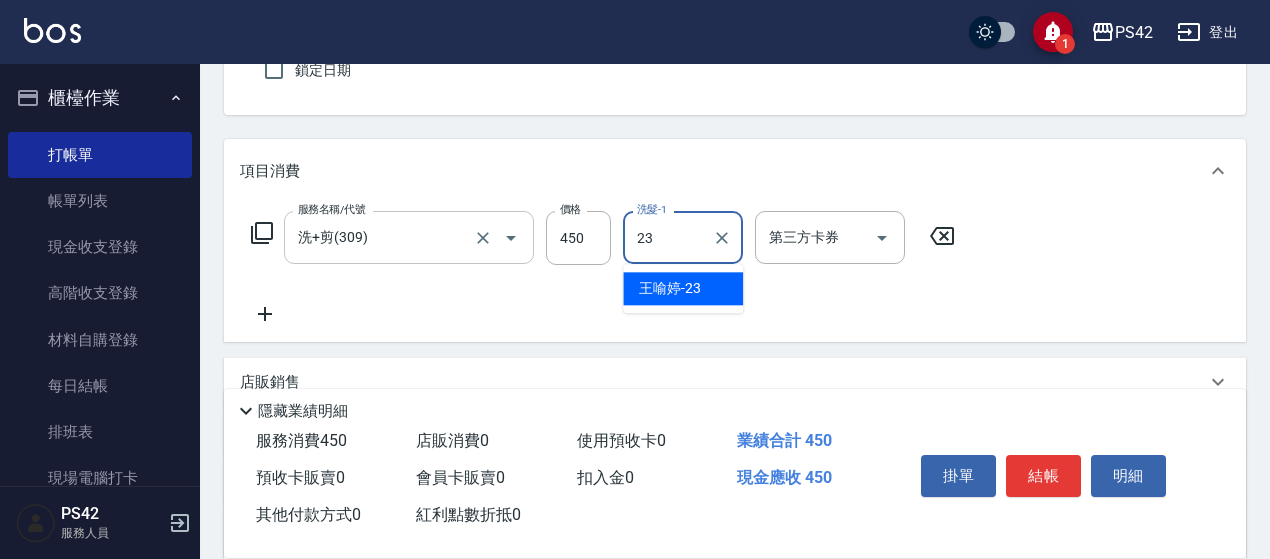 type on "王喻婷-23" 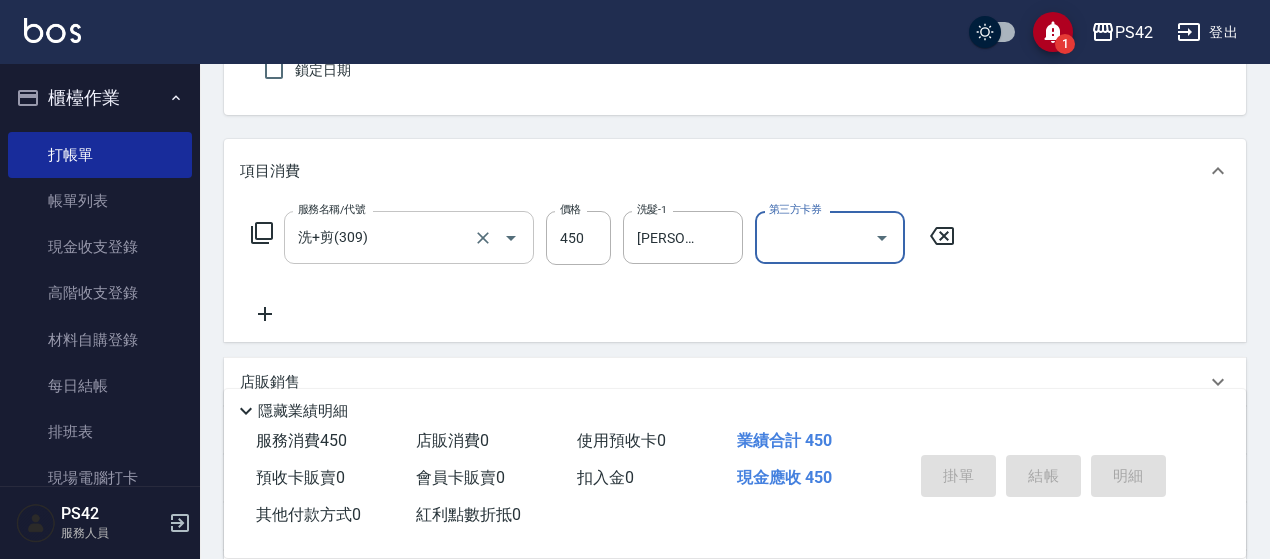type 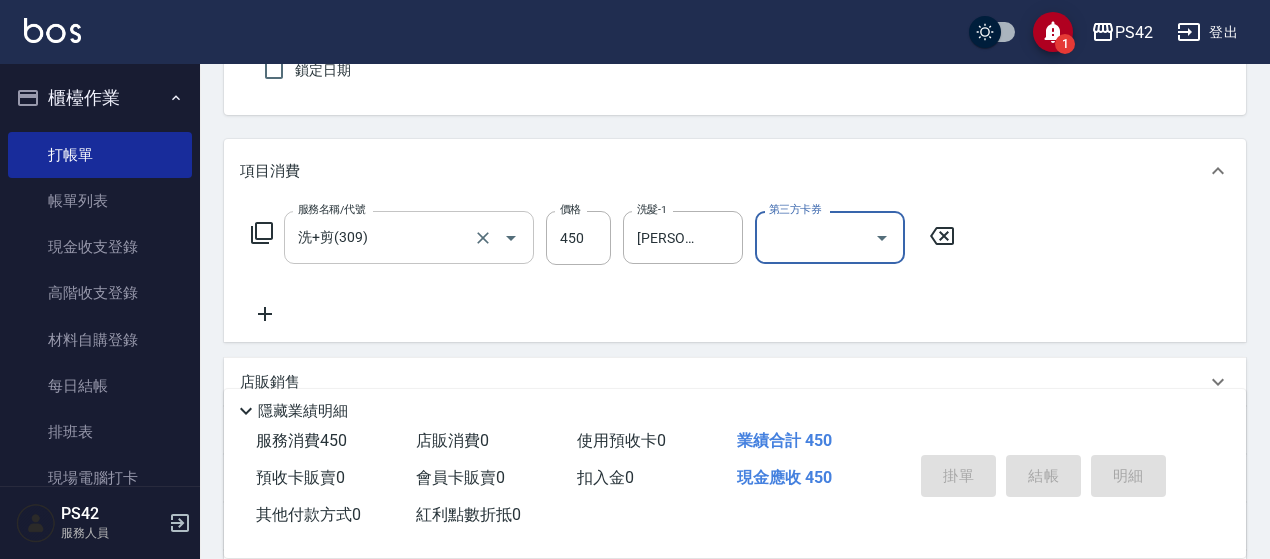 type 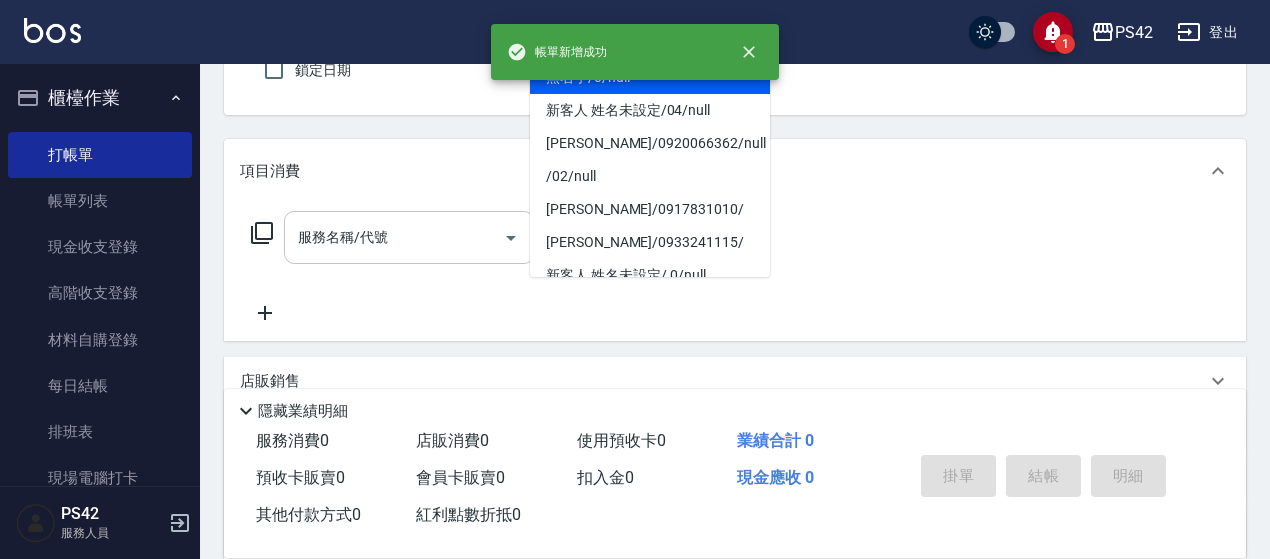 type on "無名字/0/null" 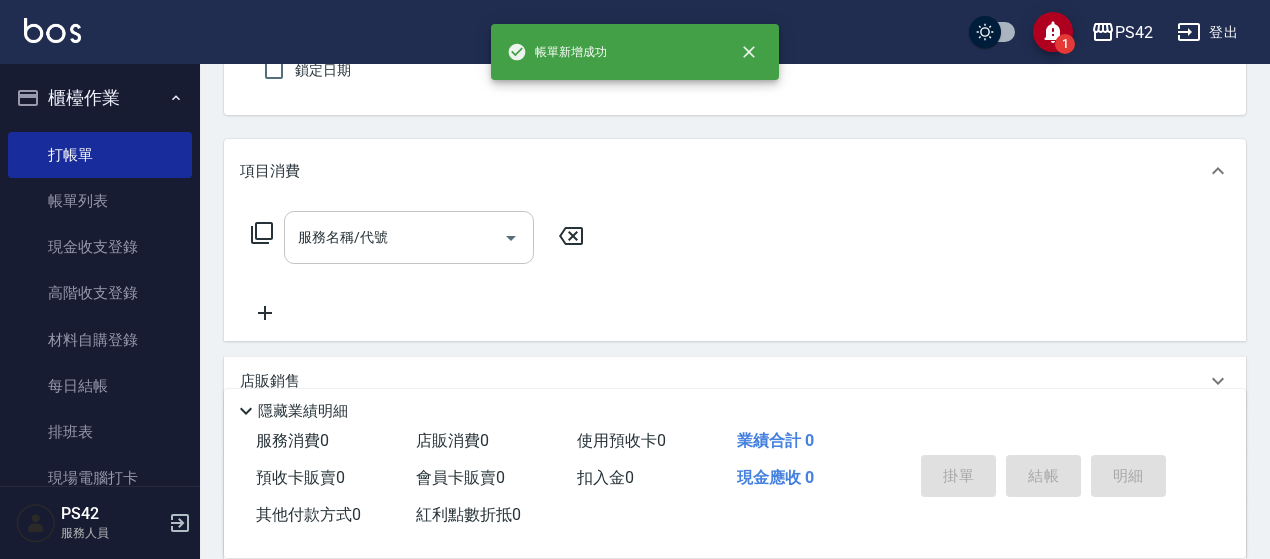 type on "楊容慈-1" 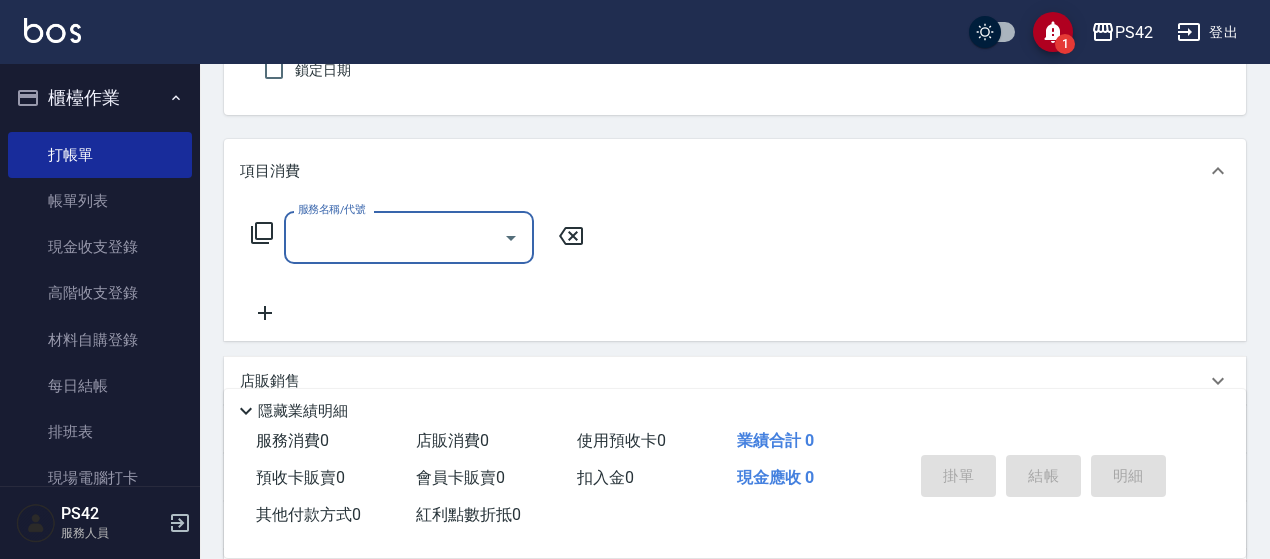 type on "0" 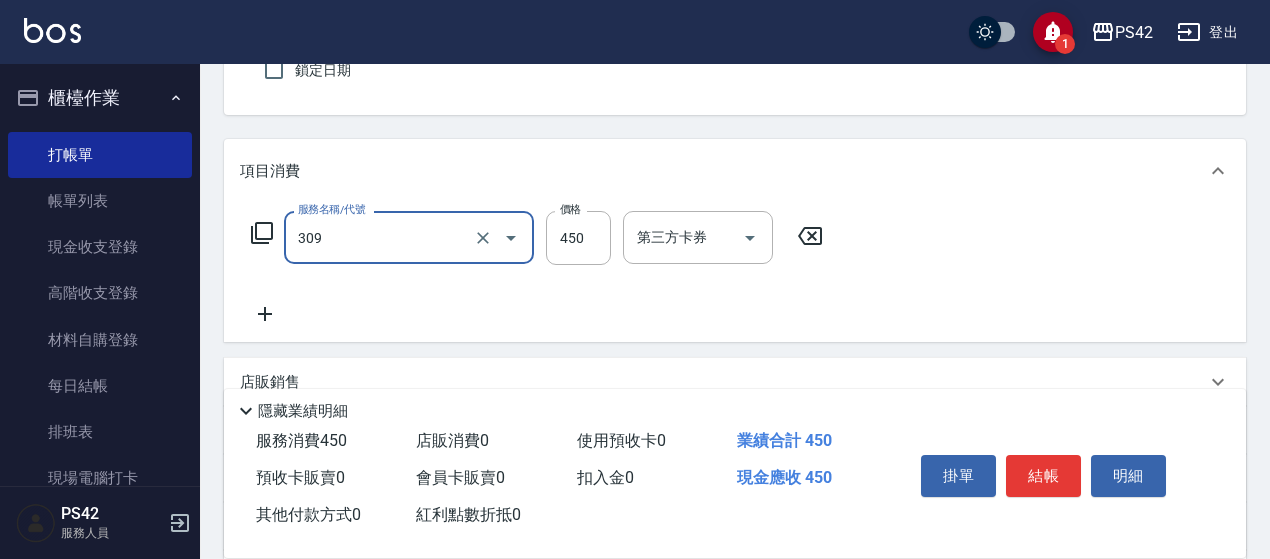 type on "洗+剪(309)" 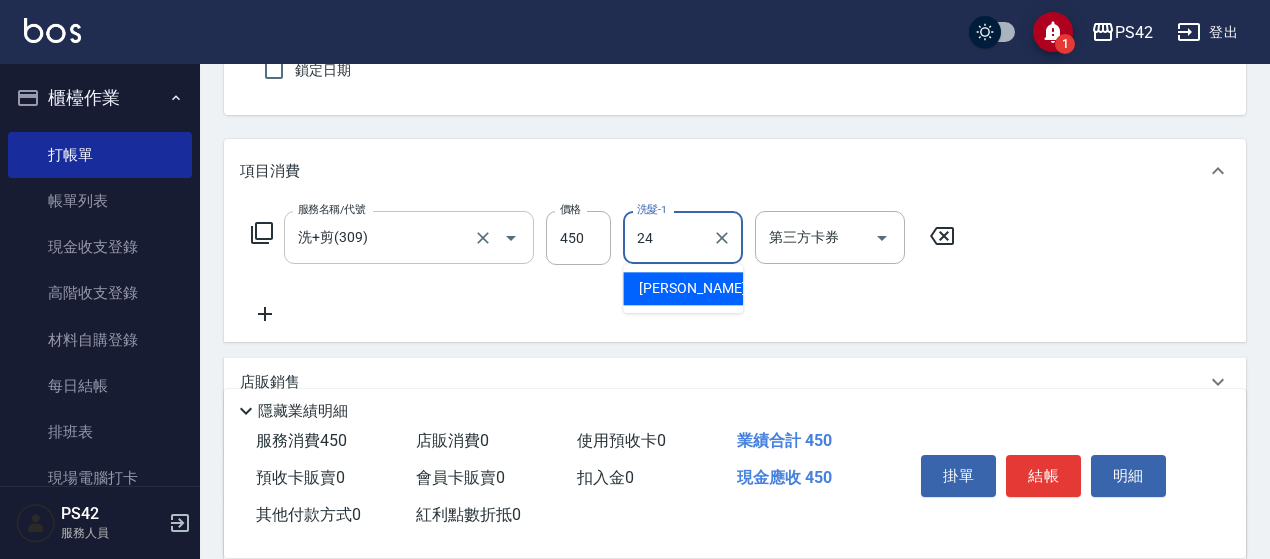 type on "莊薇蓁-24" 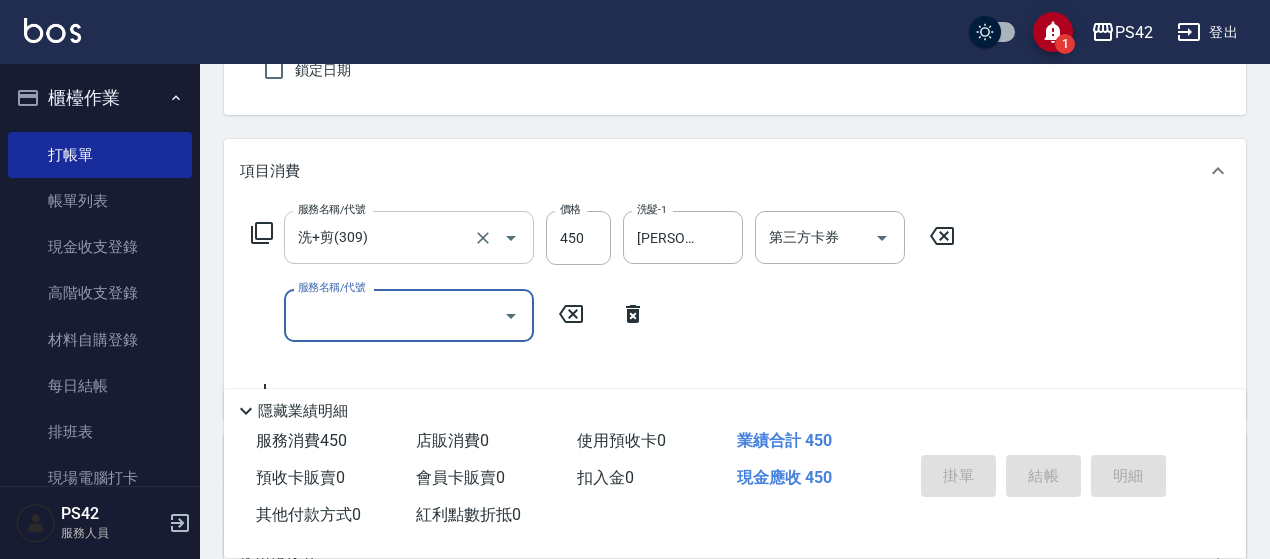 type 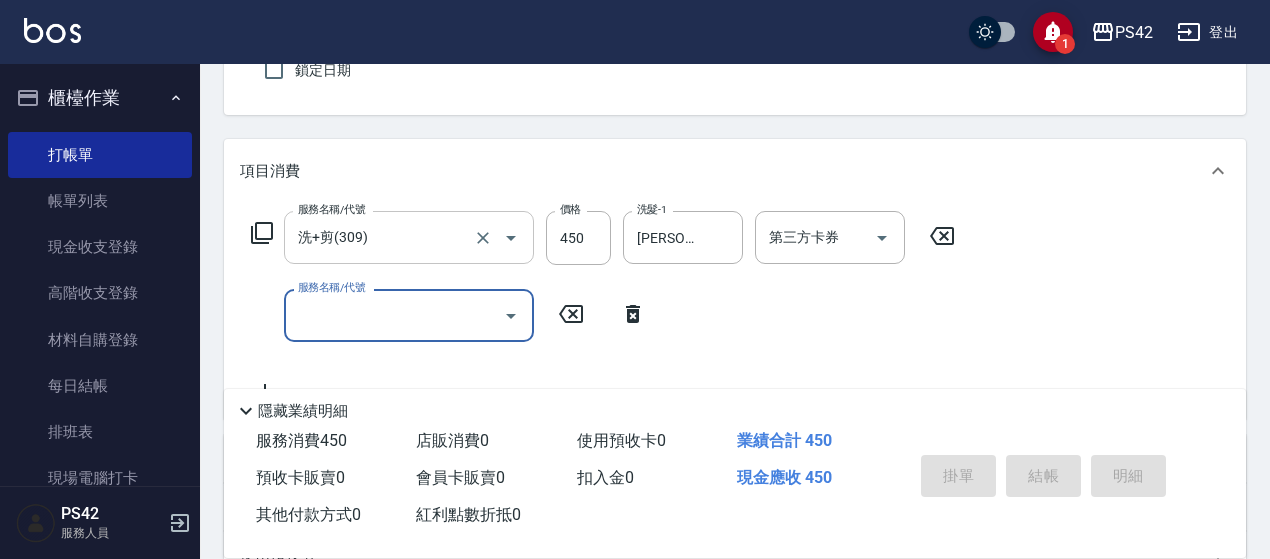 type 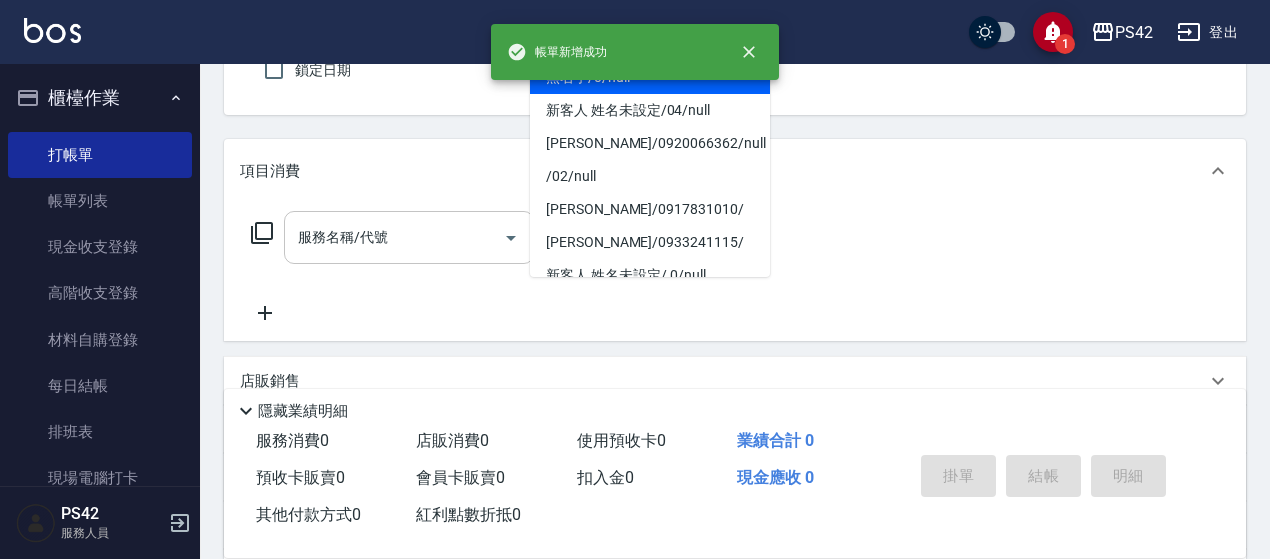 type on "無名字/0/null" 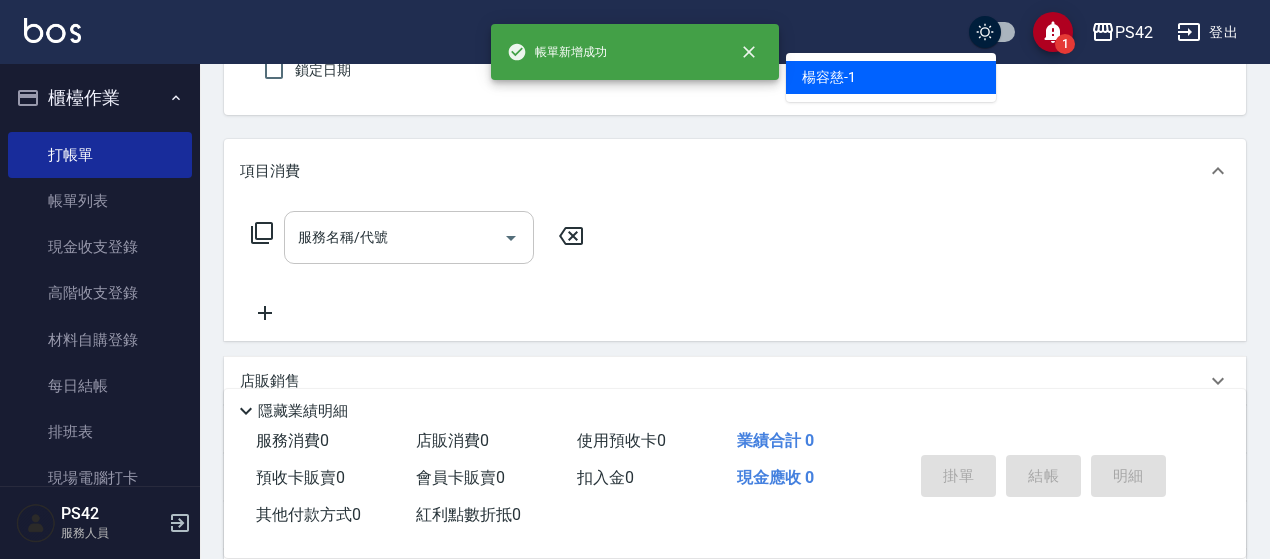 type on "楊容慈-1" 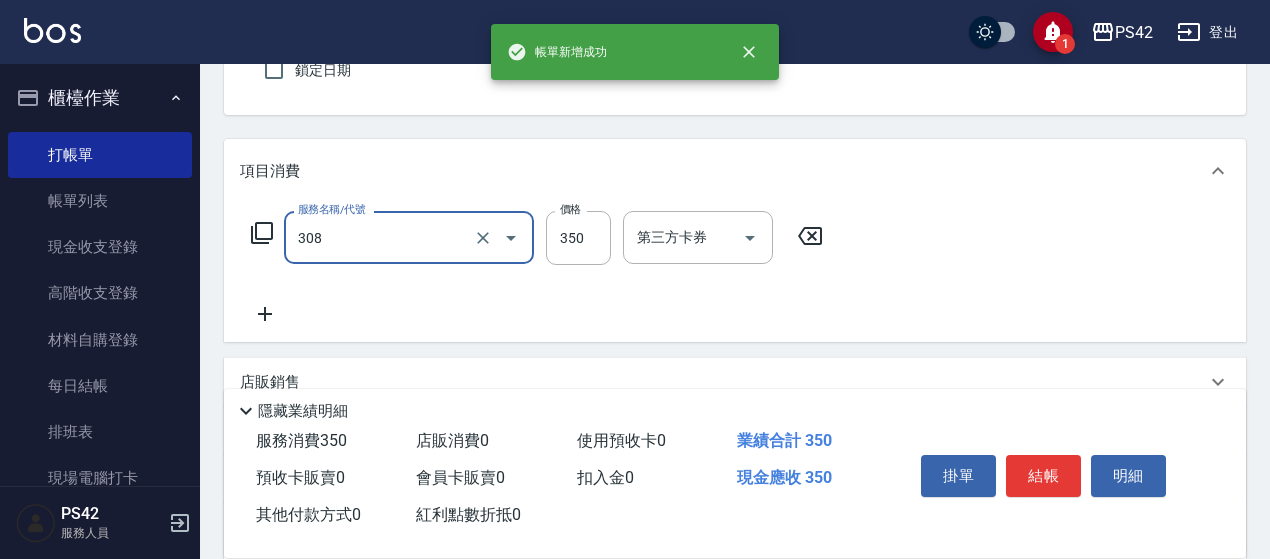type on "洗+剪(308)" 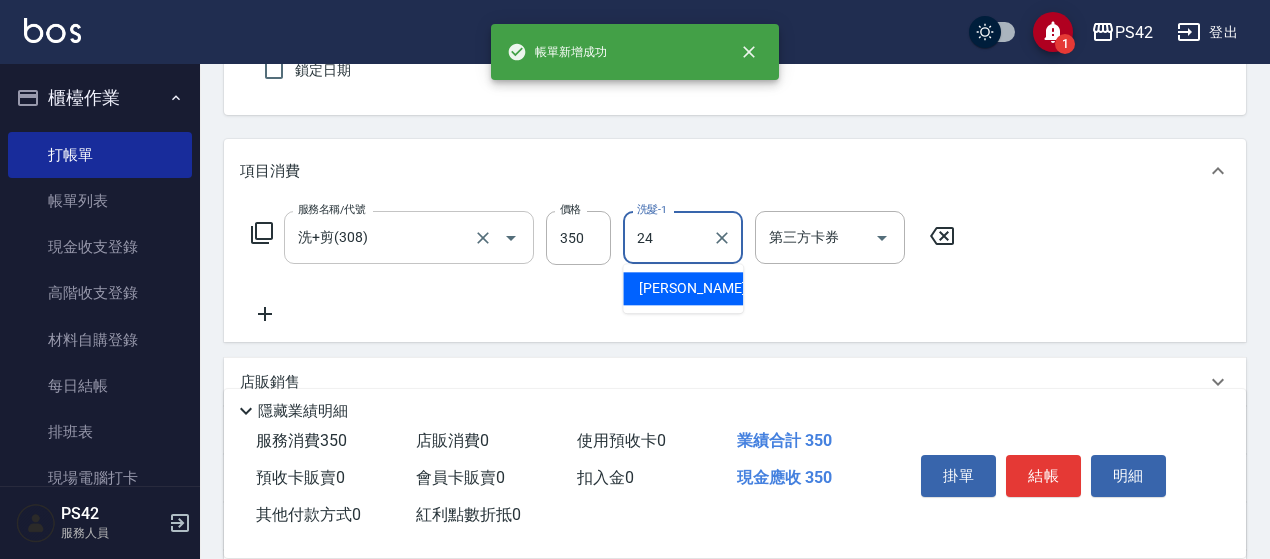 type on "莊薇蓁-24" 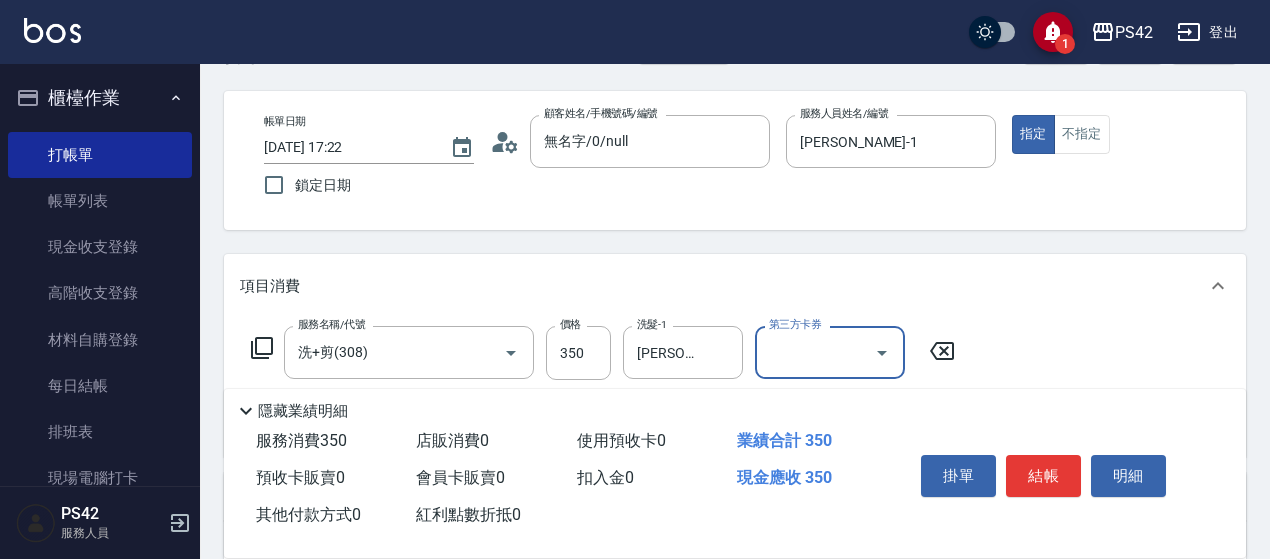 scroll, scrollTop: 0, scrollLeft: 0, axis: both 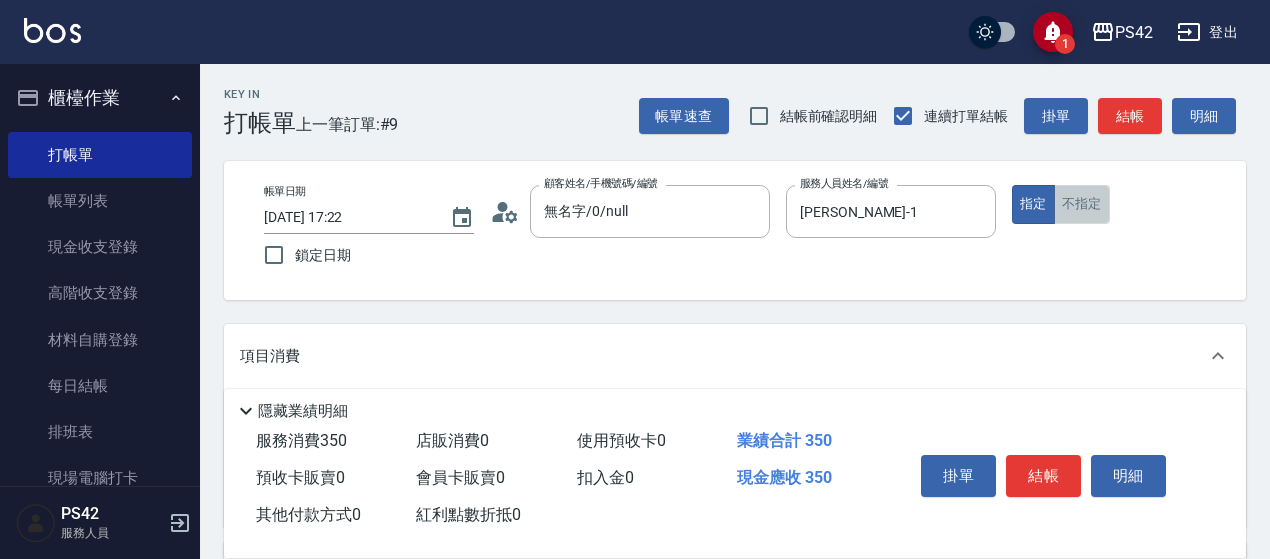 click on "不指定" at bounding box center (1082, 204) 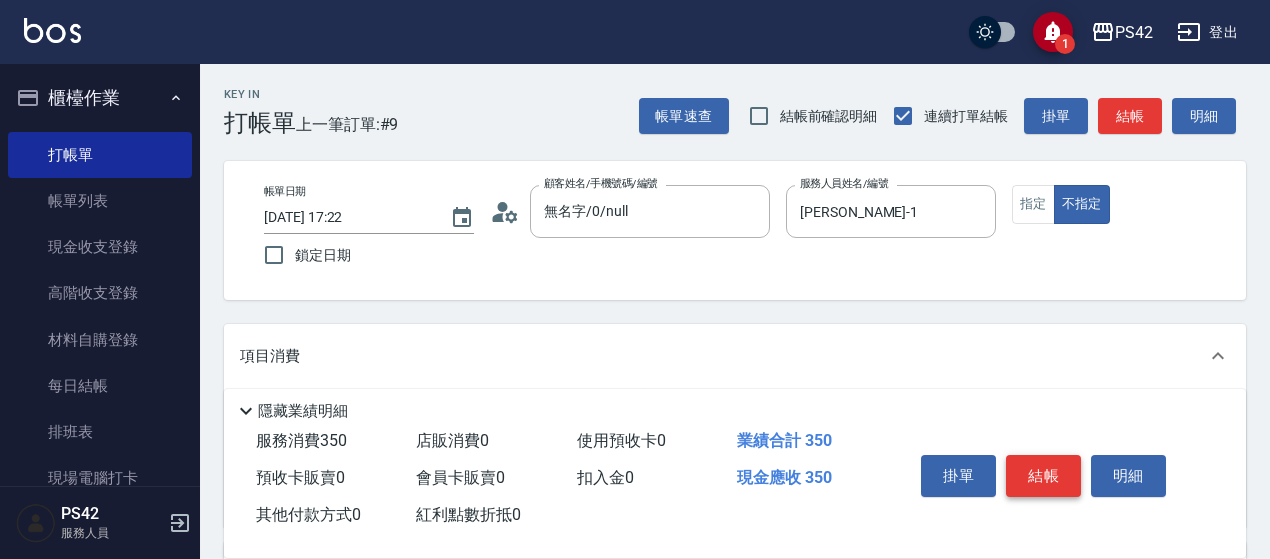 click on "結帳" at bounding box center (1043, 476) 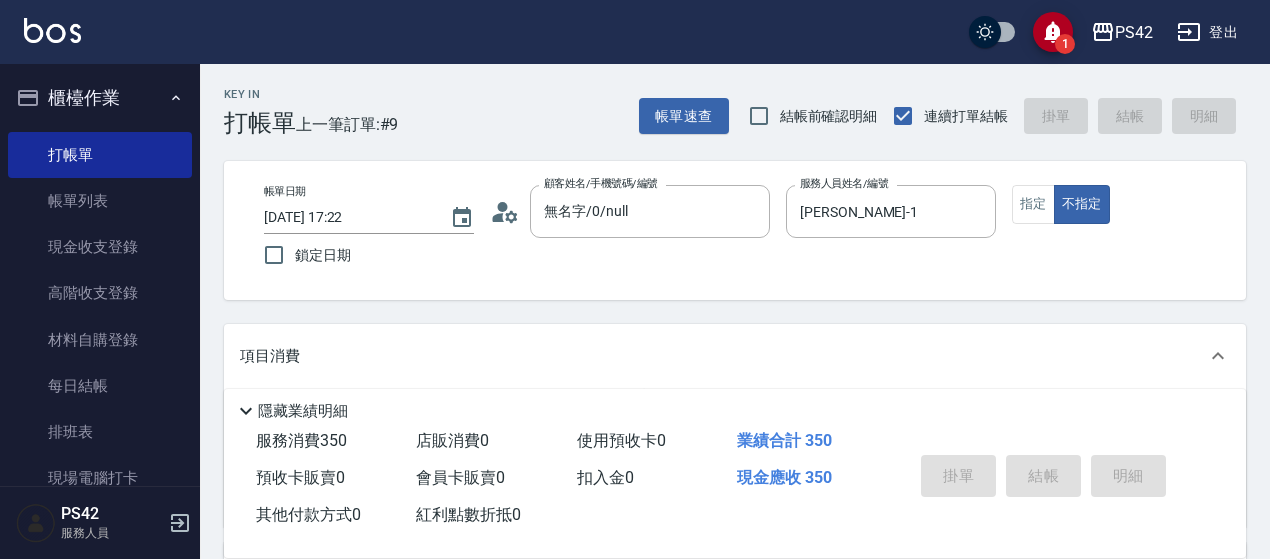 type 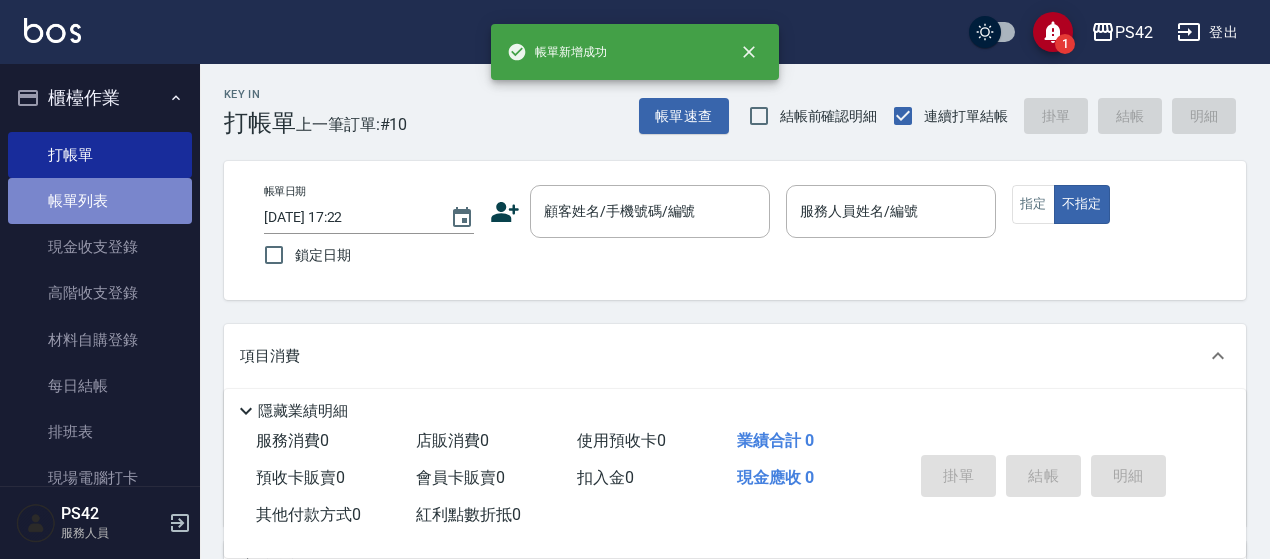 click on "帳單列表" at bounding box center (100, 201) 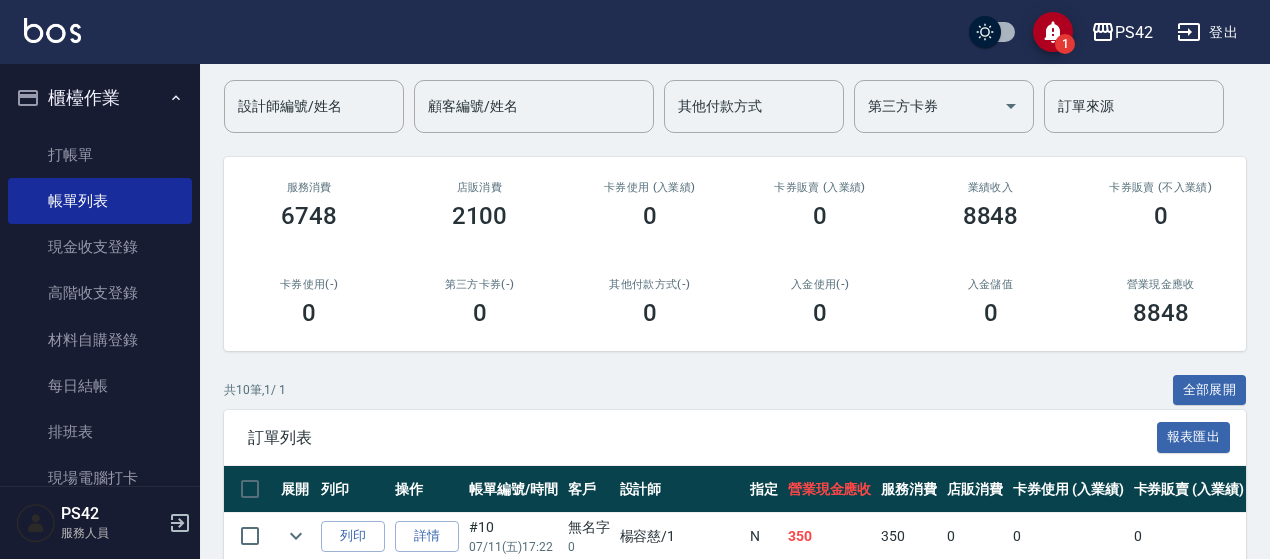 scroll, scrollTop: 400, scrollLeft: 0, axis: vertical 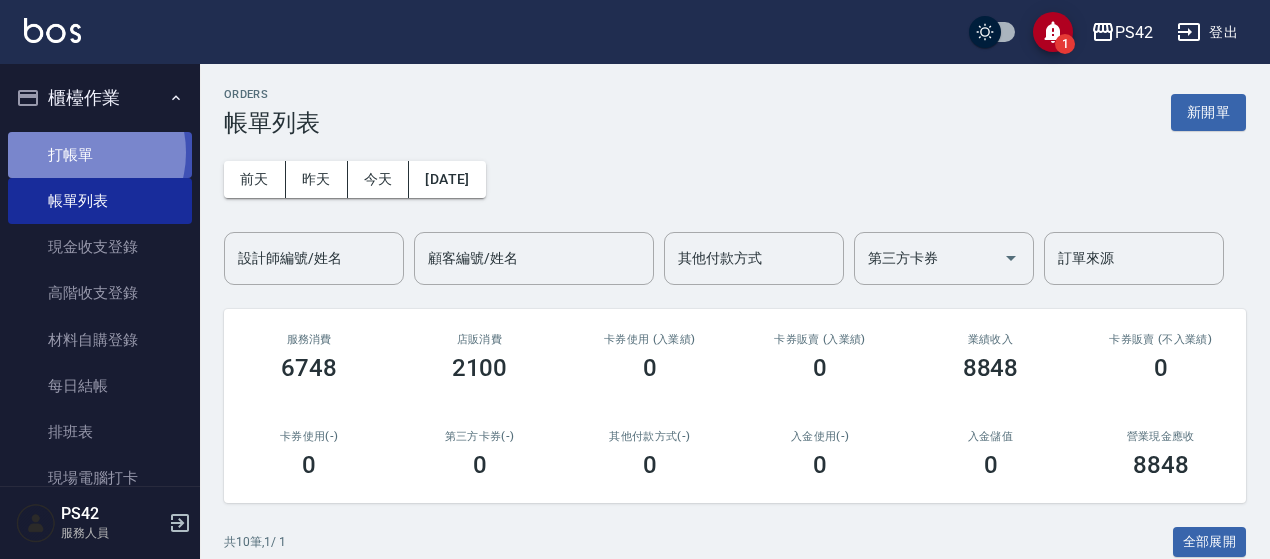 click on "打帳單" at bounding box center [100, 155] 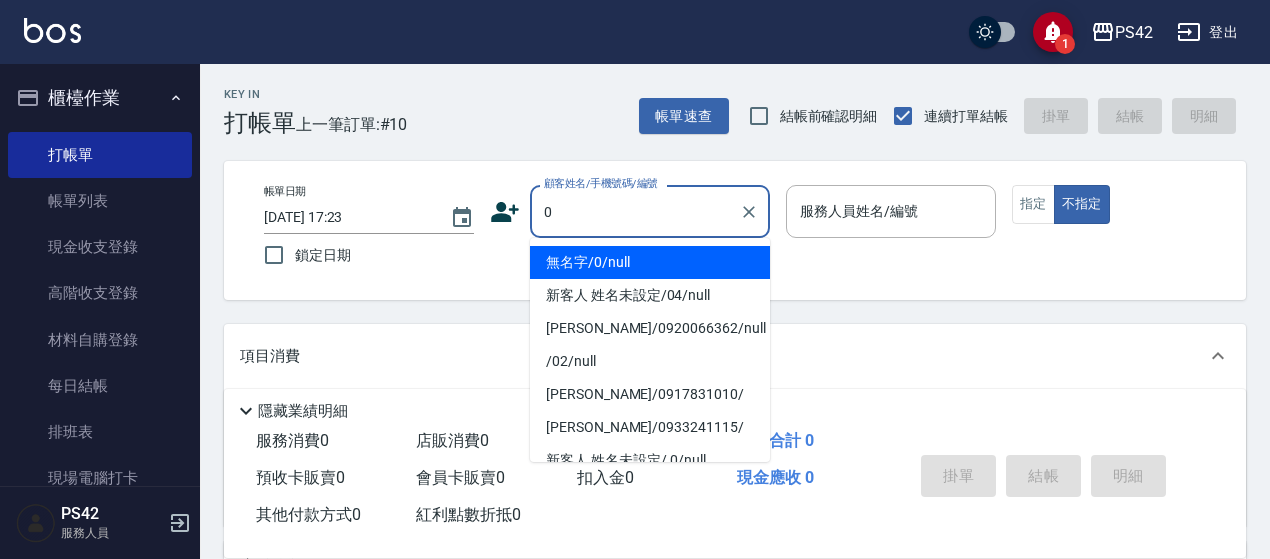 type on "無名字/0/null" 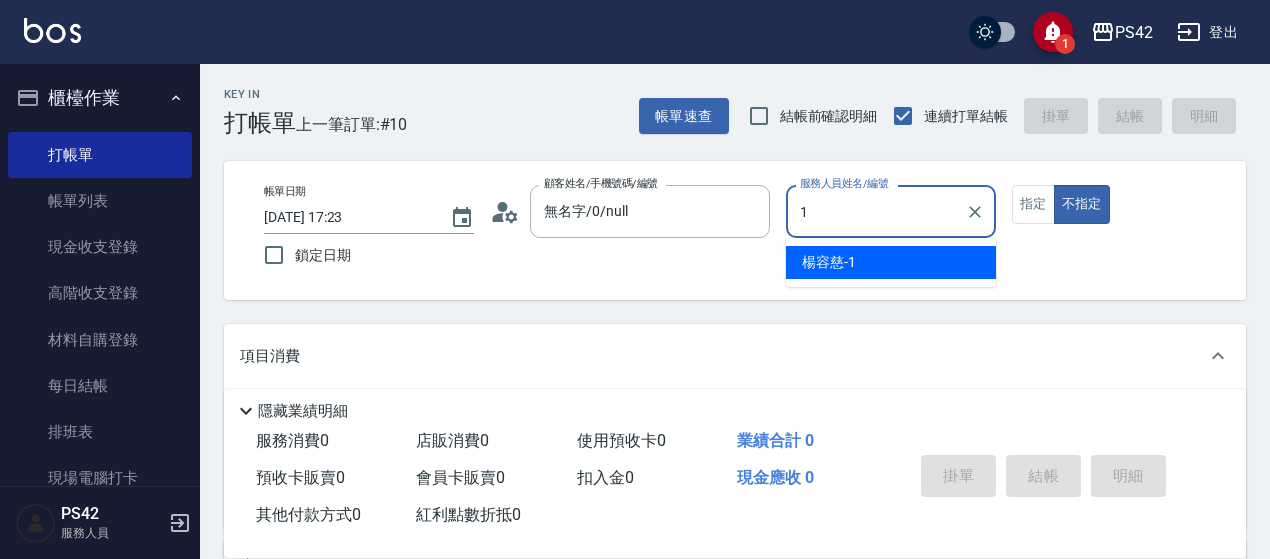 type on "楊容慈-1" 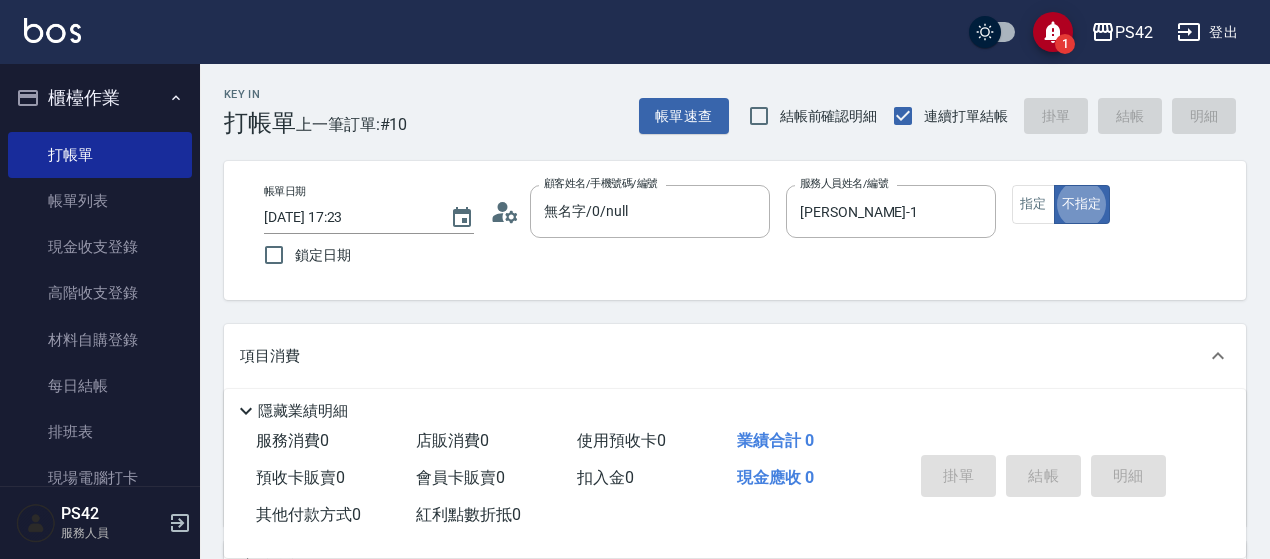 type on "false" 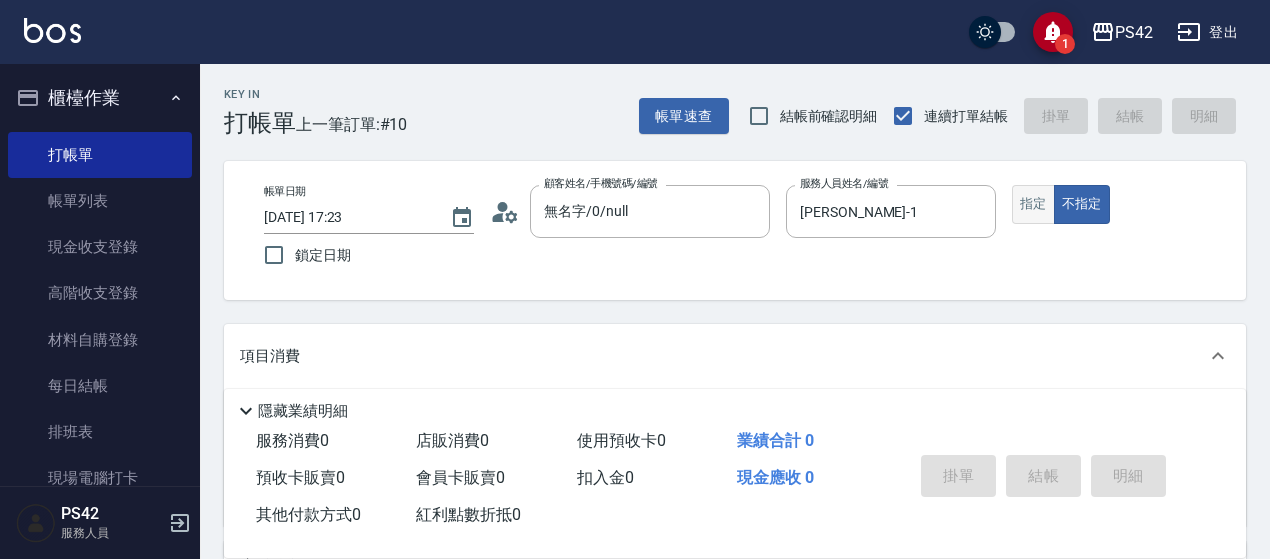 click on "指定" at bounding box center [1033, 204] 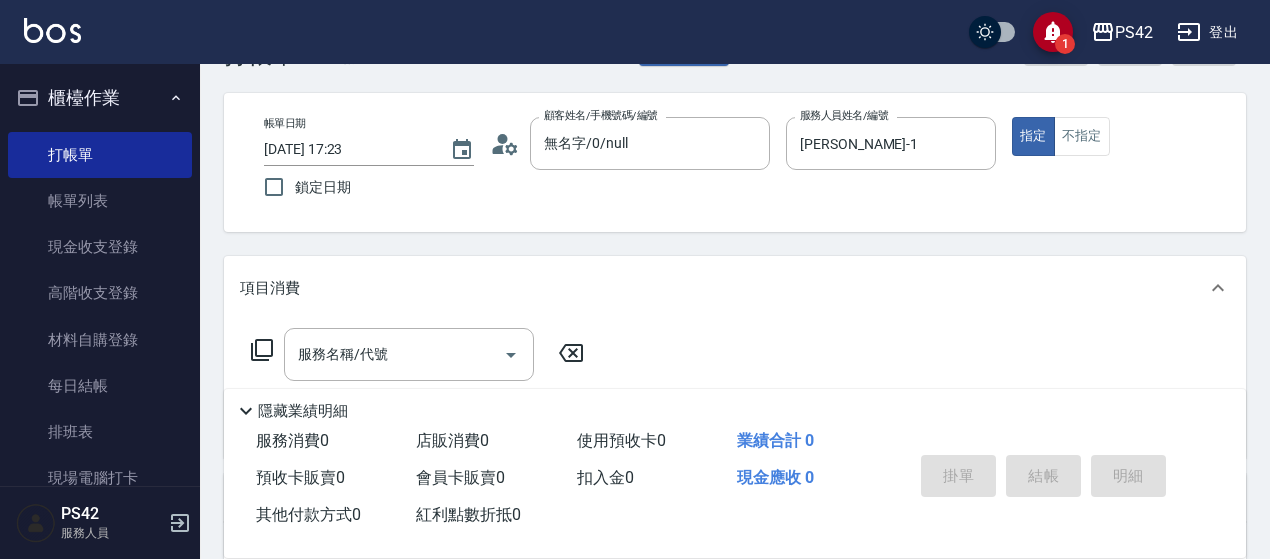 scroll, scrollTop: 100, scrollLeft: 0, axis: vertical 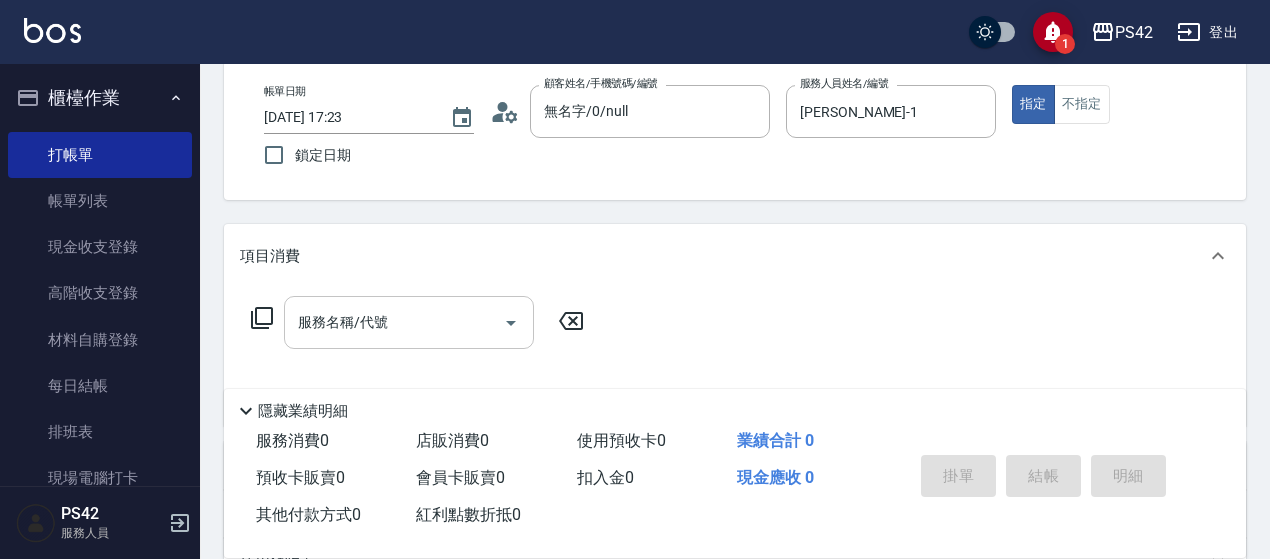 drag, startPoint x: 353, startPoint y: 290, endPoint x: 361, endPoint y: 312, distance: 23.409399 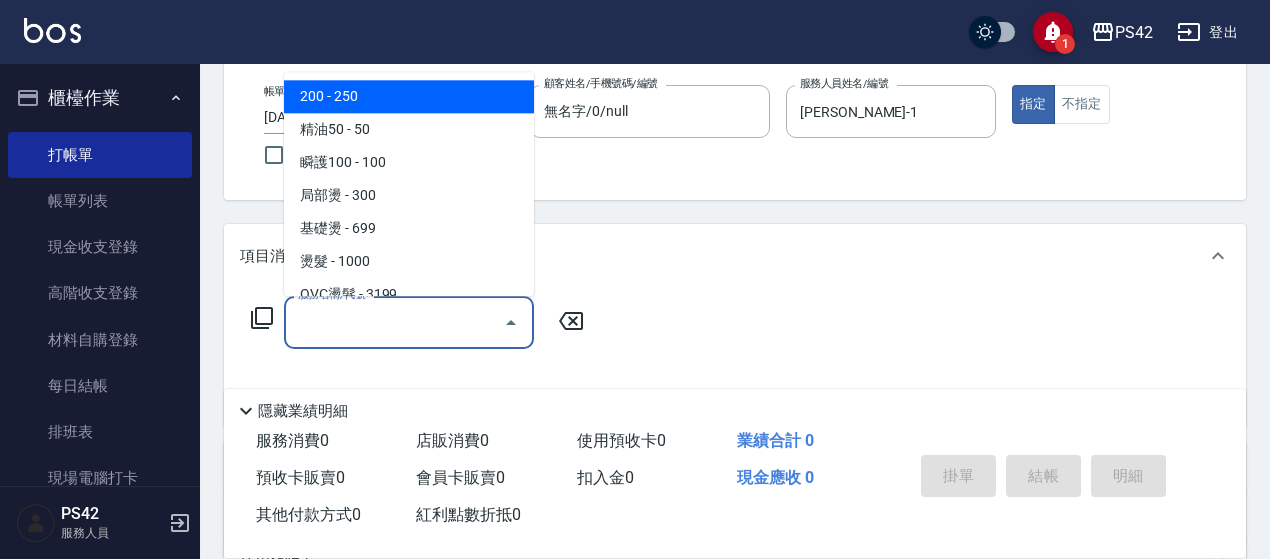 drag, startPoint x: 361, startPoint y: 312, endPoint x: 398, endPoint y: 329, distance: 40.718548 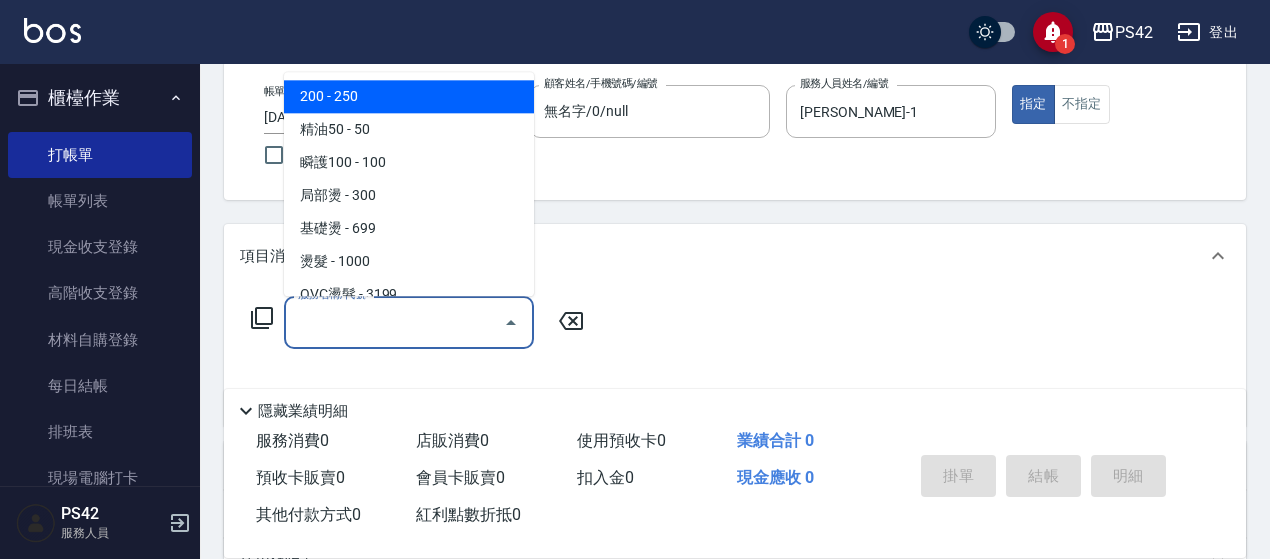 click on "服務名稱/代號" at bounding box center [394, 322] 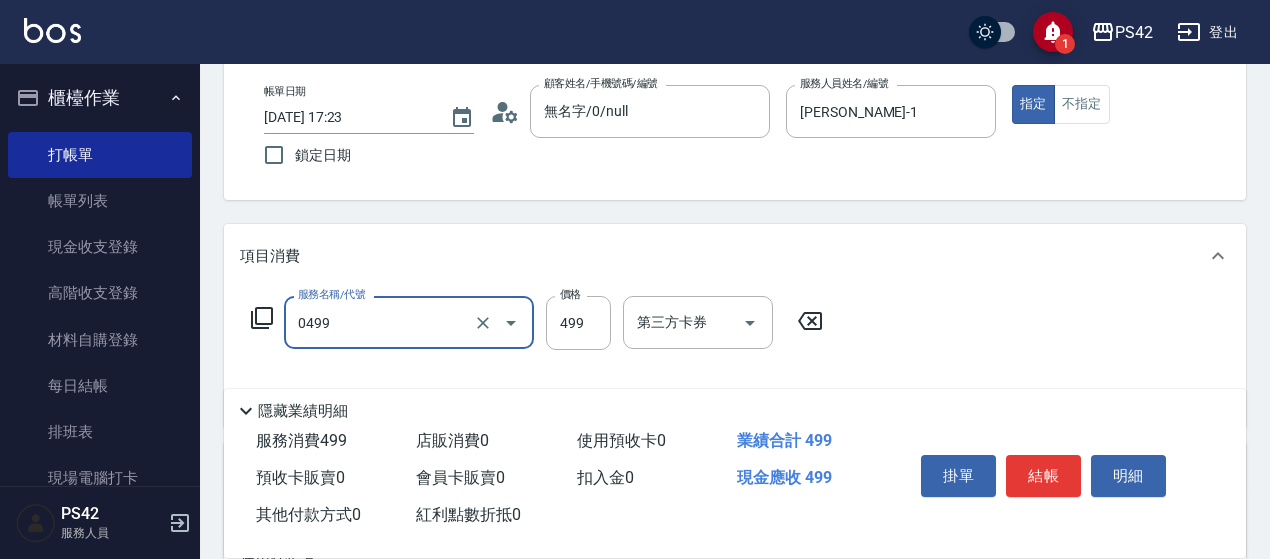 type on "伊黛莉499(0499)" 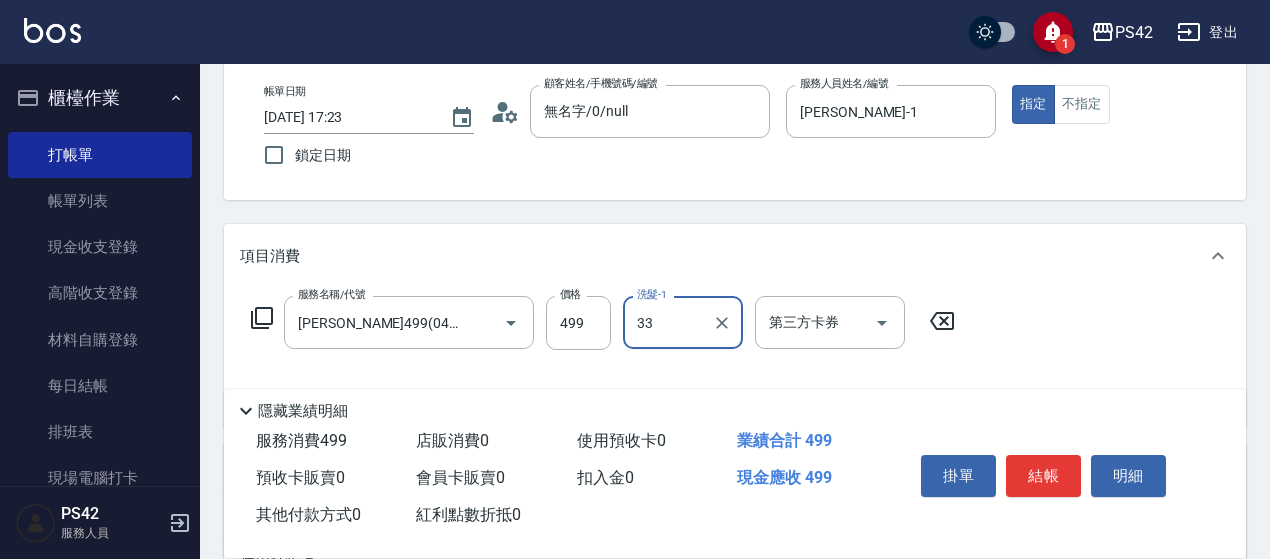 type on "陳盈嵐-33" 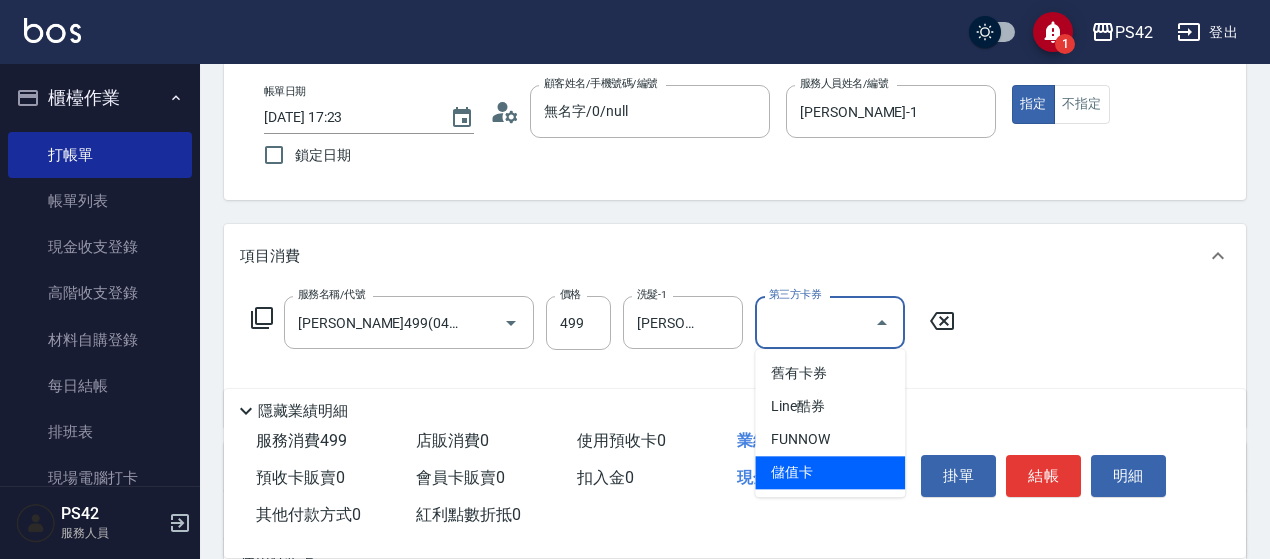 type on "儲值卡" 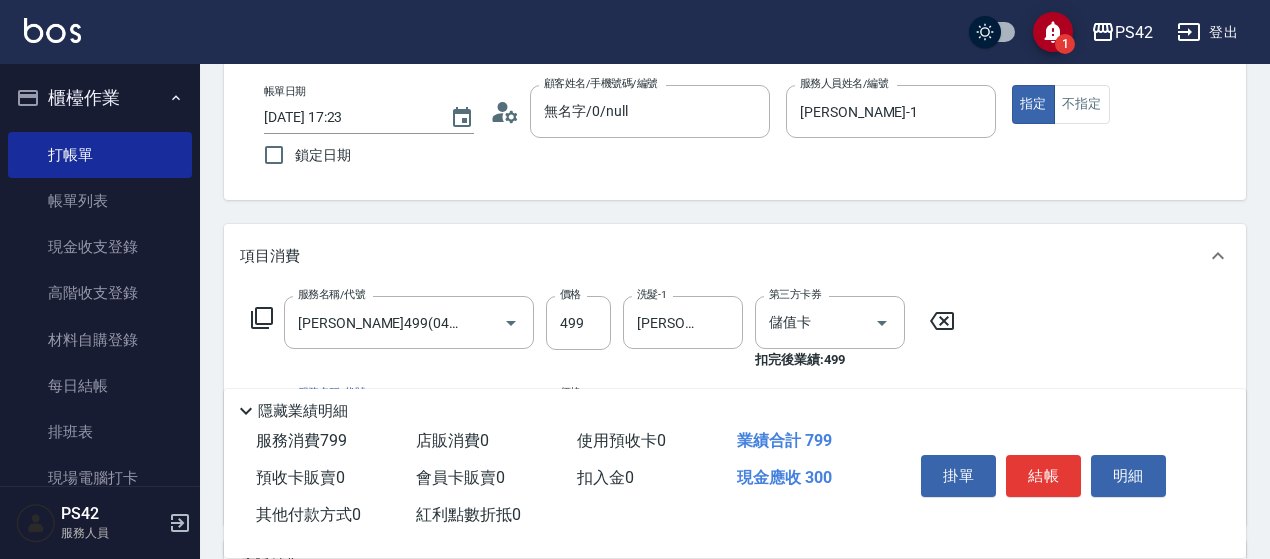 type on "剪髮(302)" 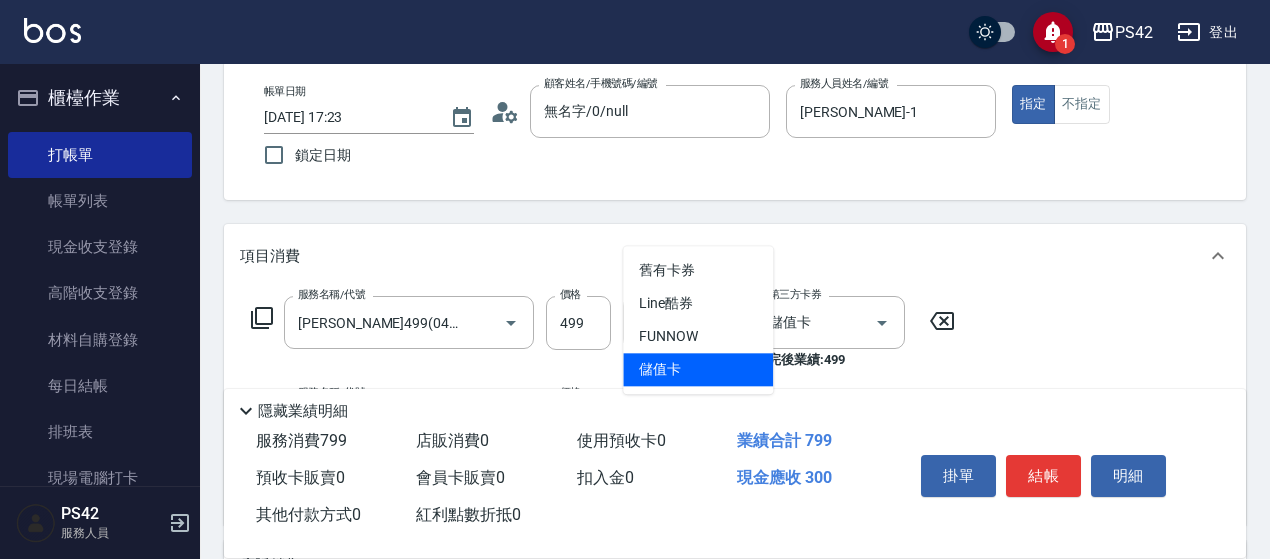 type on "儲值卡" 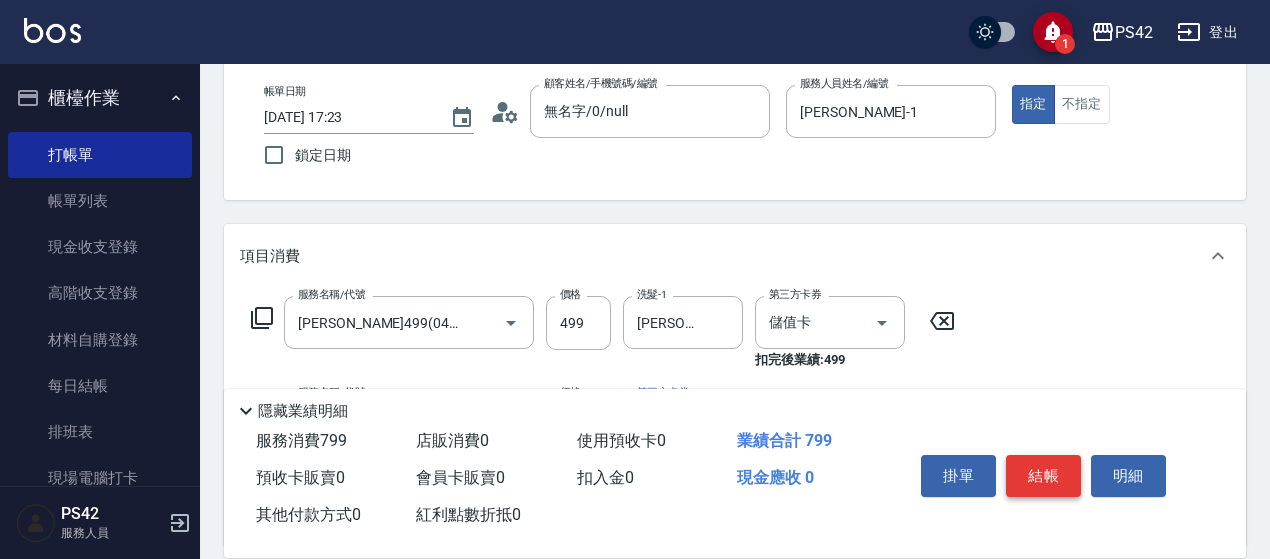 click on "結帳" at bounding box center (1043, 476) 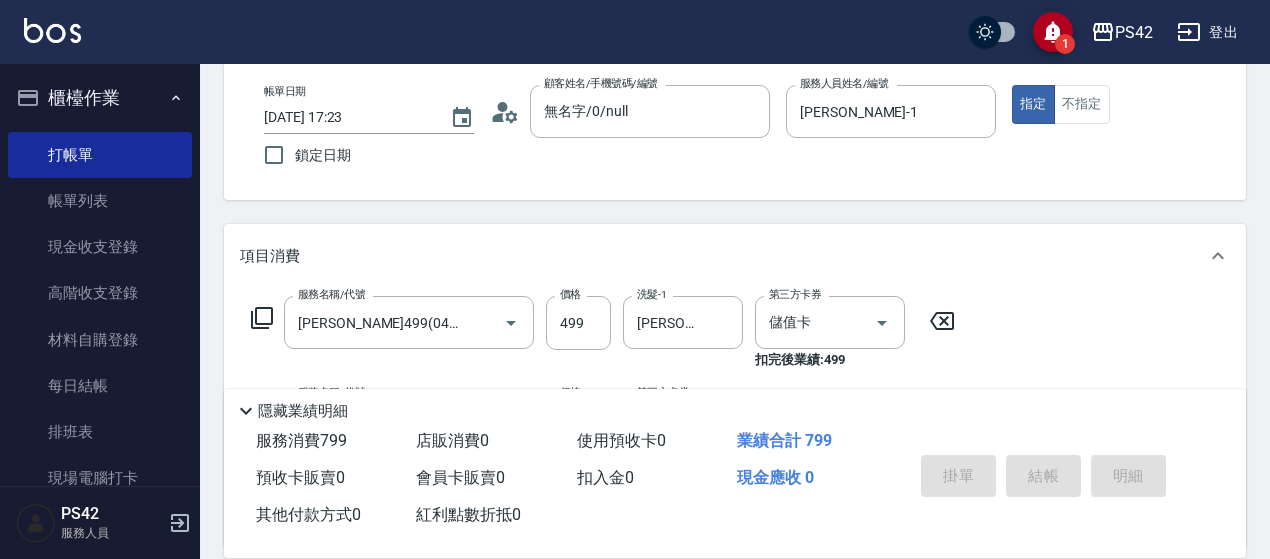 type on "2025/07/11 17:46" 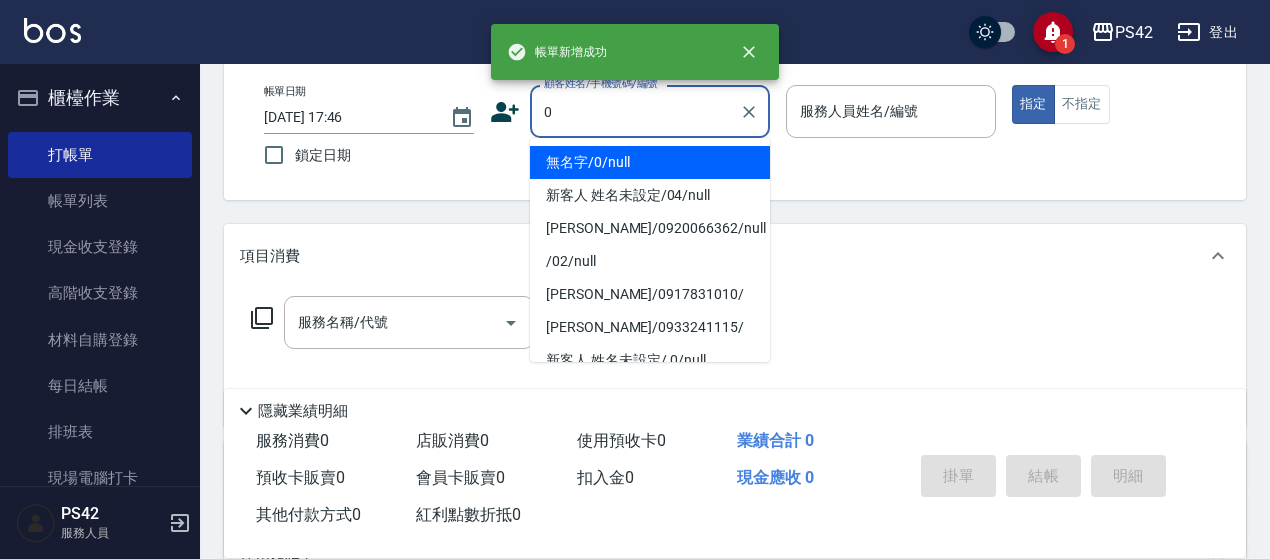 type on "0" 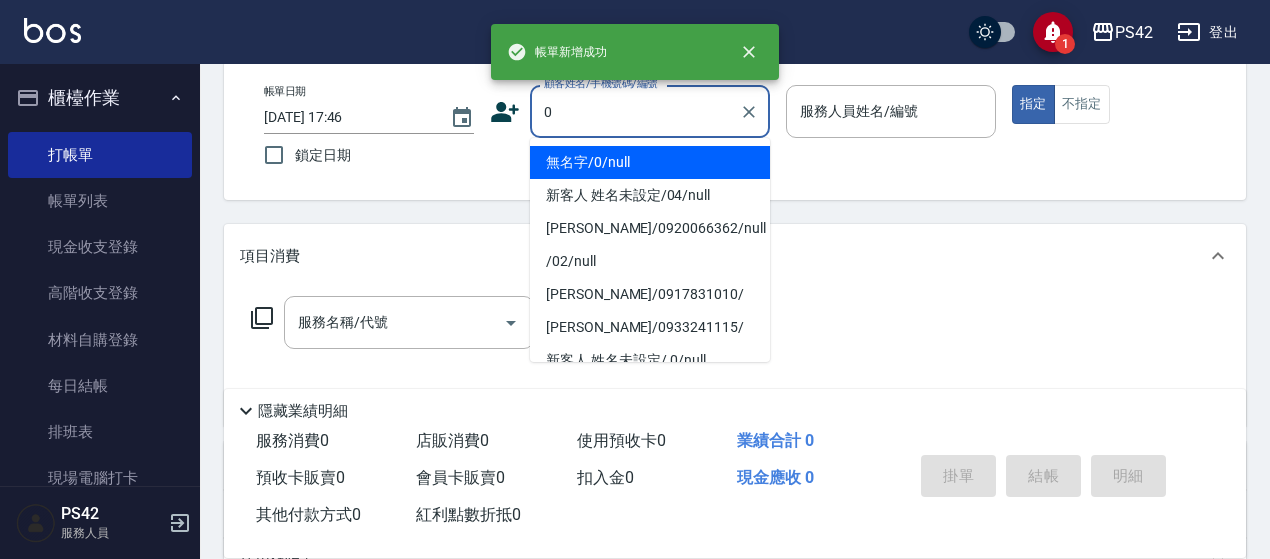 type on "2" 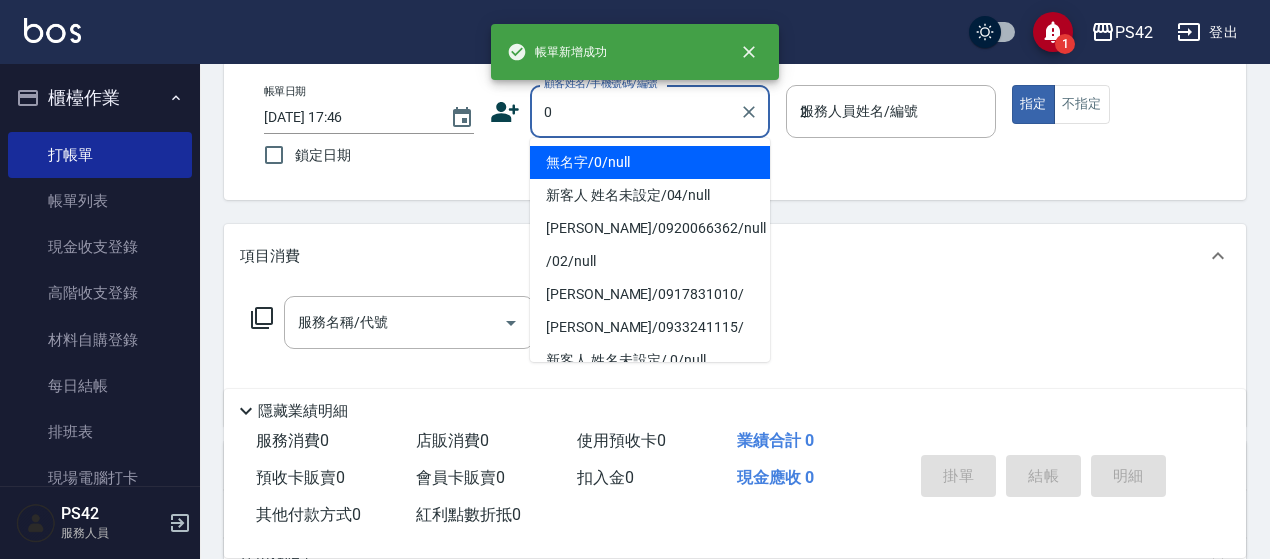 type on "無名字/0/null" 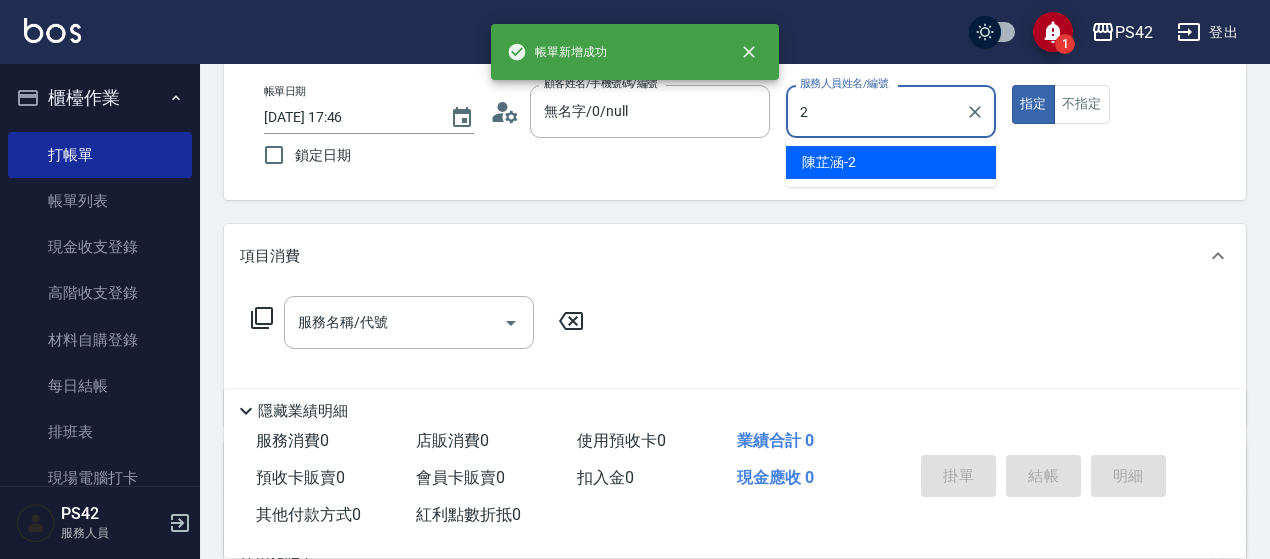 type on "陳芷涵-2" 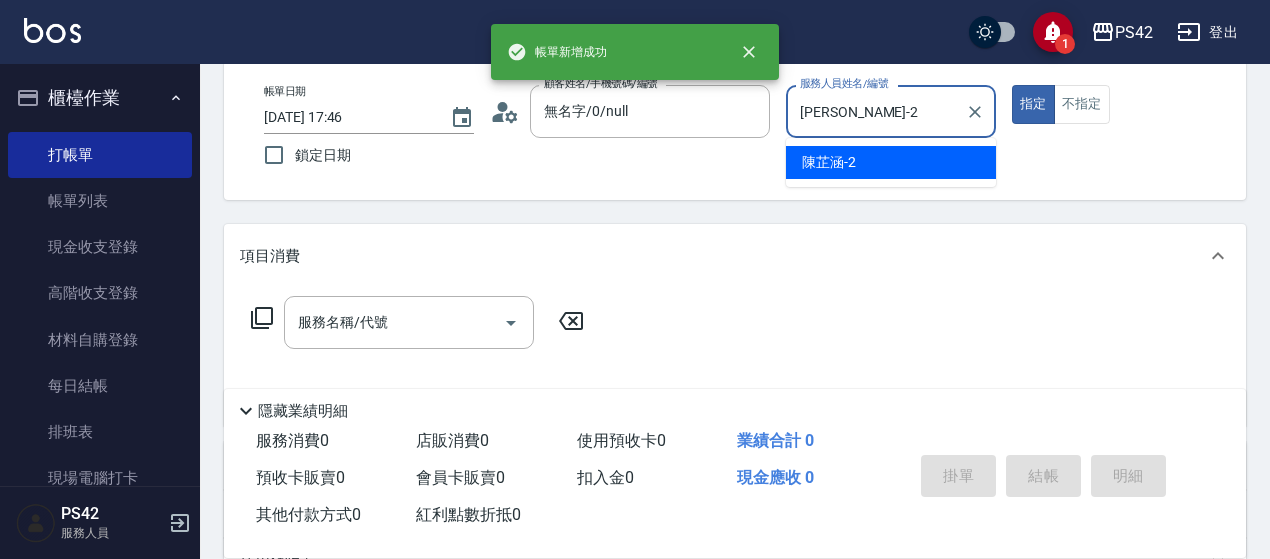 type on "true" 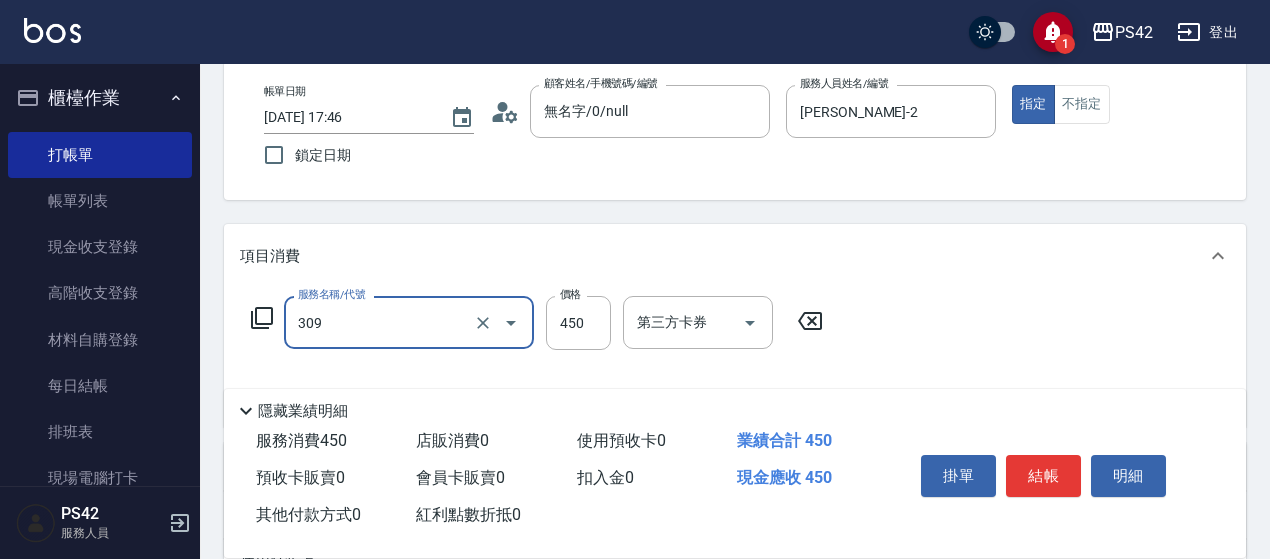 type on "洗+剪(309)" 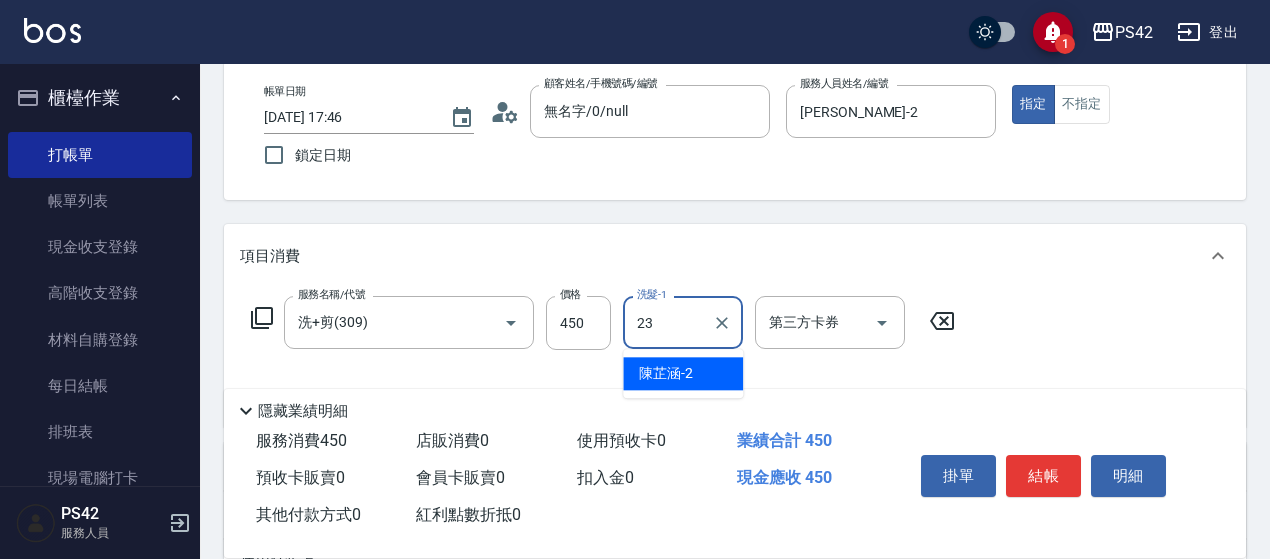 type on "王喻婷-23" 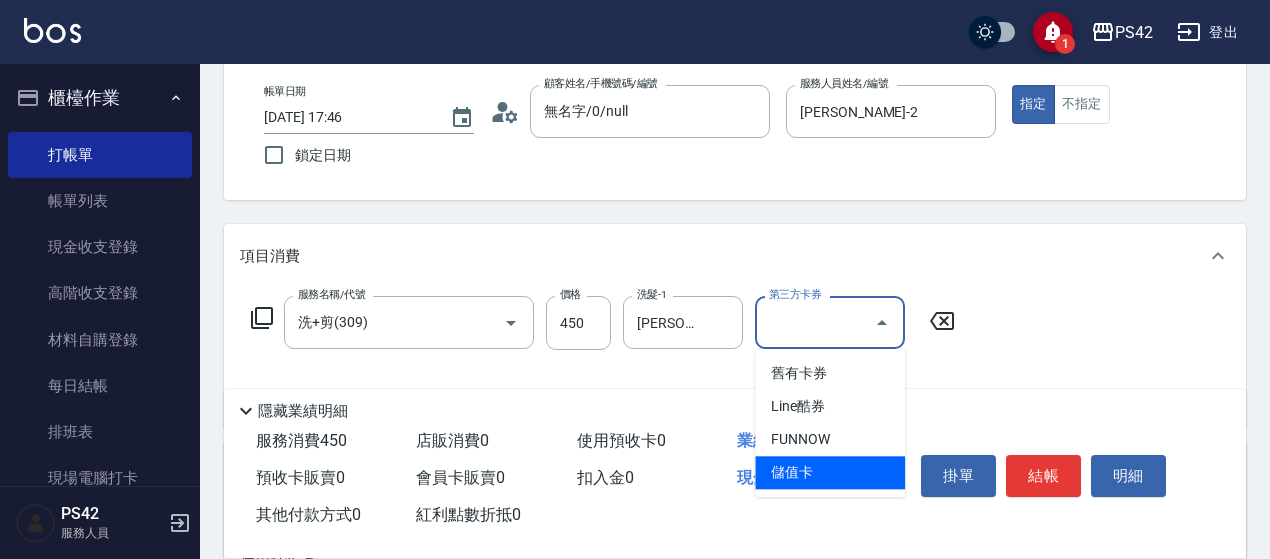 type on "儲值卡" 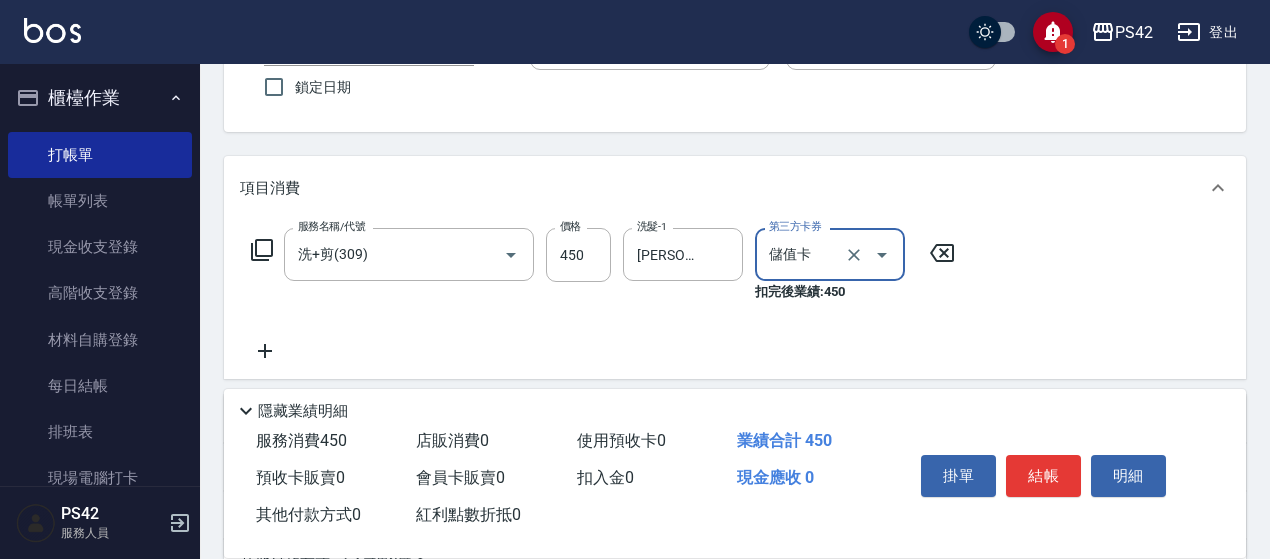 scroll, scrollTop: 200, scrollLeft: 0, axis: vertical 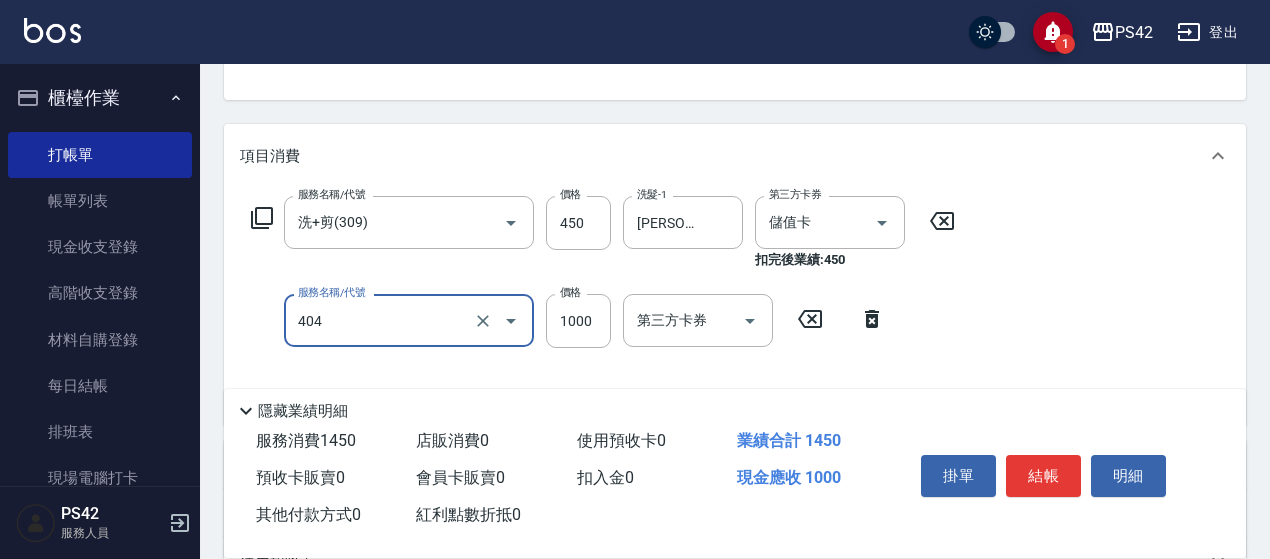 type on "1000護(404)" 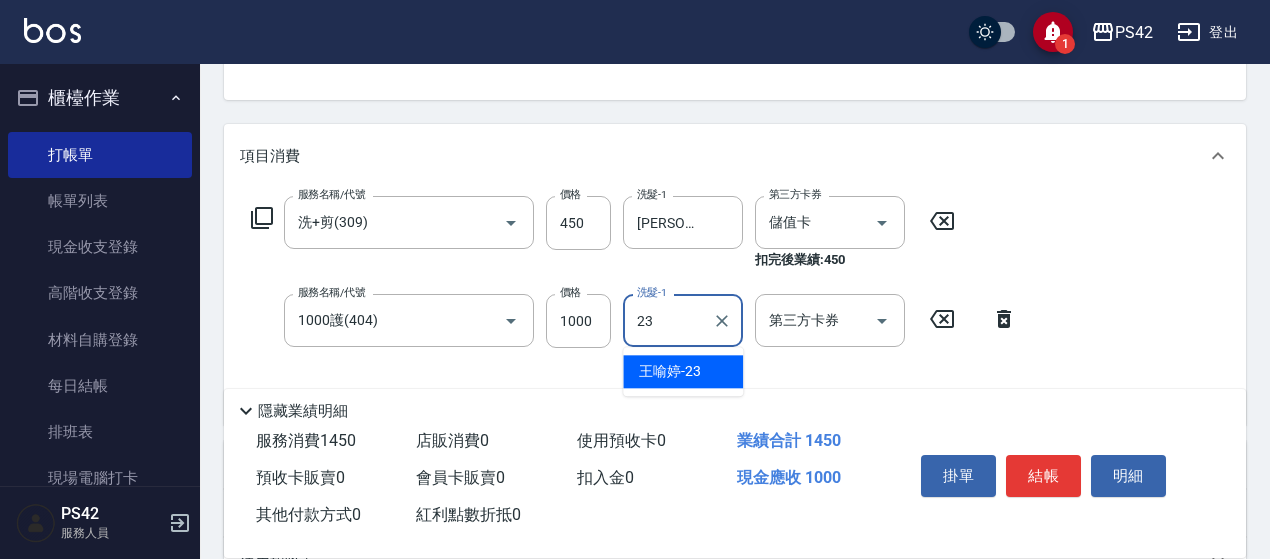 type on "王喻婷-23" 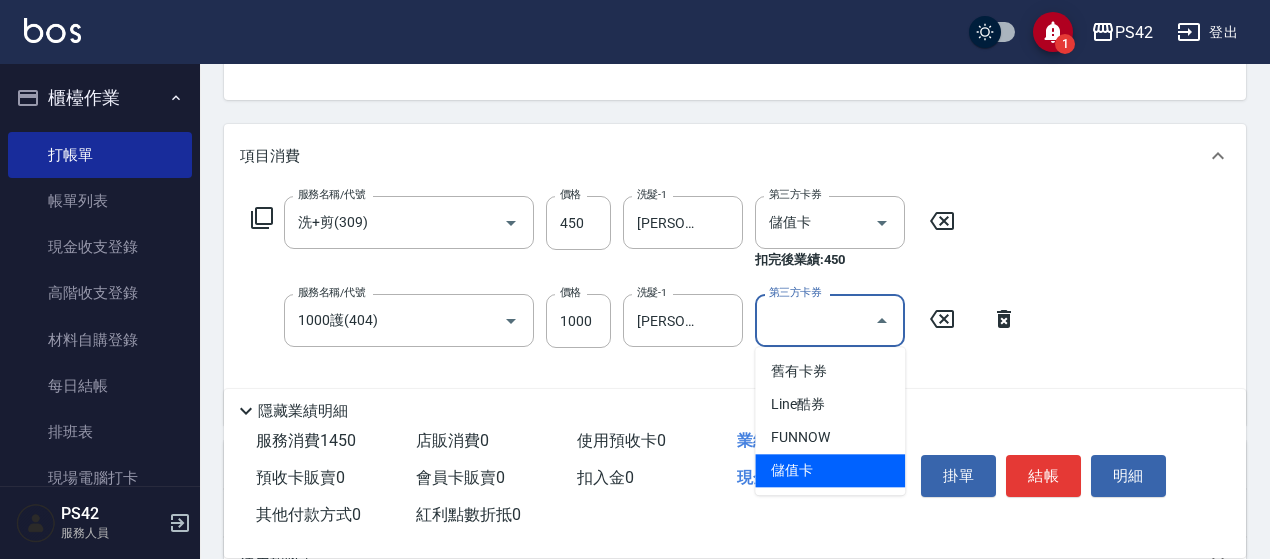type on "儲值卡" 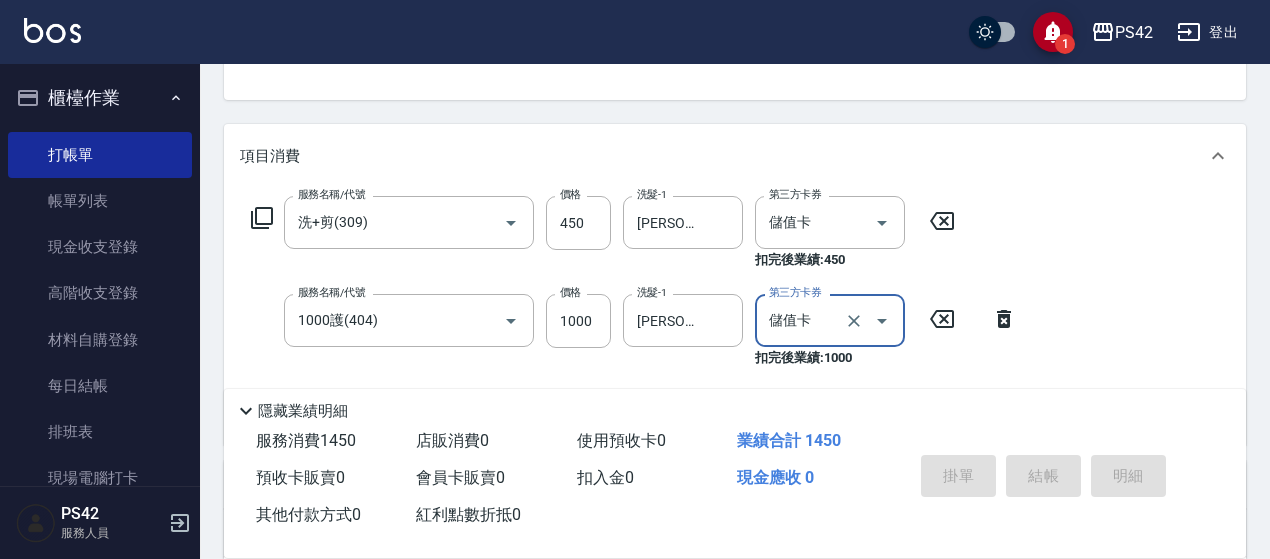 type 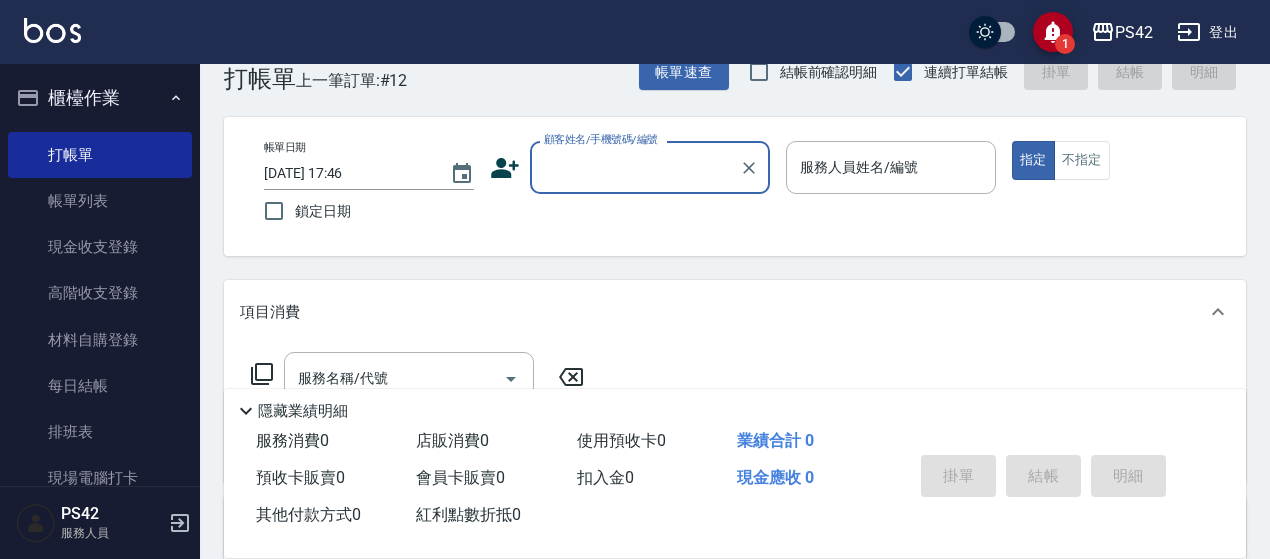 scroll, scrollTop: 0, scrollLeft: 0, axis: both 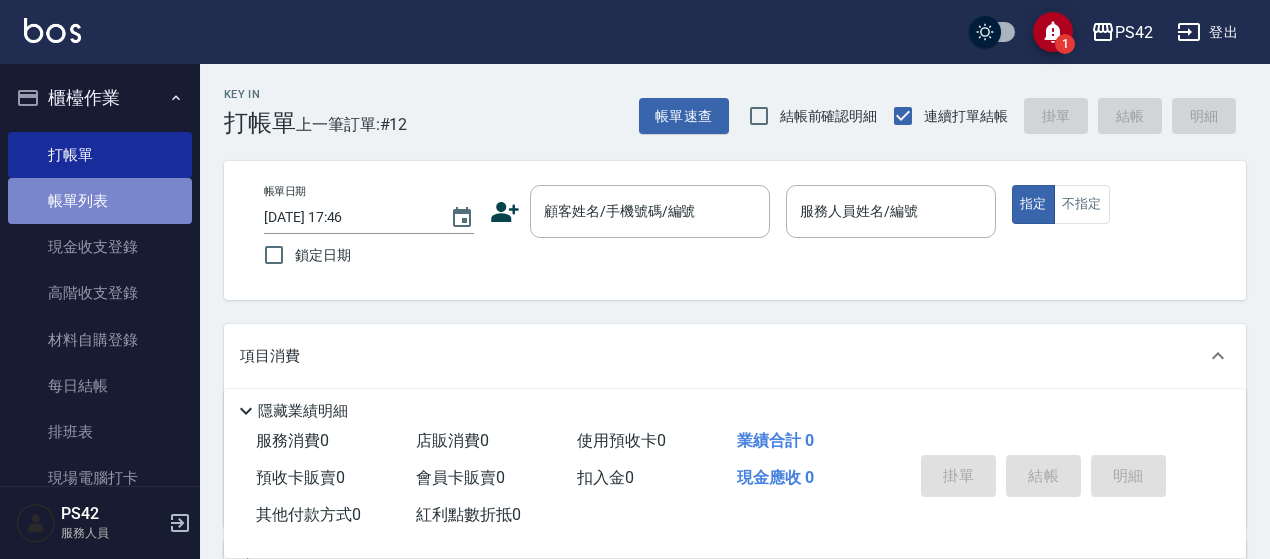 click on "帳單列表" at bounding box center [100, 201] 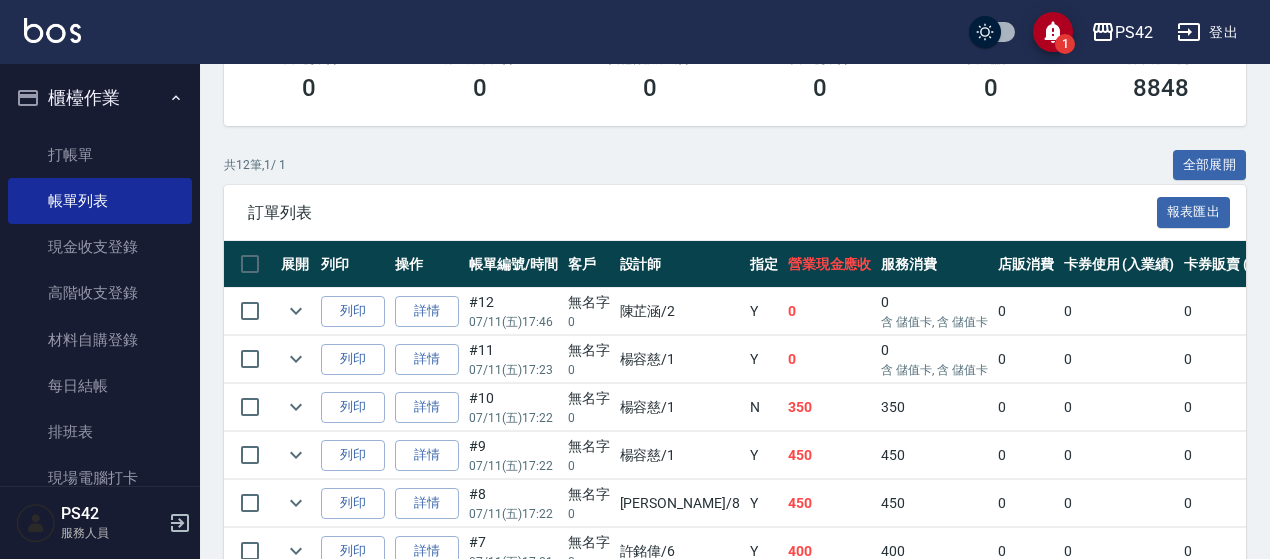 scroll, scrollTop: 400, scrollLeft: 0, axis: vertical 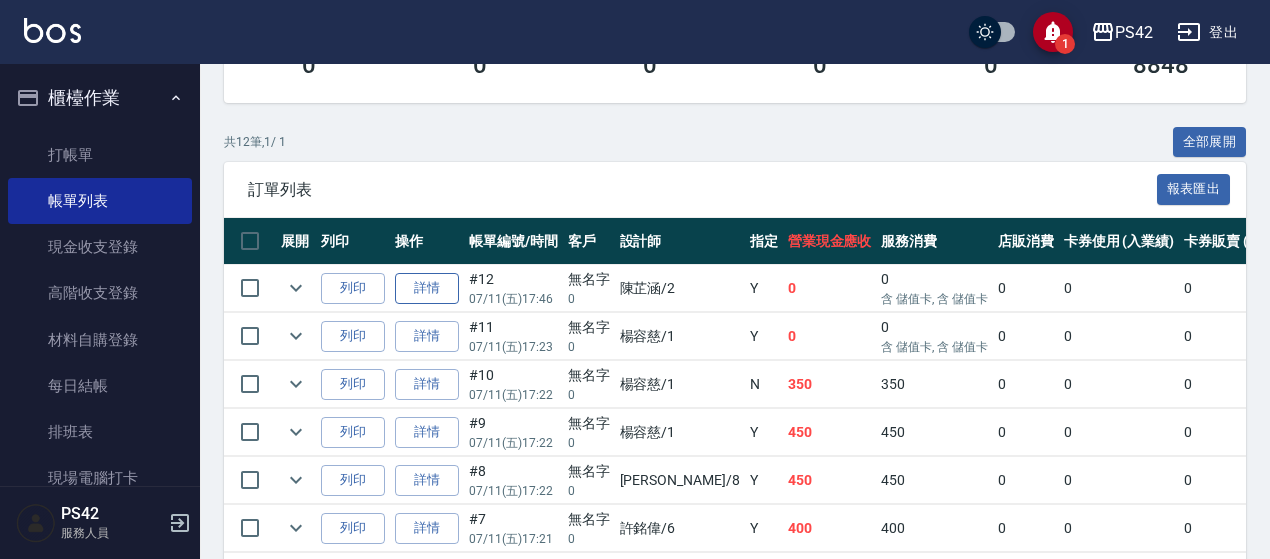 click on "詳情" at bounding box center [427, 288] 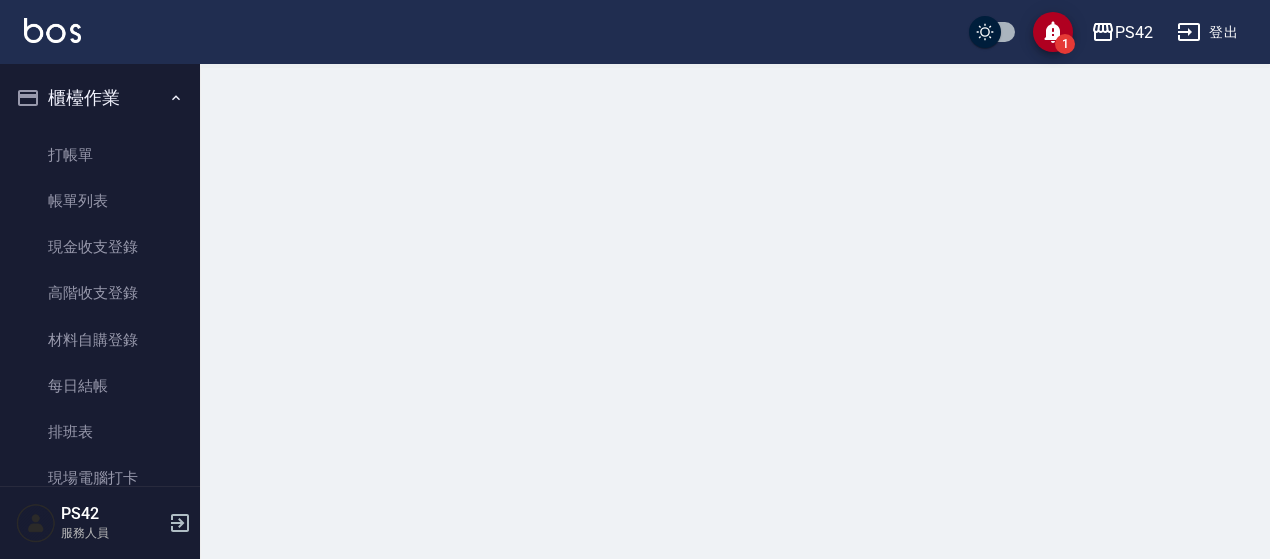 scroll, scrollTop: 0, scrollLeft: 0, axis: both 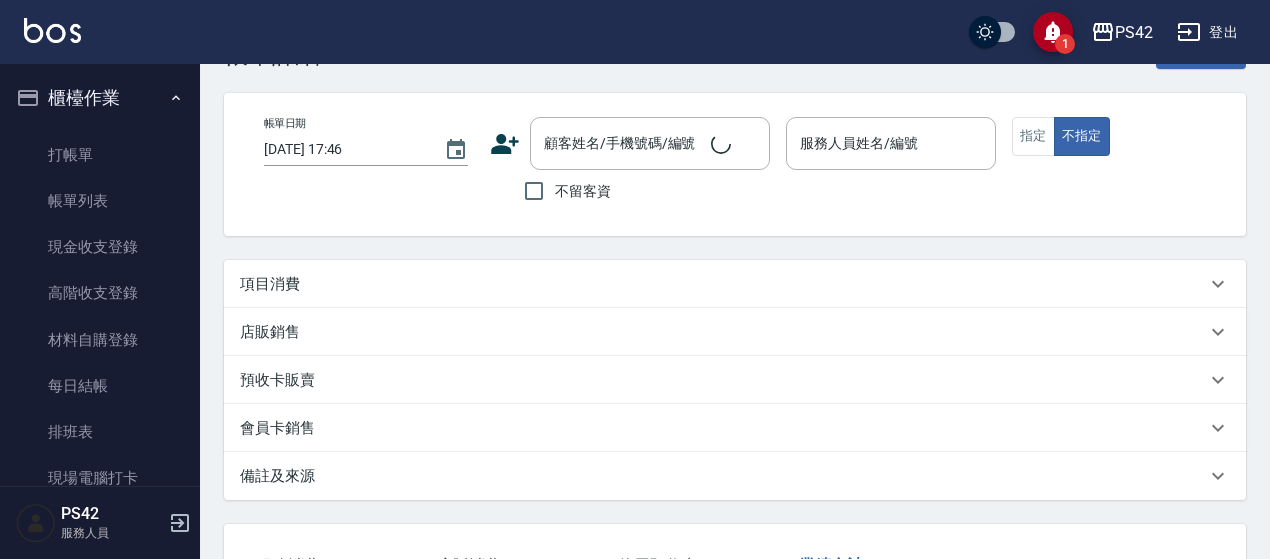 type on "陳芷涵-2" 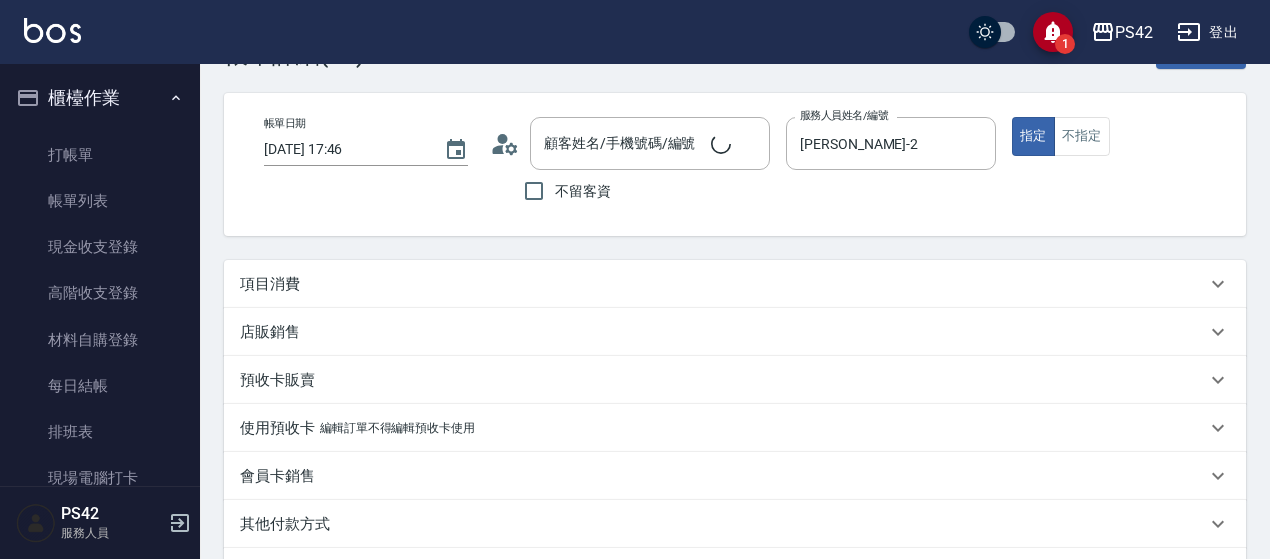 scroll, scrollTop: 222, scrollLeft: 0, axis: vertical 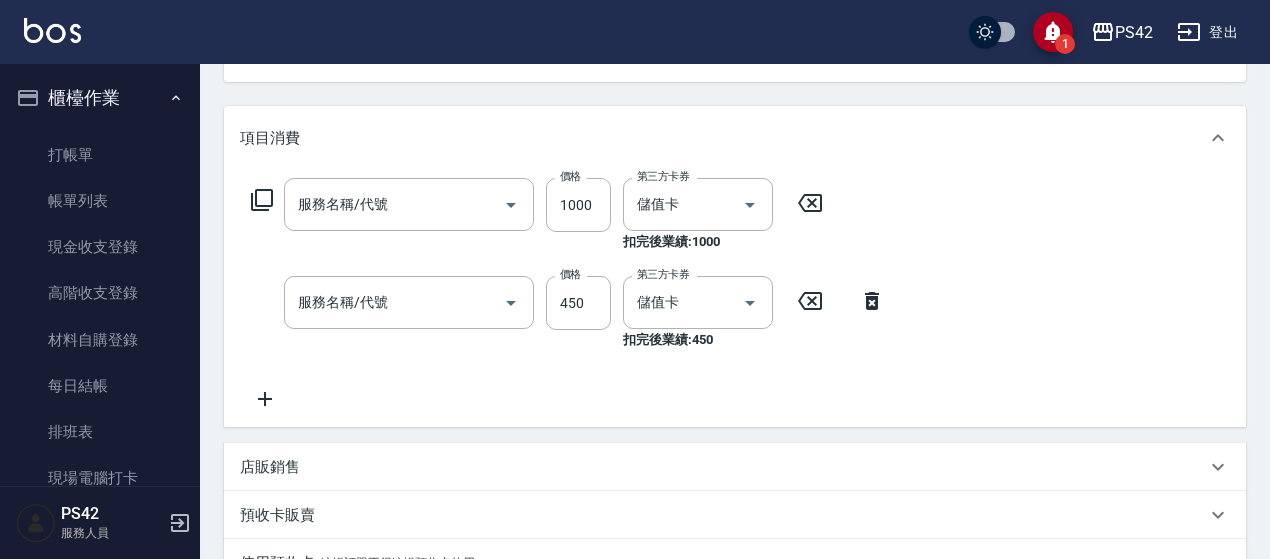 type on "無名字/0/null" 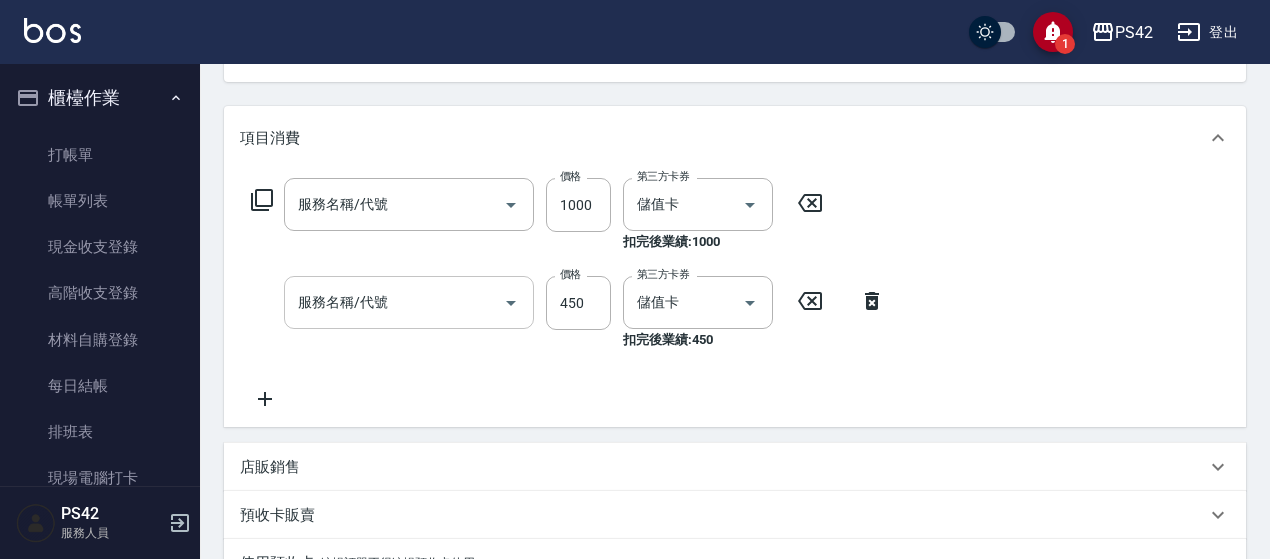 type on "1000護(404)" 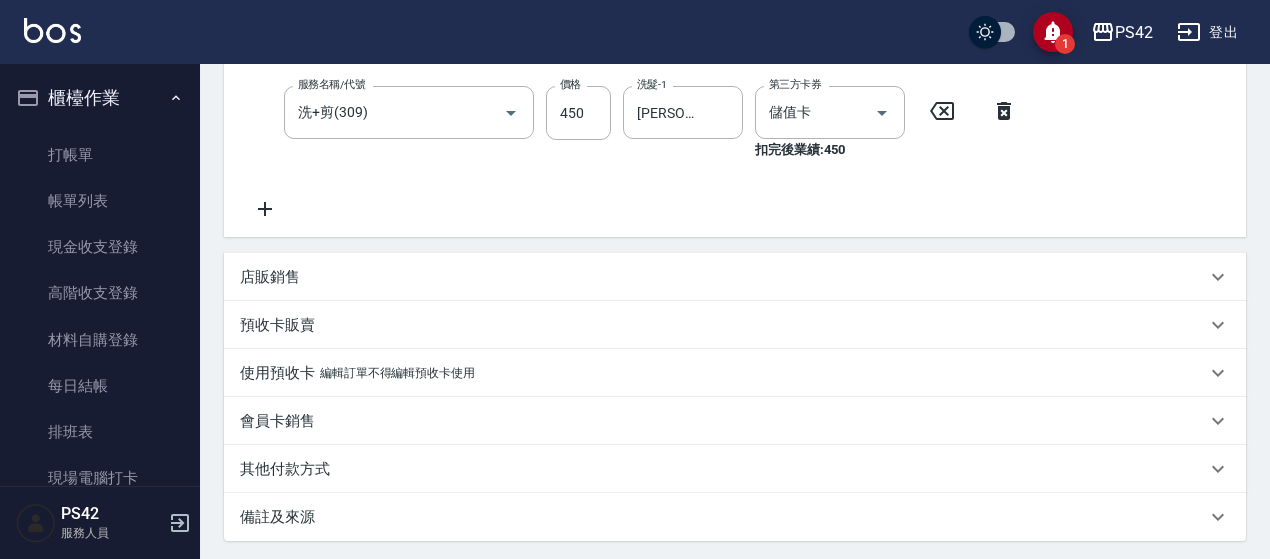 scroll, scrollTop: 422, scrollLeft: 0, axis: vertical 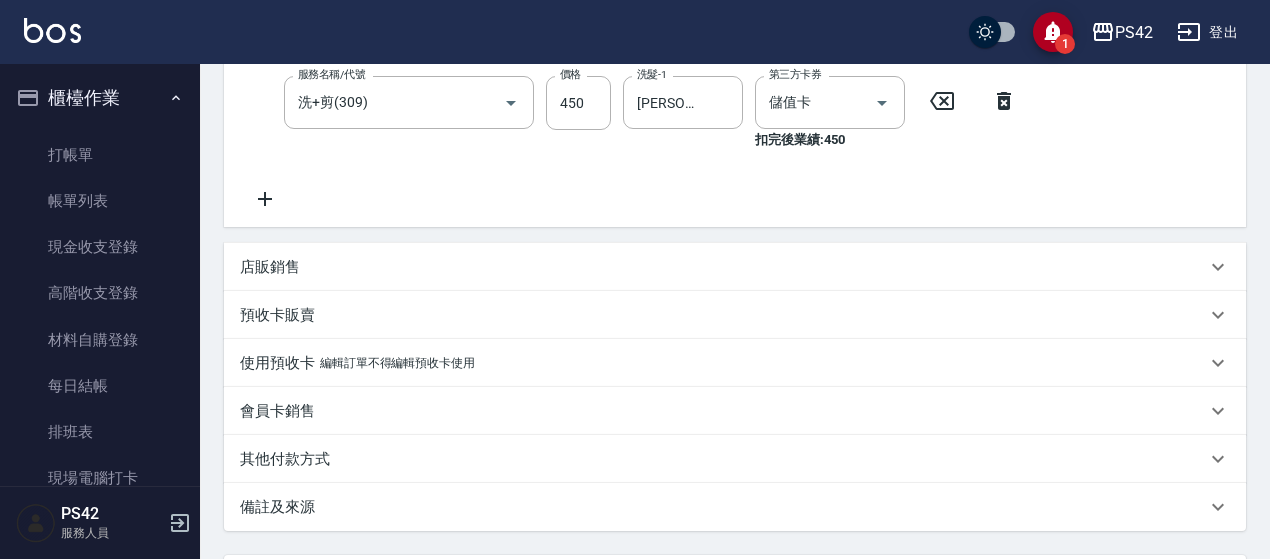 click on "店販銷售" at bounding box center (735, 267) 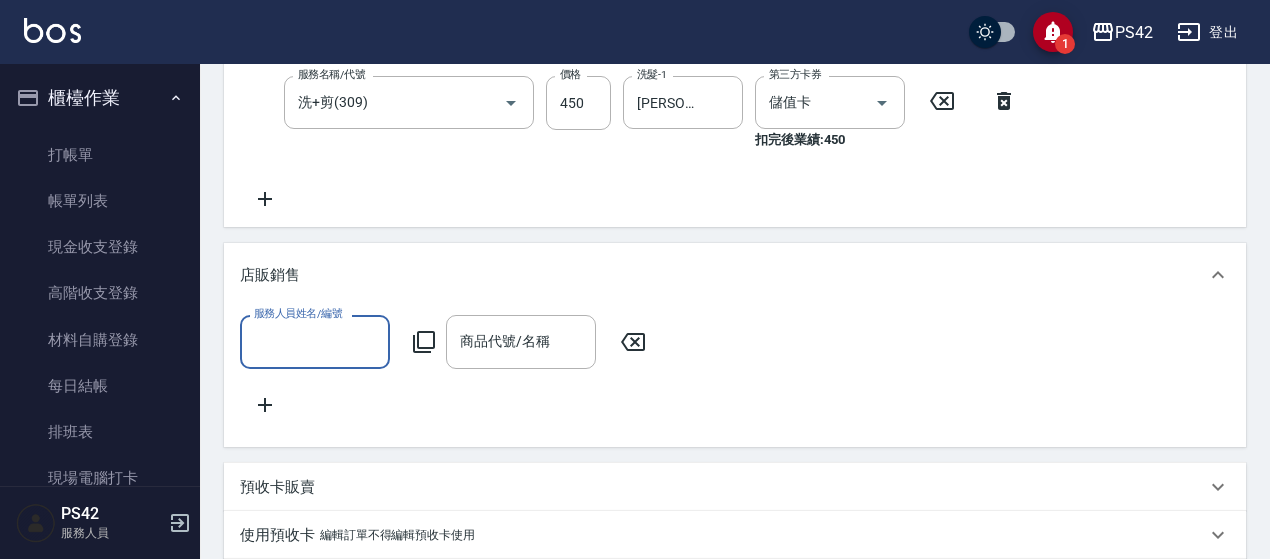 scroll, scrollTop: 0, scrollLeft: 0, axis: both 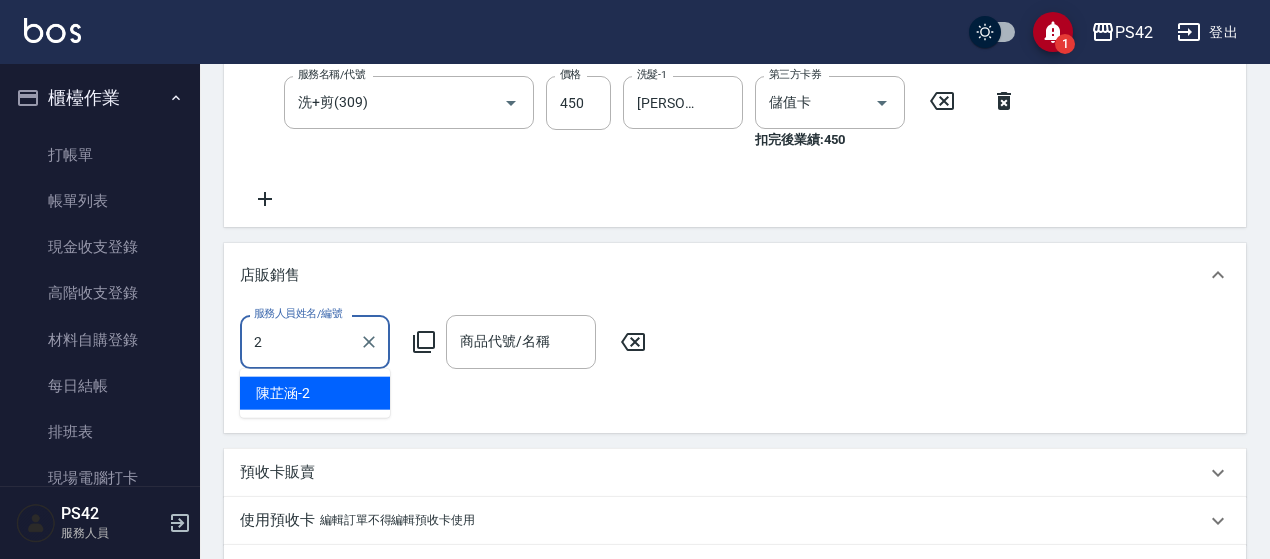 type on "陳芷涵-2" 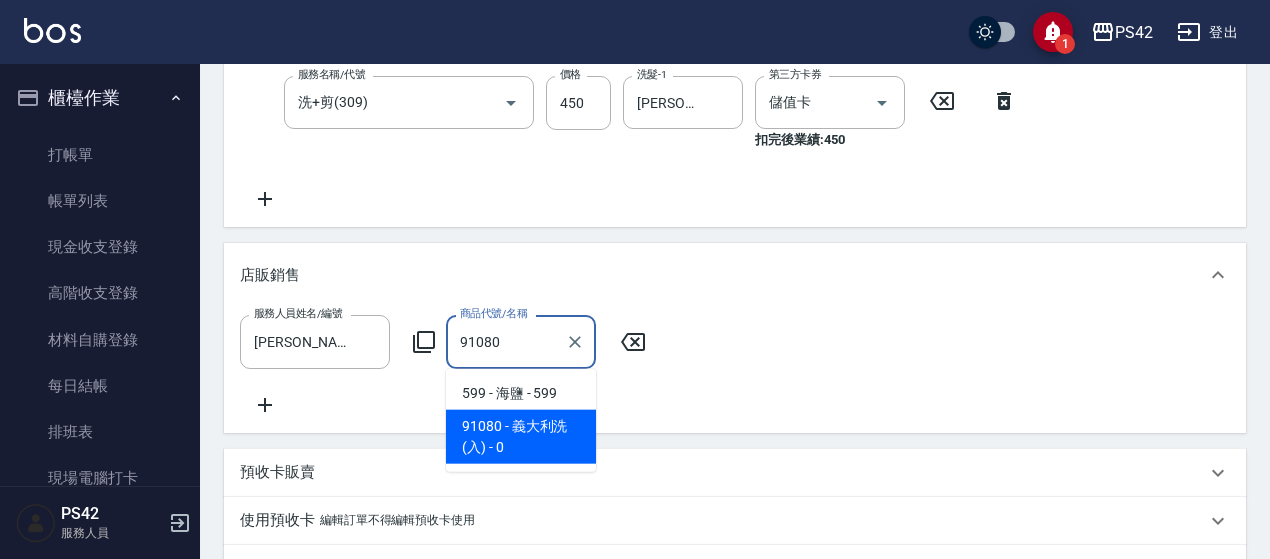 type on "義大利洗(入)" 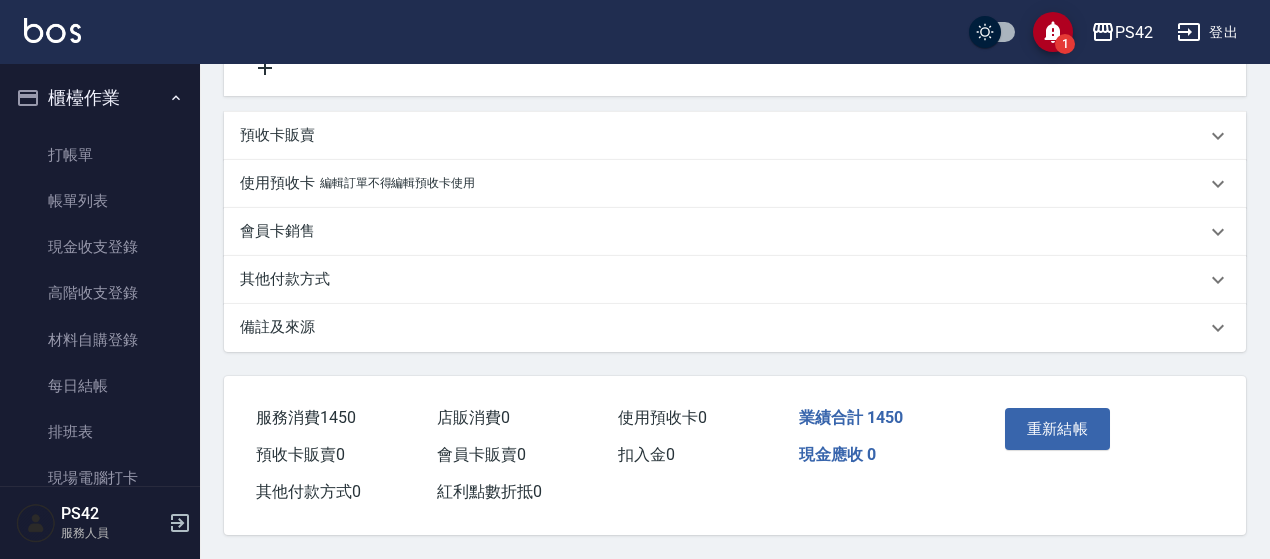 scroll, scrollTop: 781, scrollLeft: 0, axis: vertical 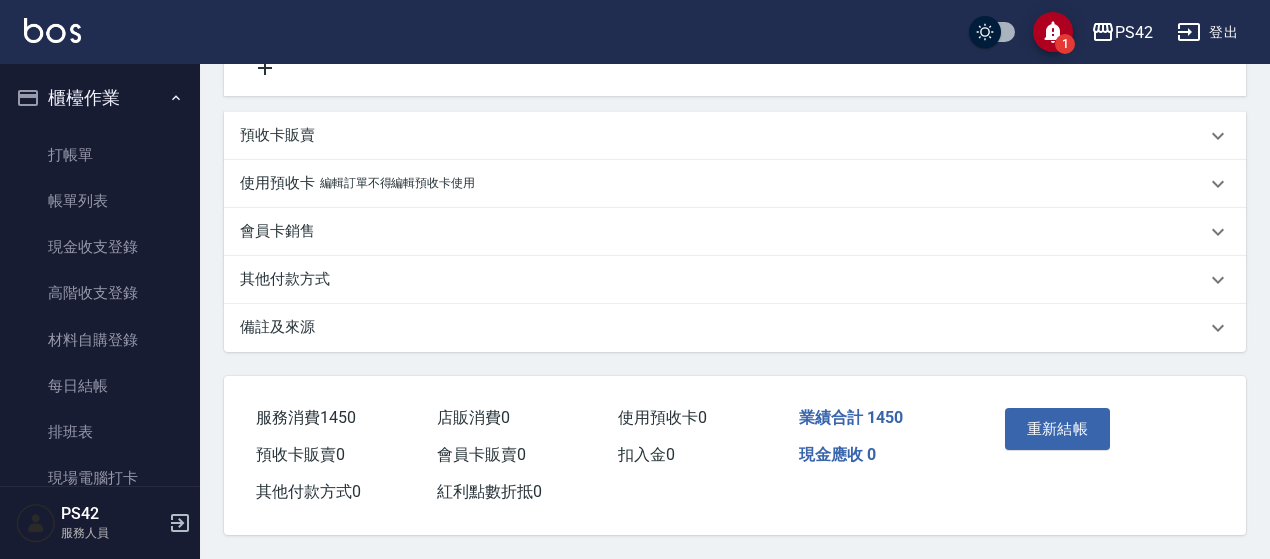 click on "重新結帳" at bounding box center [1058, 429] 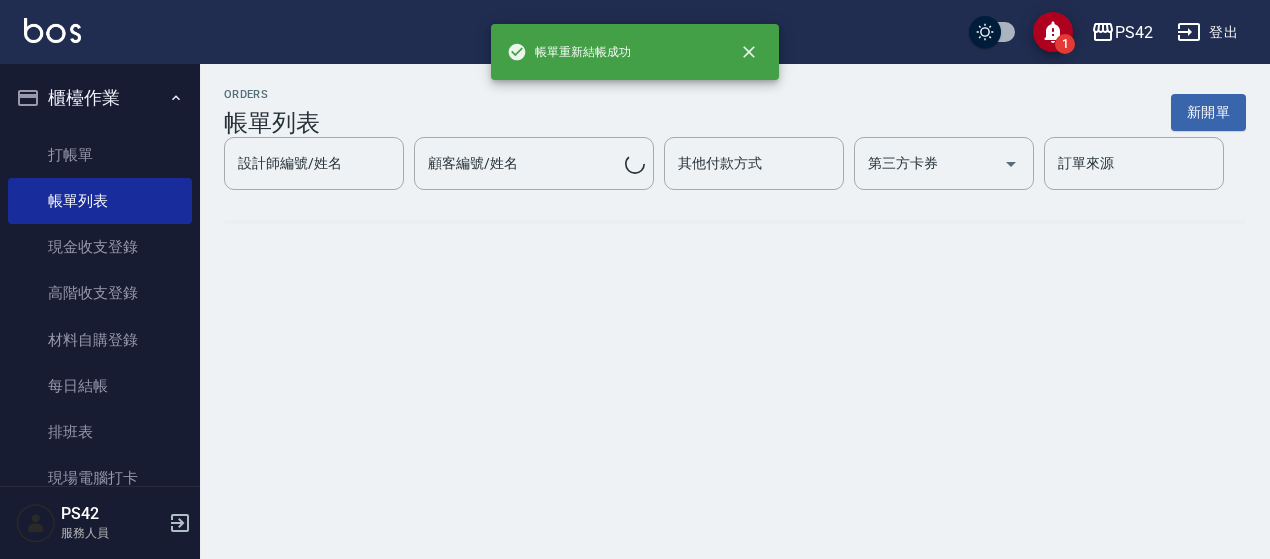 scroll, scrollTop: 0, scrollLeft: 0, axis: both 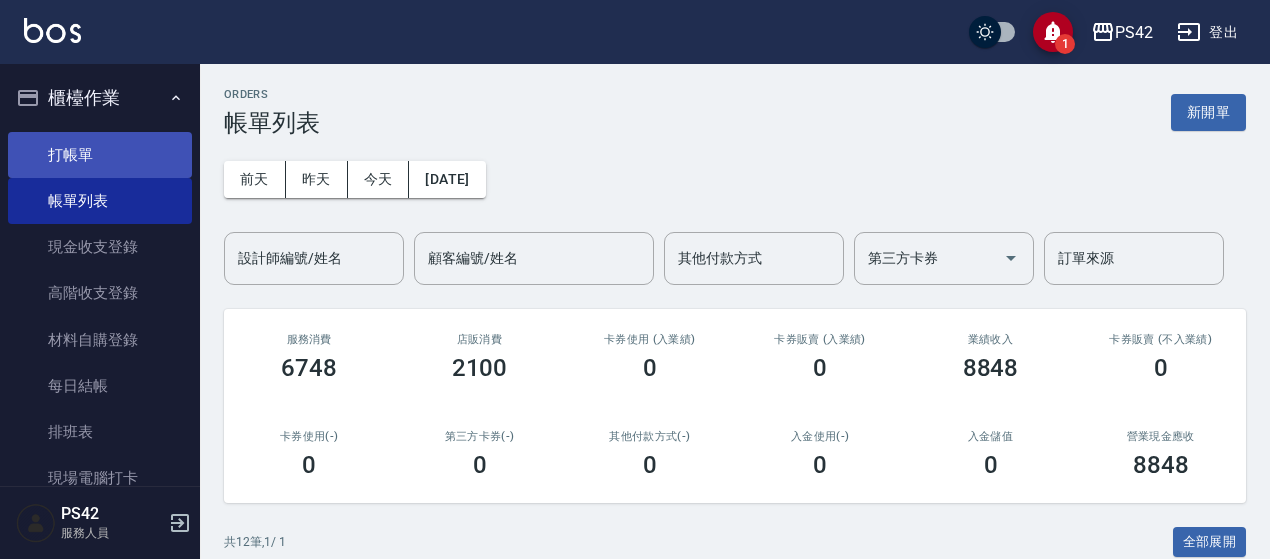 click on "打帳單" at bounding box center (100, 155) 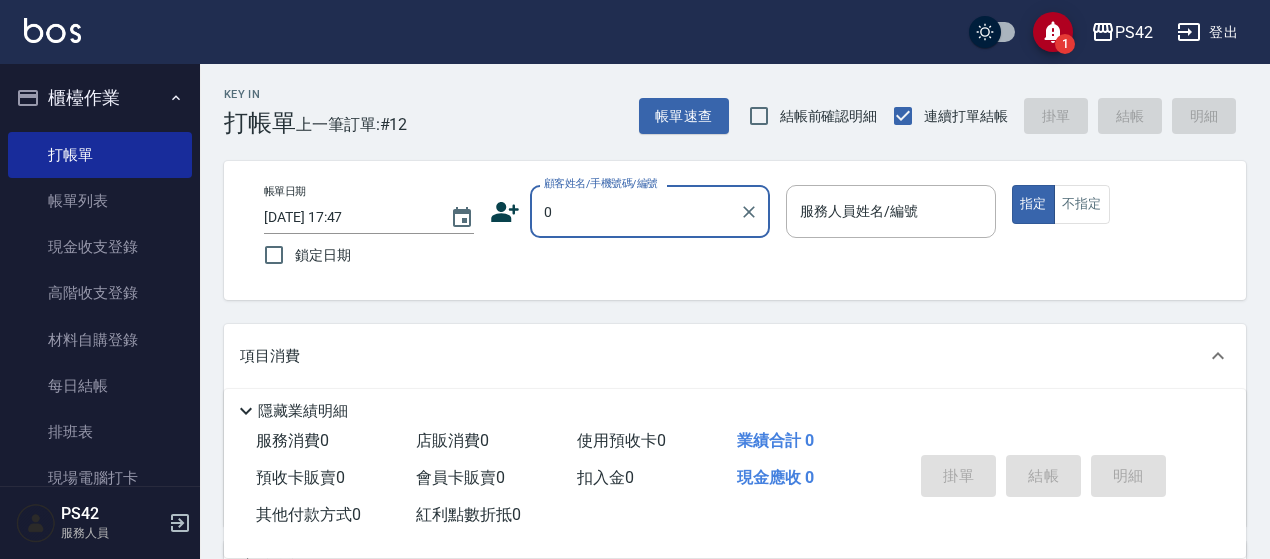 type on "無名字/0/null" 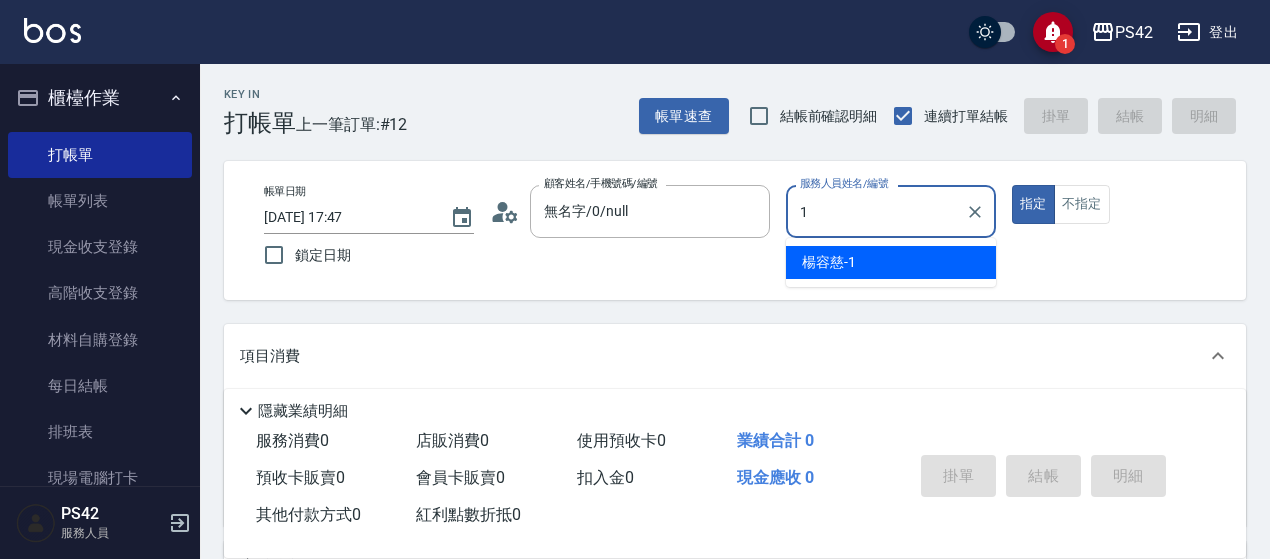type on "楊容慈-1" 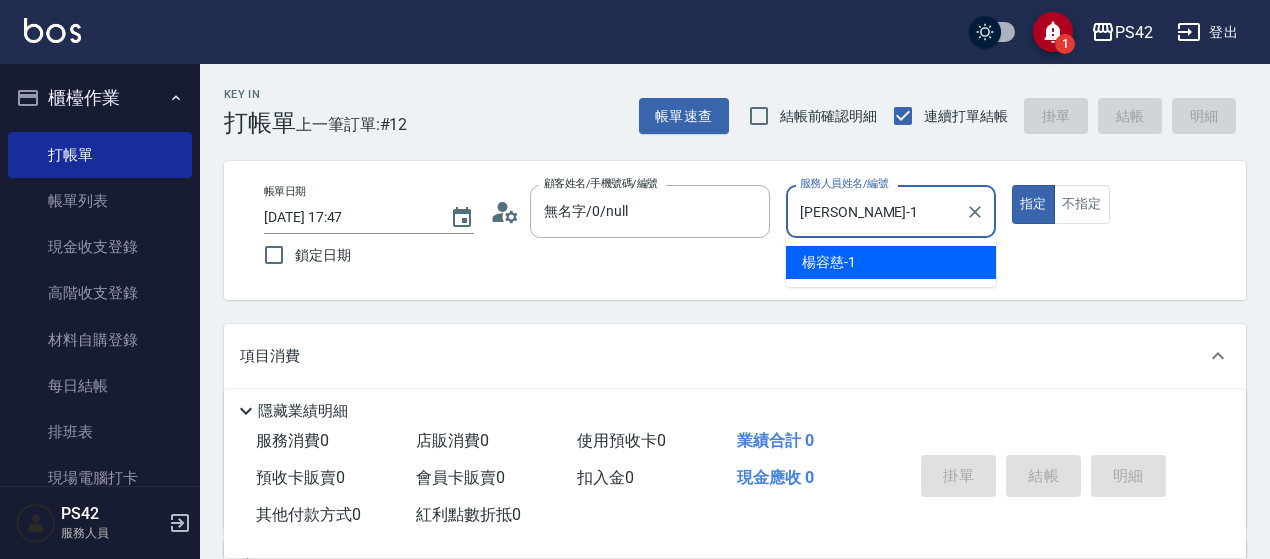 type on "true" 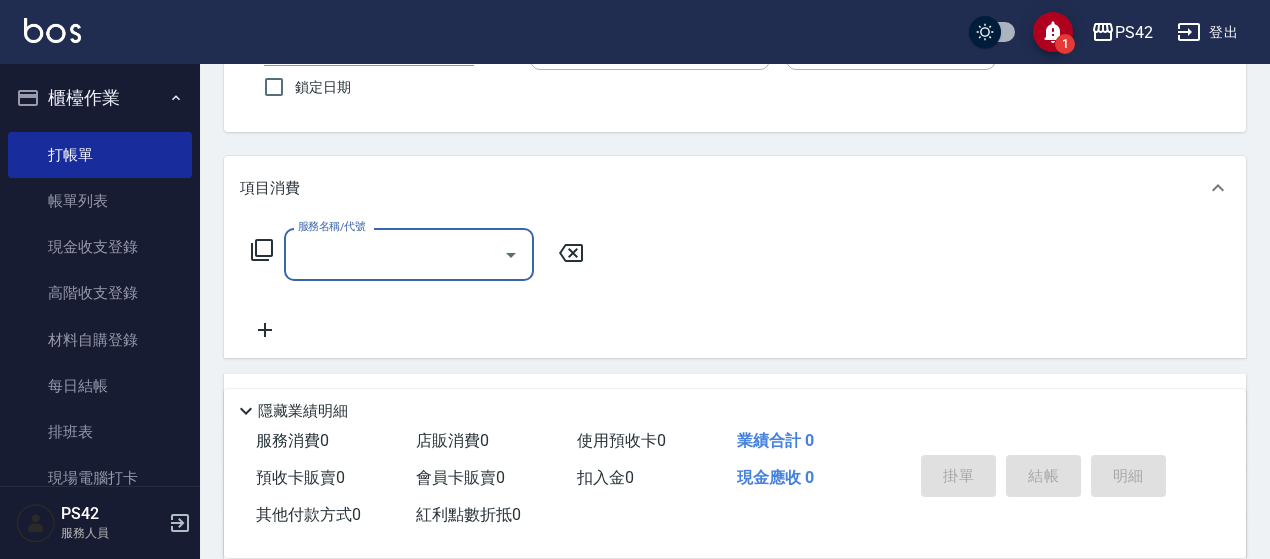 scroll, scrollTop: 200, scrollLeft: 0, axis: vertical 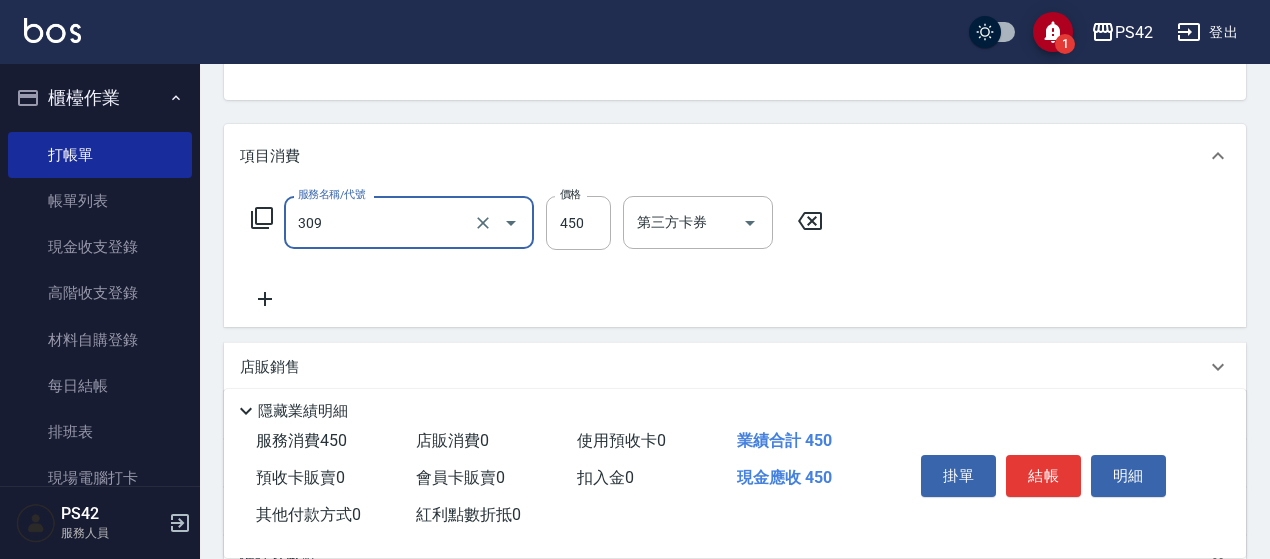 type on "洗+剪(309)" 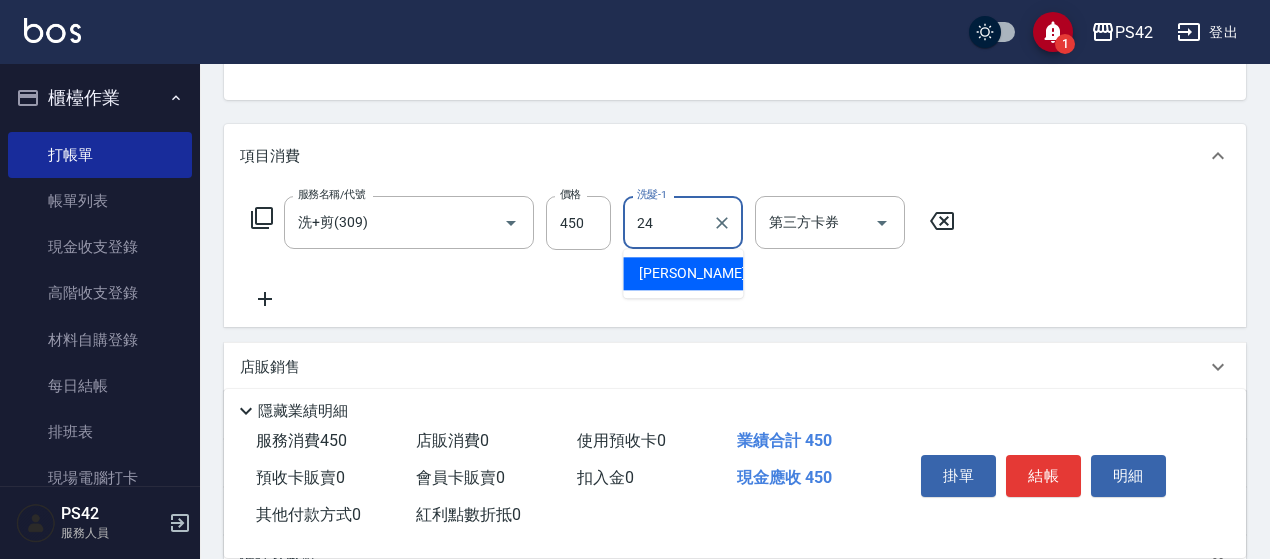 type on "莊薇蓁-24" 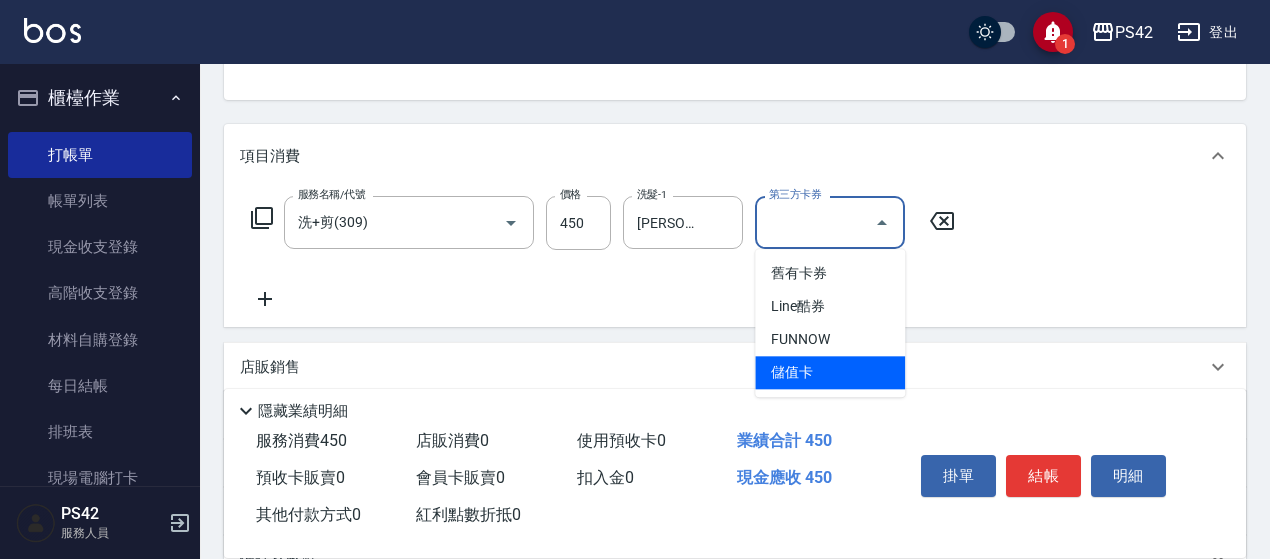 type on "儲值卡" 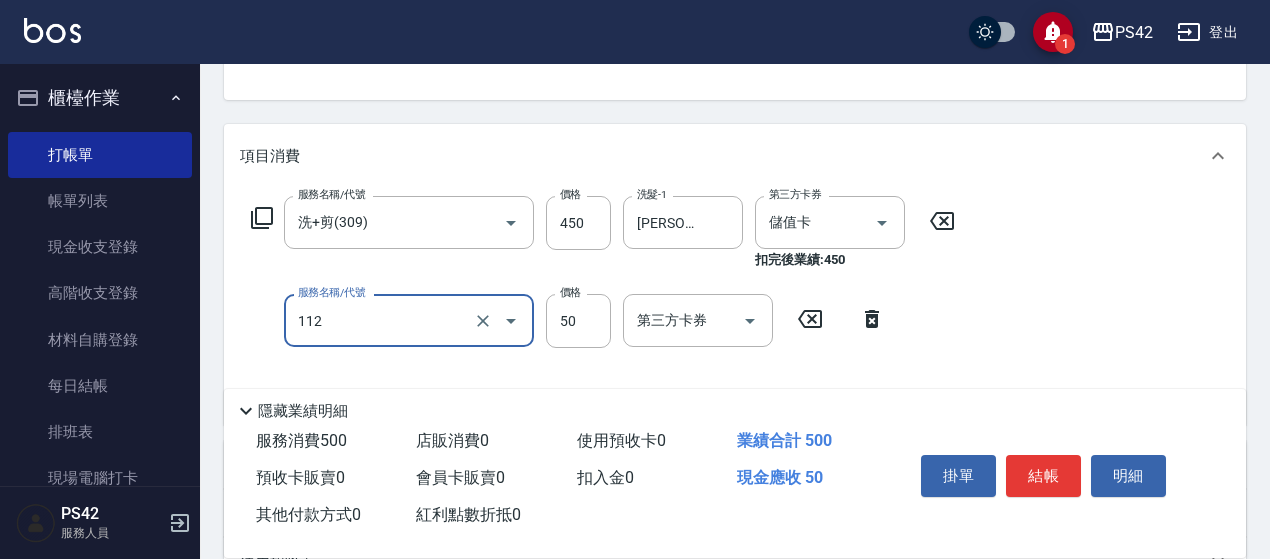 type on "精油50(112)" 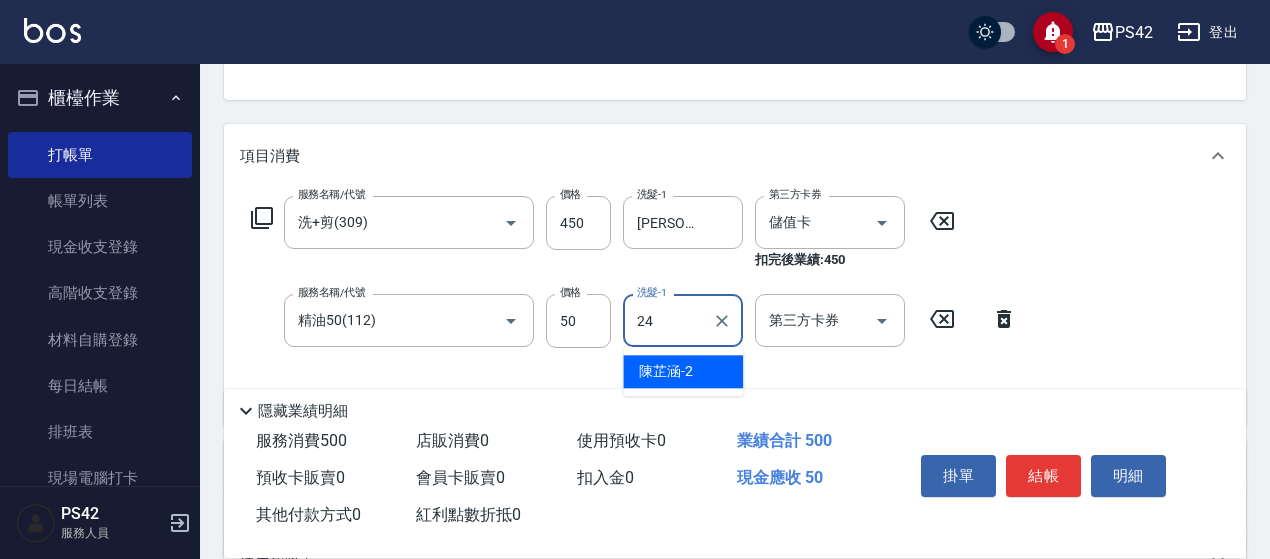 type on "莊薇蓁-24" 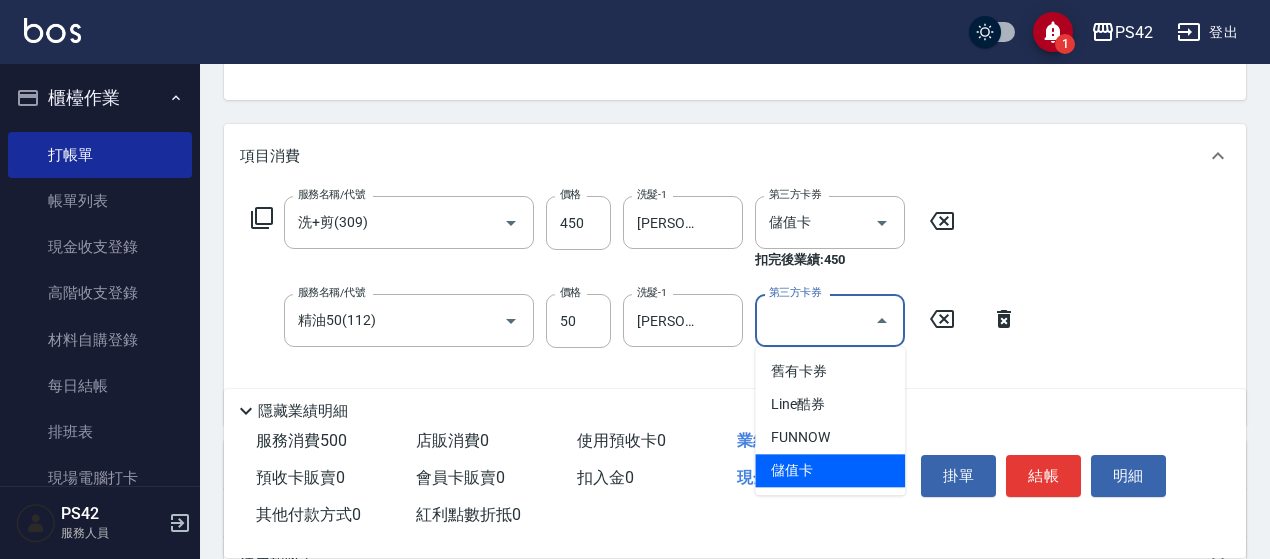 type on "儲值卡" 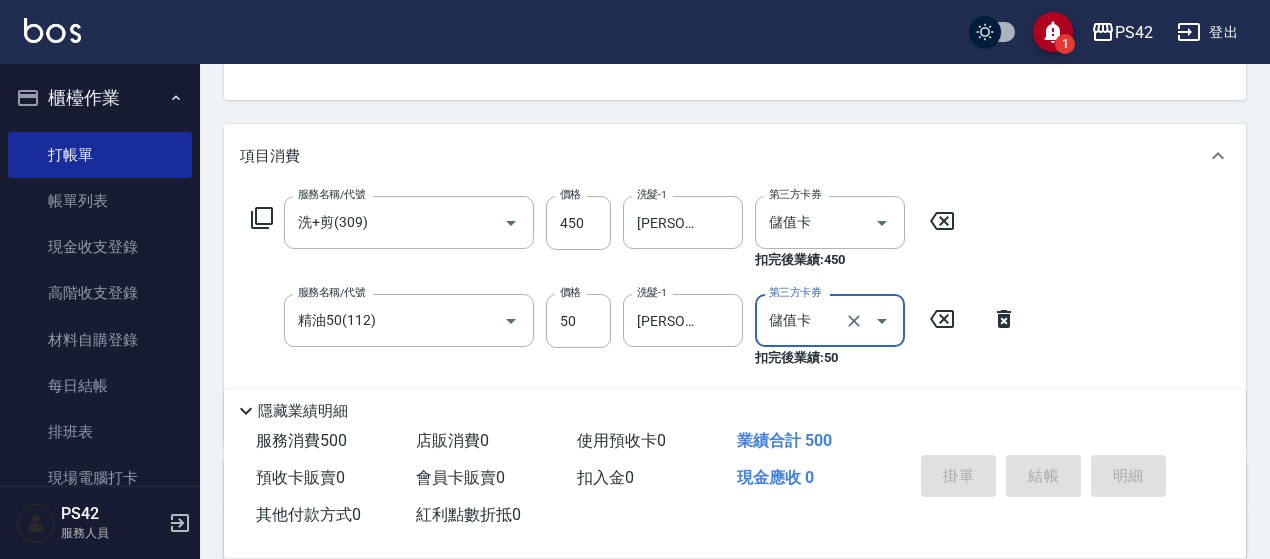 type 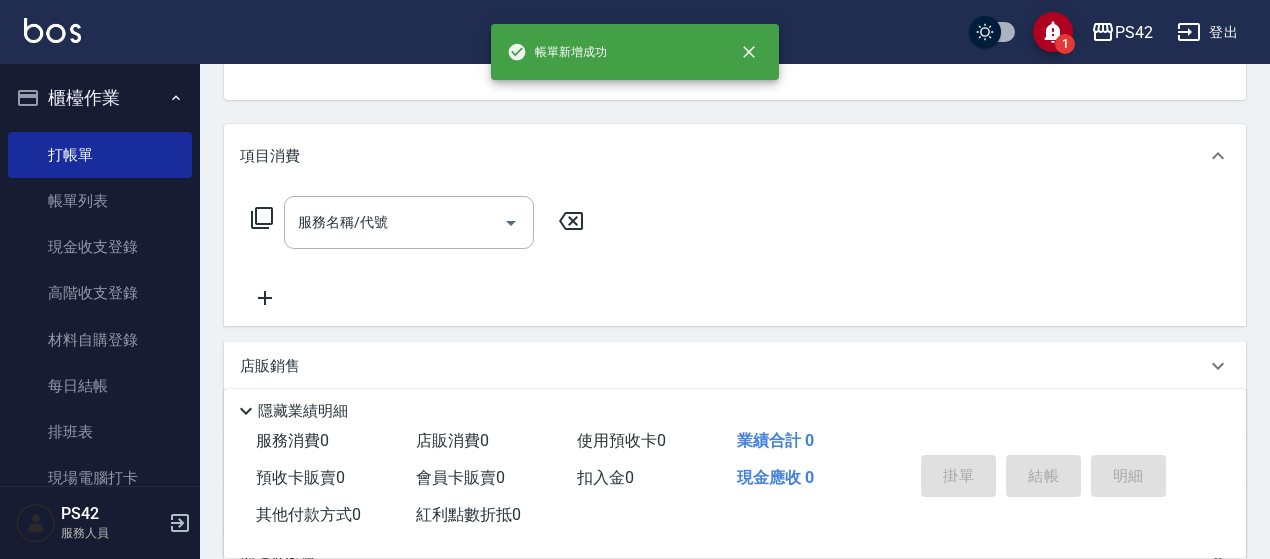 scroll, scrollTop: 194, scrollLeft: 0, axis: vertical 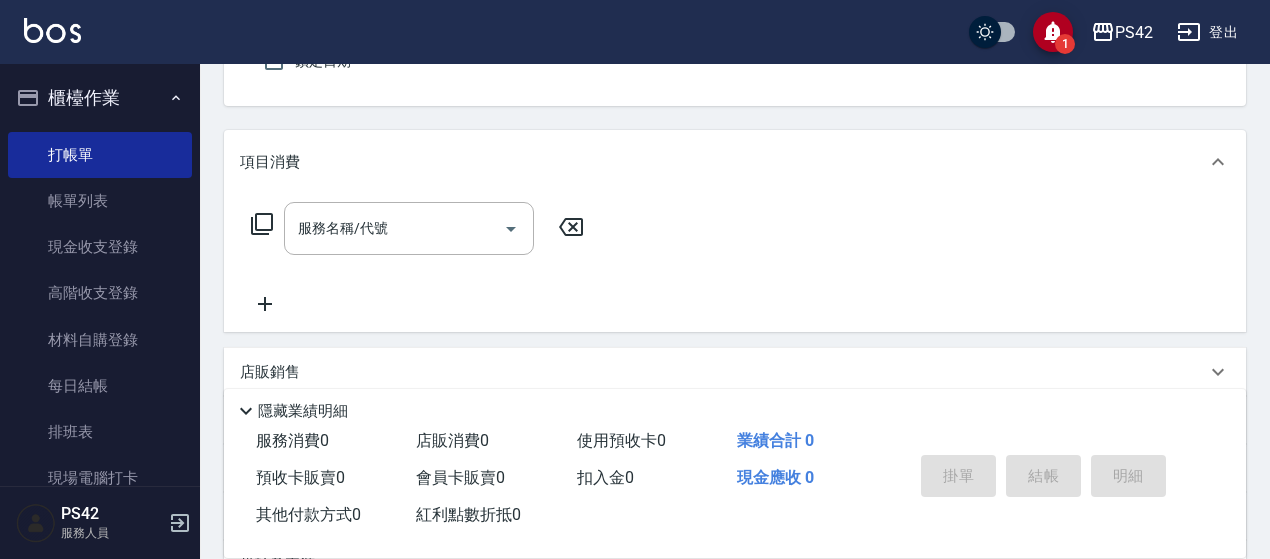 type on "0" 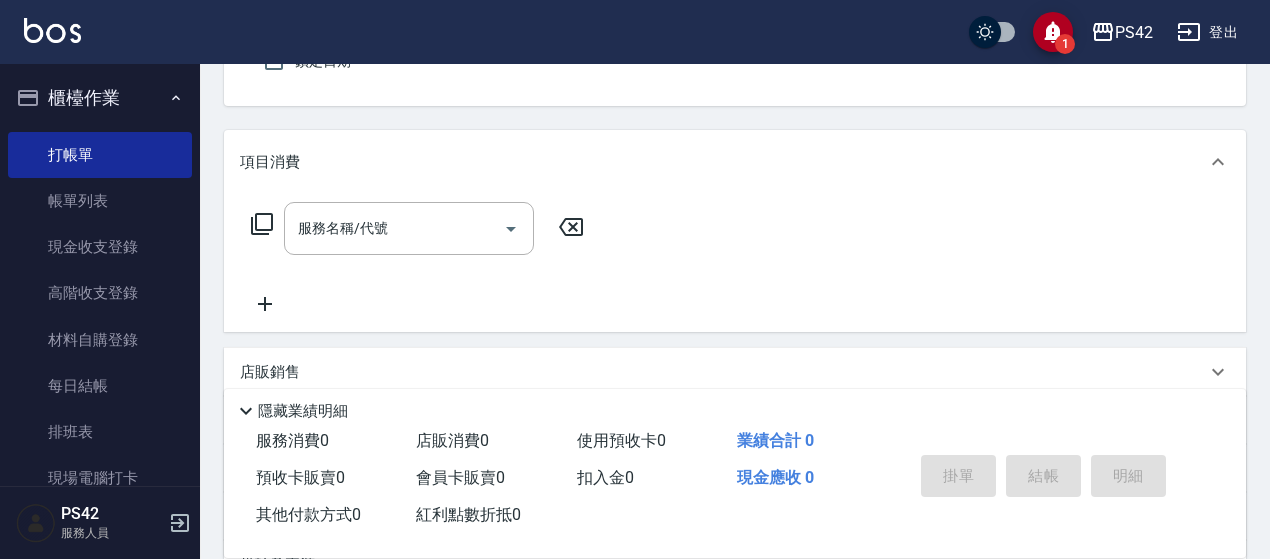 type on "1" 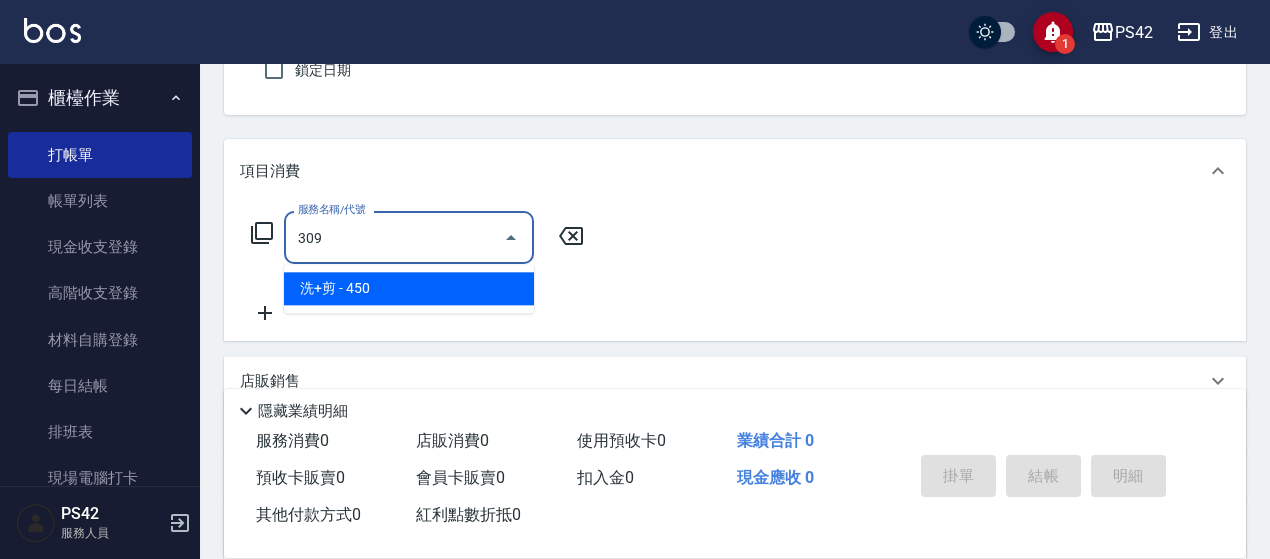 type on "洗+剪(309)" 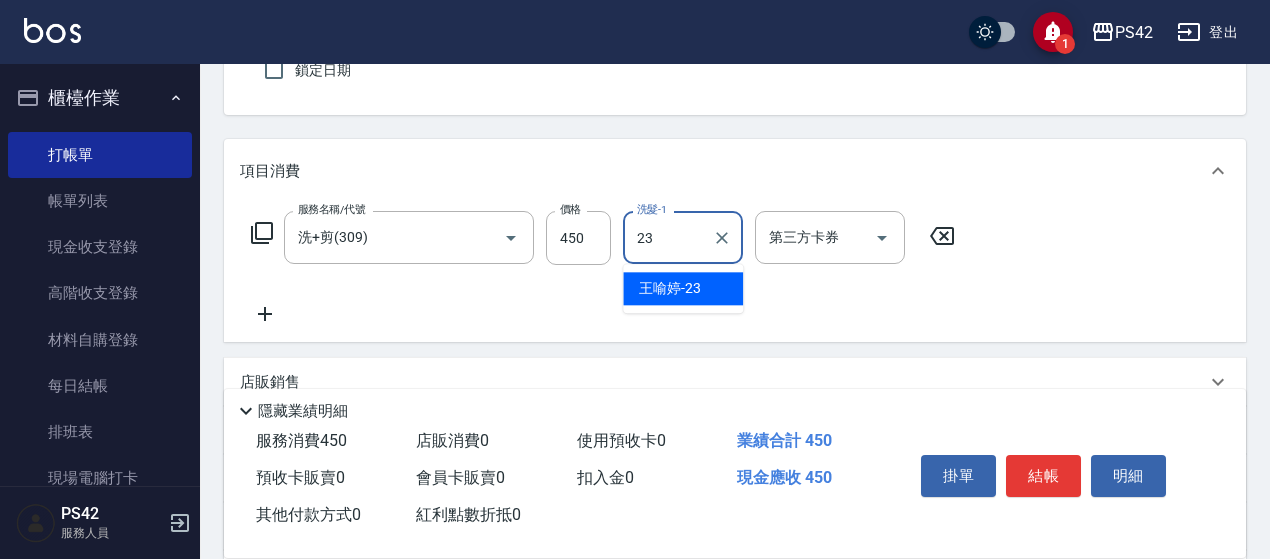 type on "王喻婷-23" 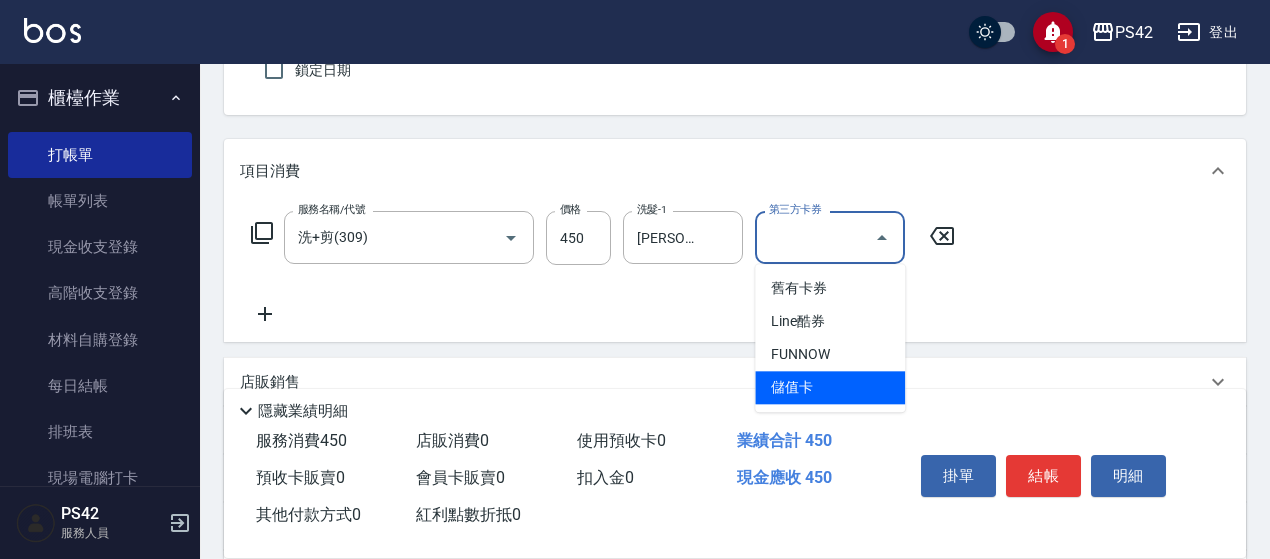 type on "儲值卡" 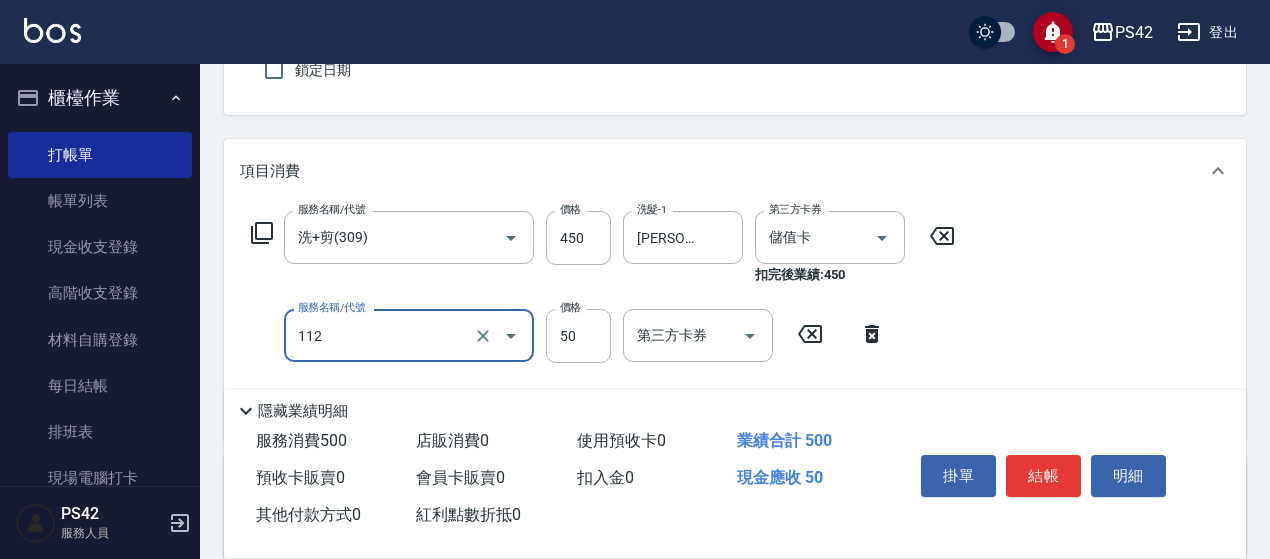 type on "精油50(112)" 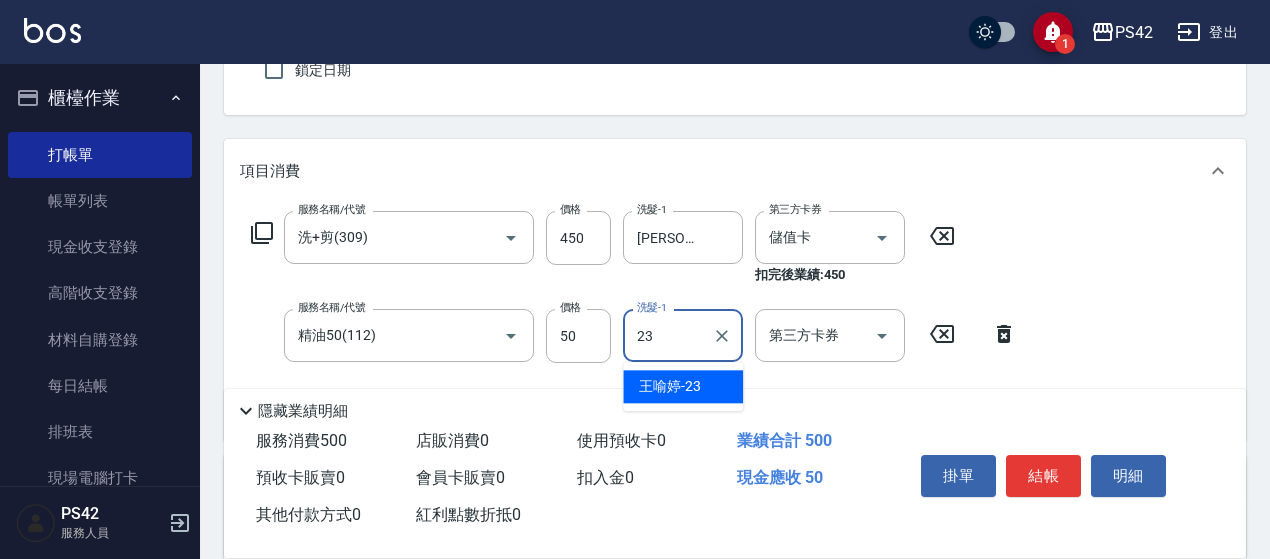type on "王喻婷-23" 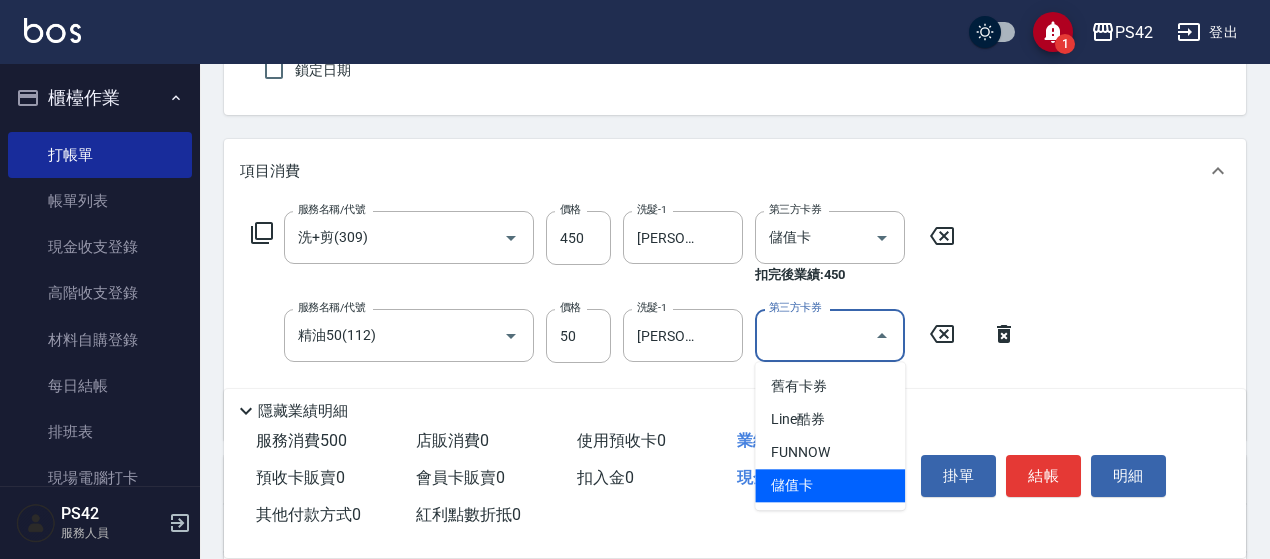 type on "儲值卡" 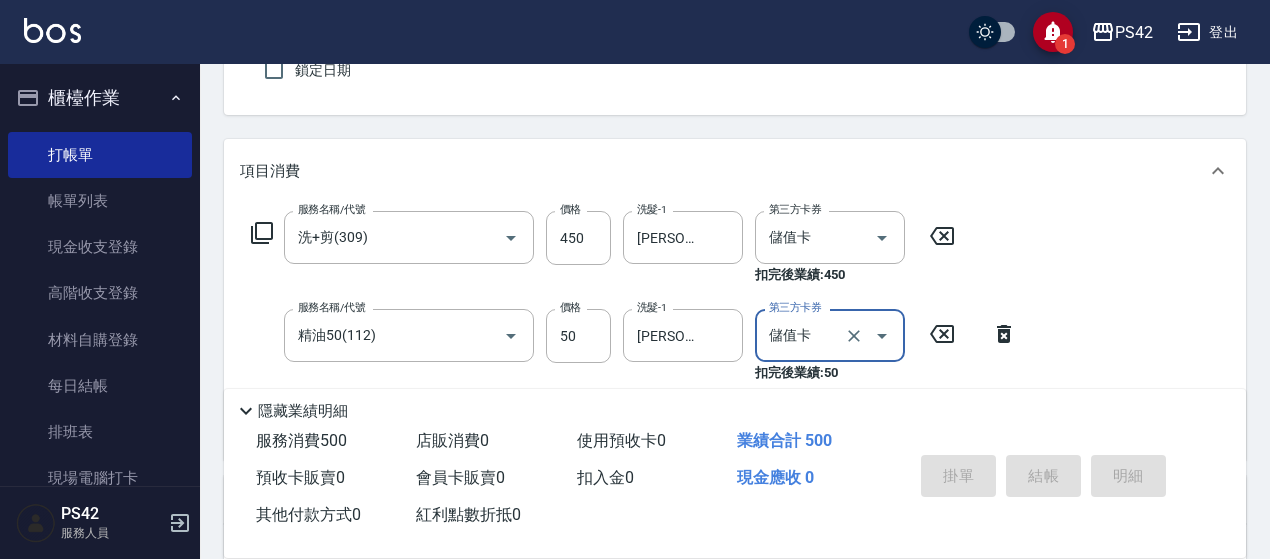 type on "2025/07/11 17:48" 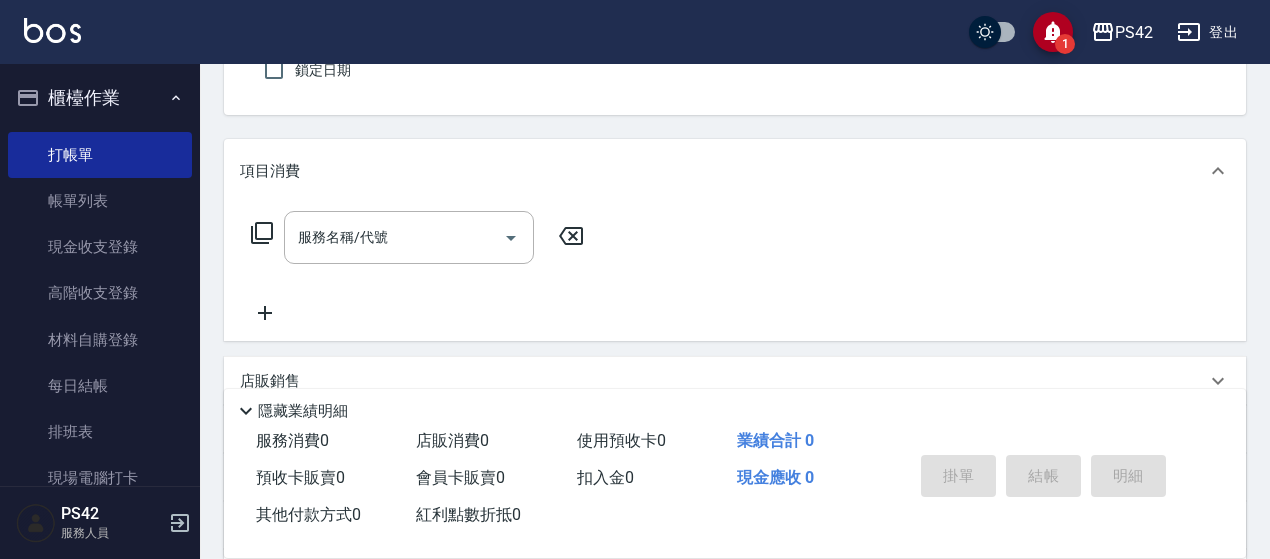 type on "無名字/0/null" 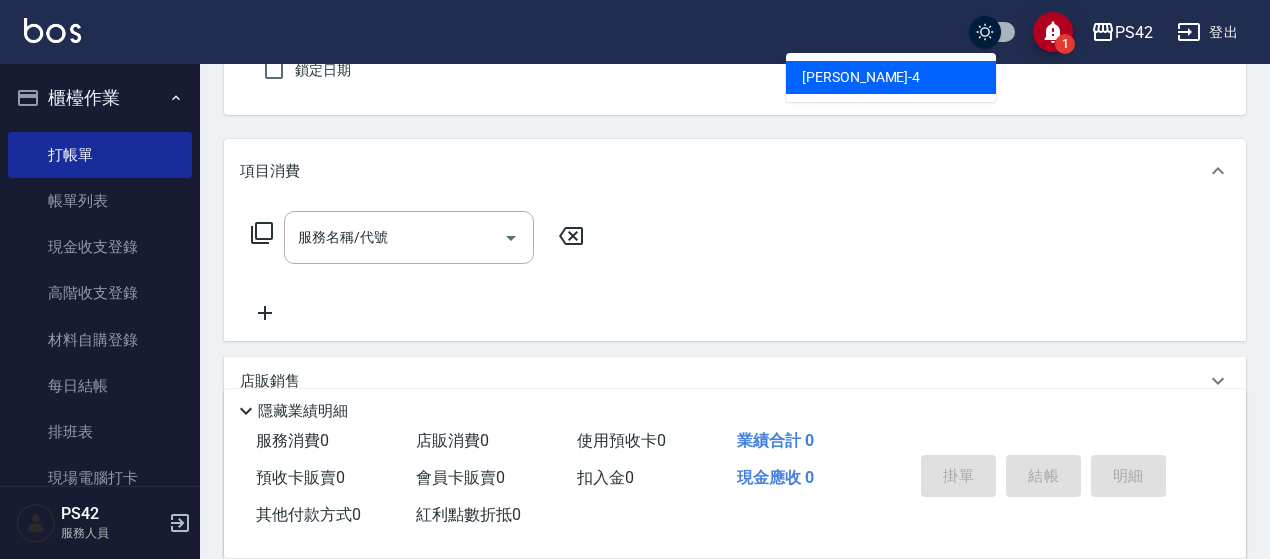 type on "程汶珊-4" 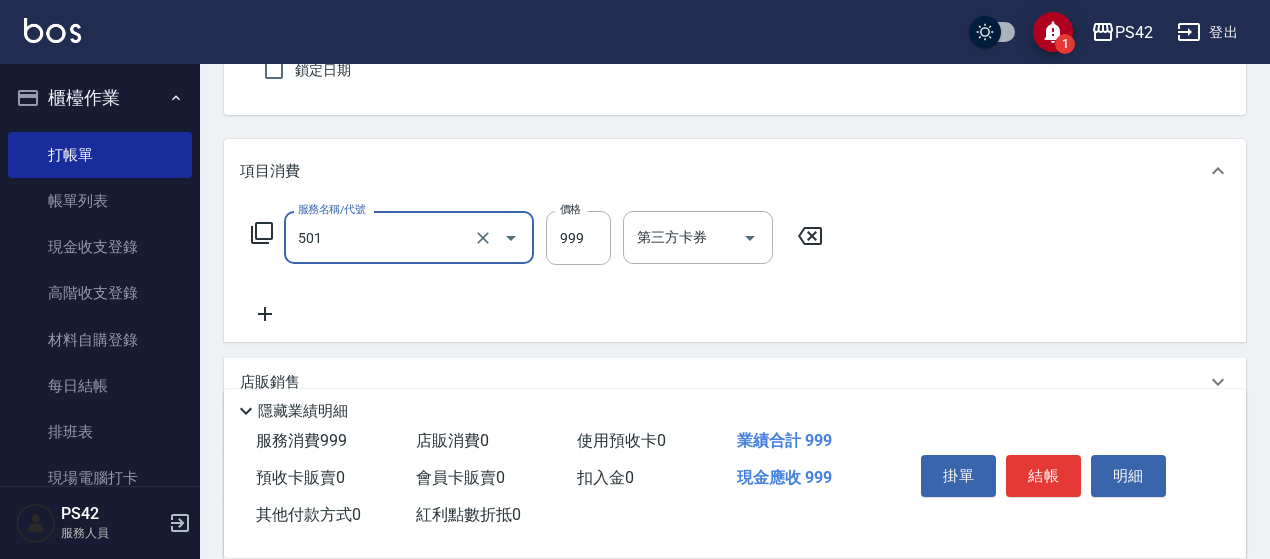 type on "染髮(501)" 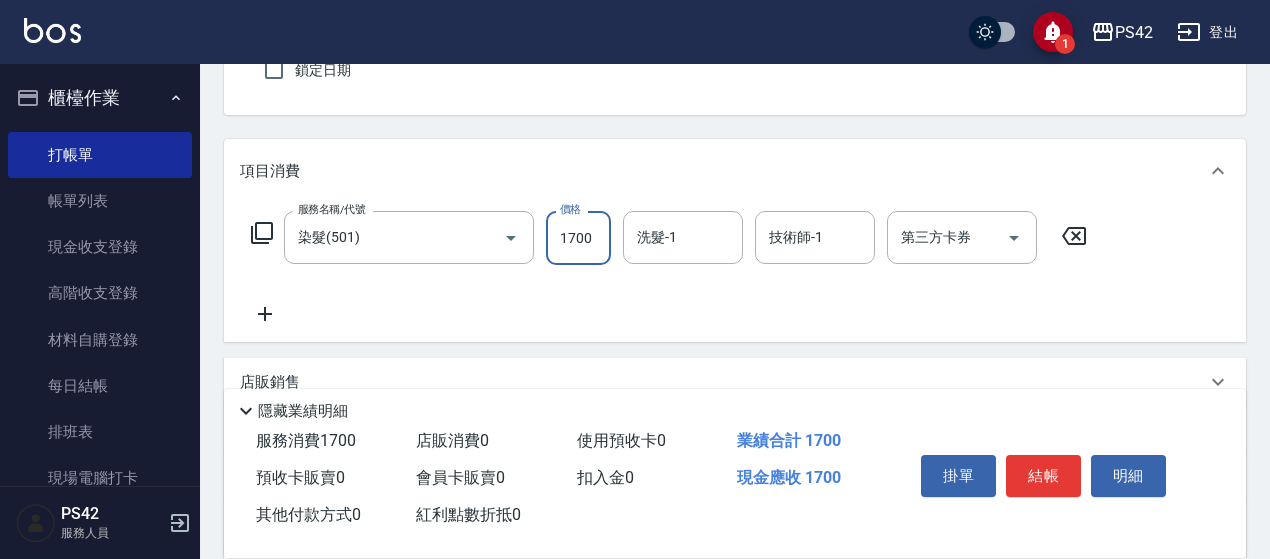 type on "1700" 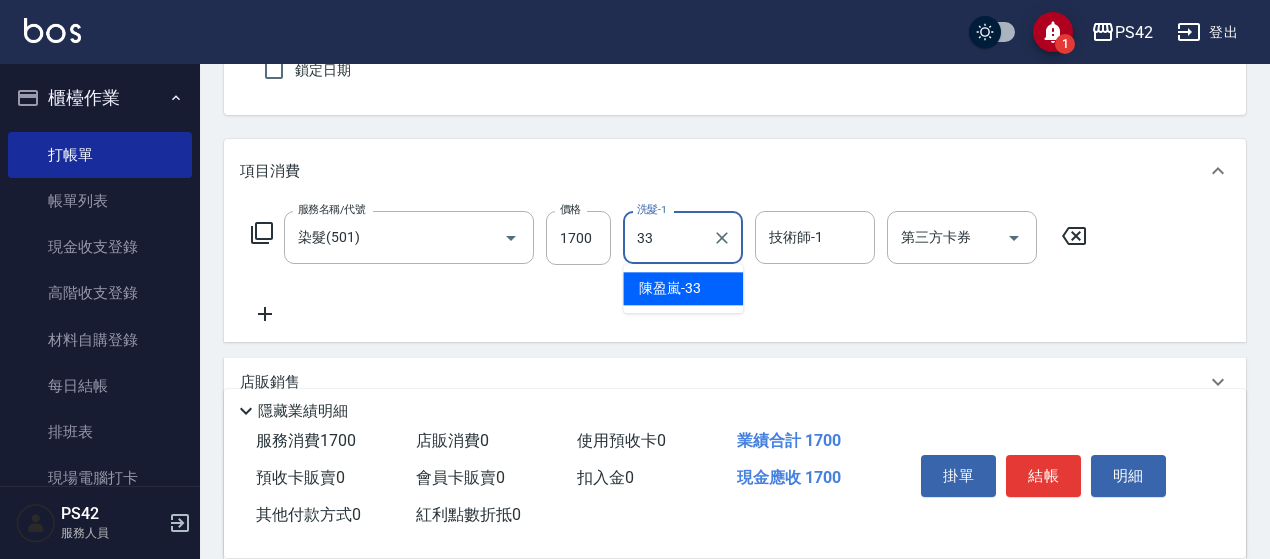 type on "陳盈嵐-33" 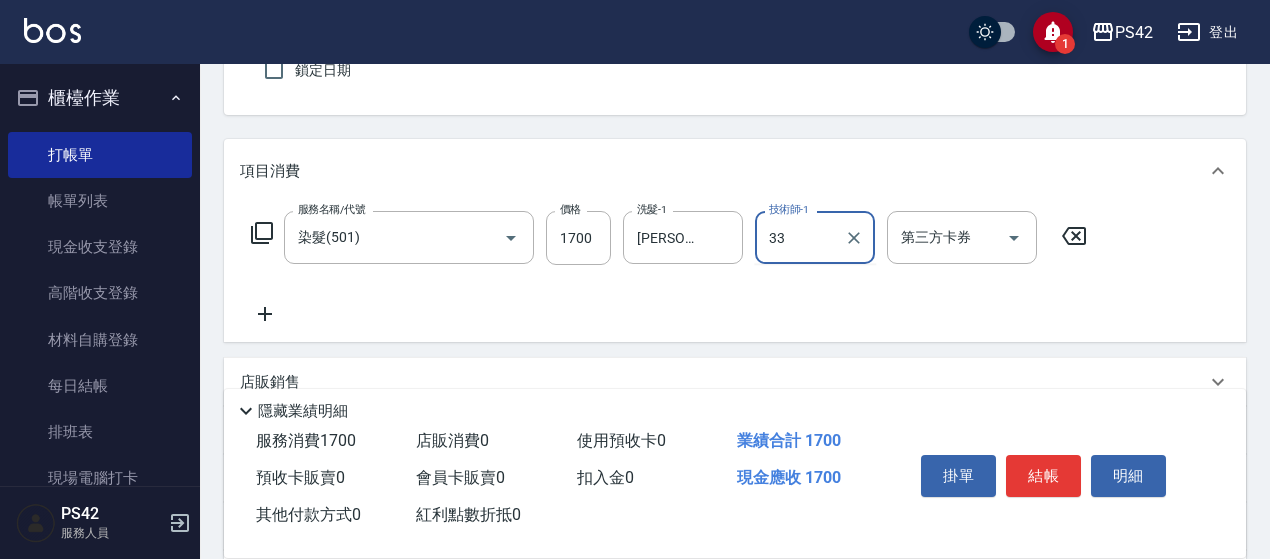 type on "陳盈嵐-33" 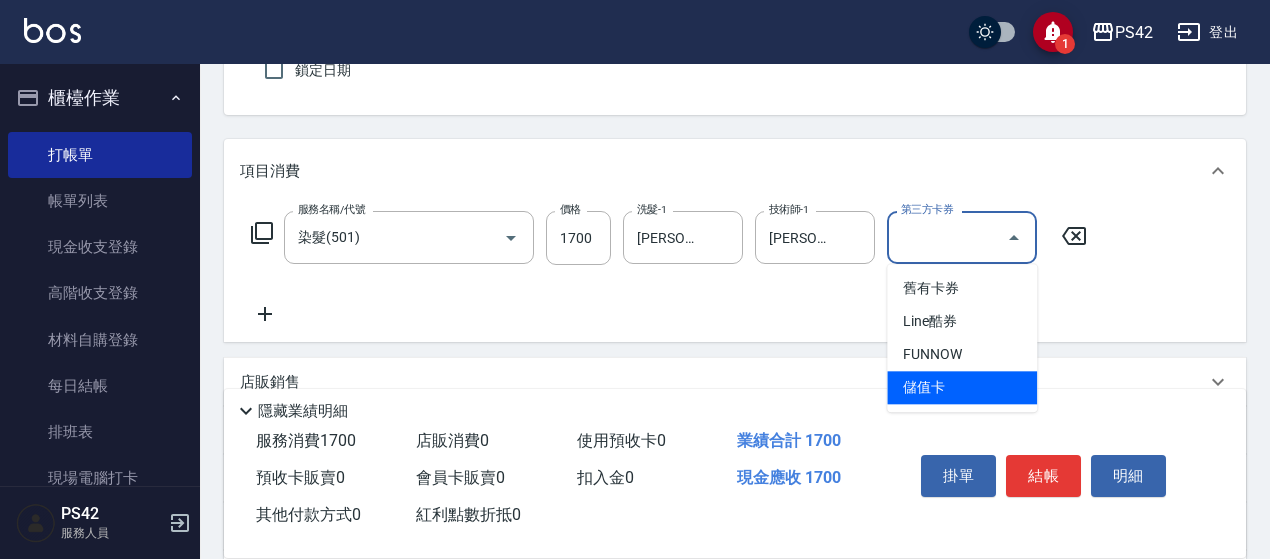 type on "儲值卡" 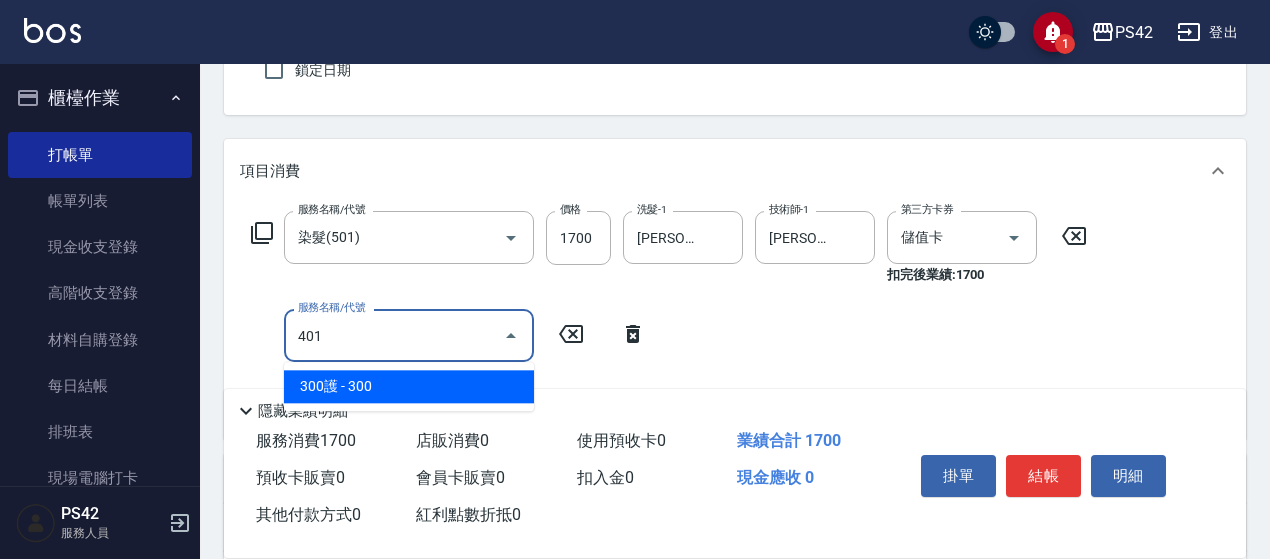 type on "300護(401)" 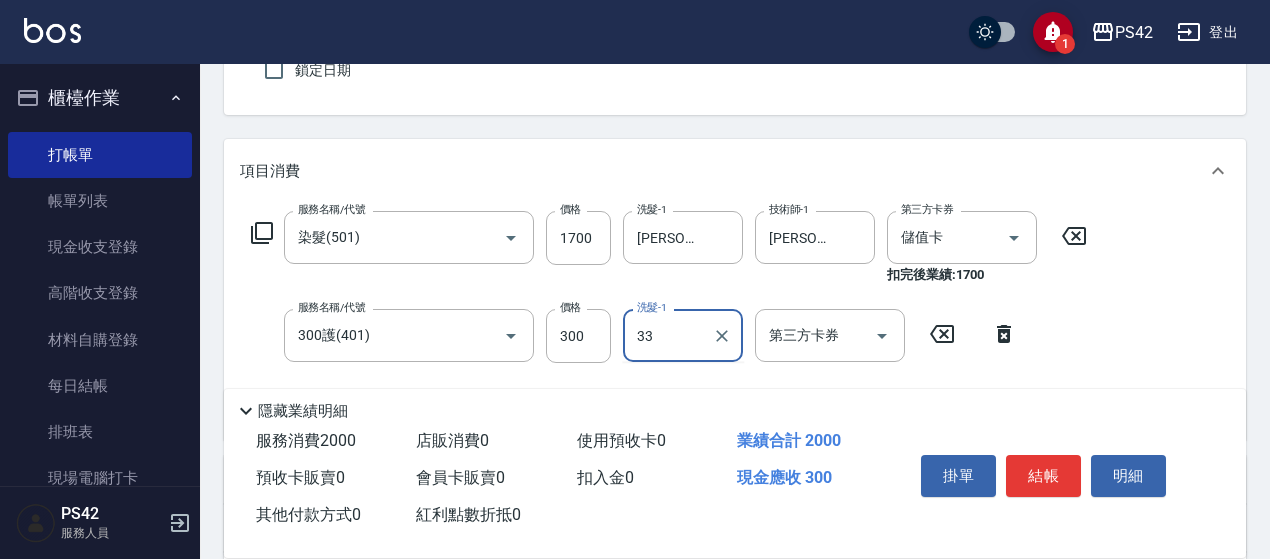 type on "陳盈嵐-33" 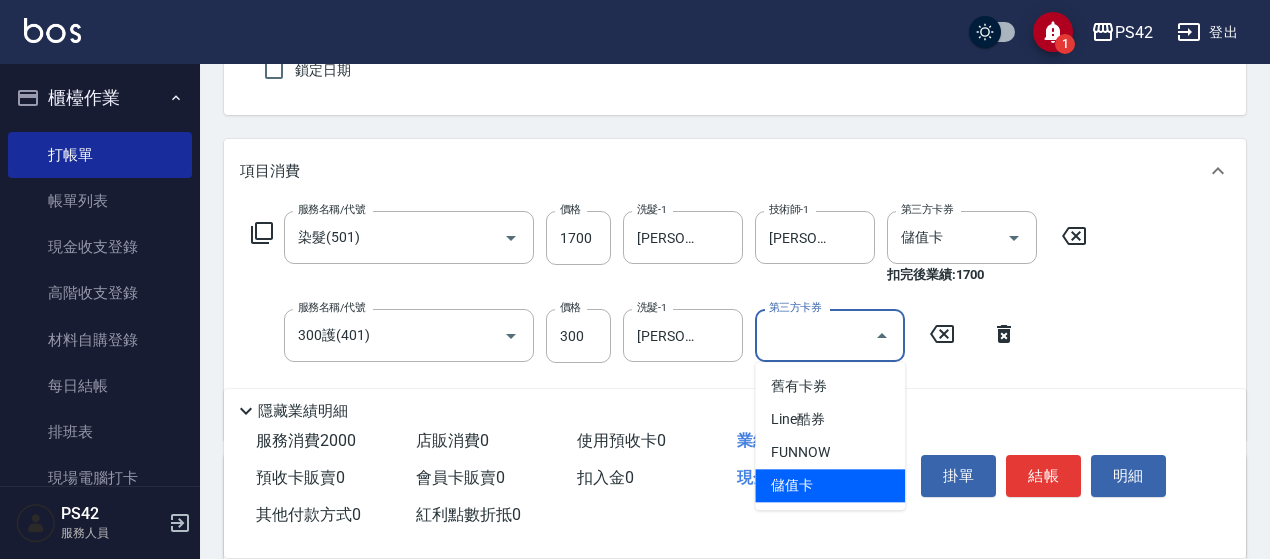 type on "儲值卡" 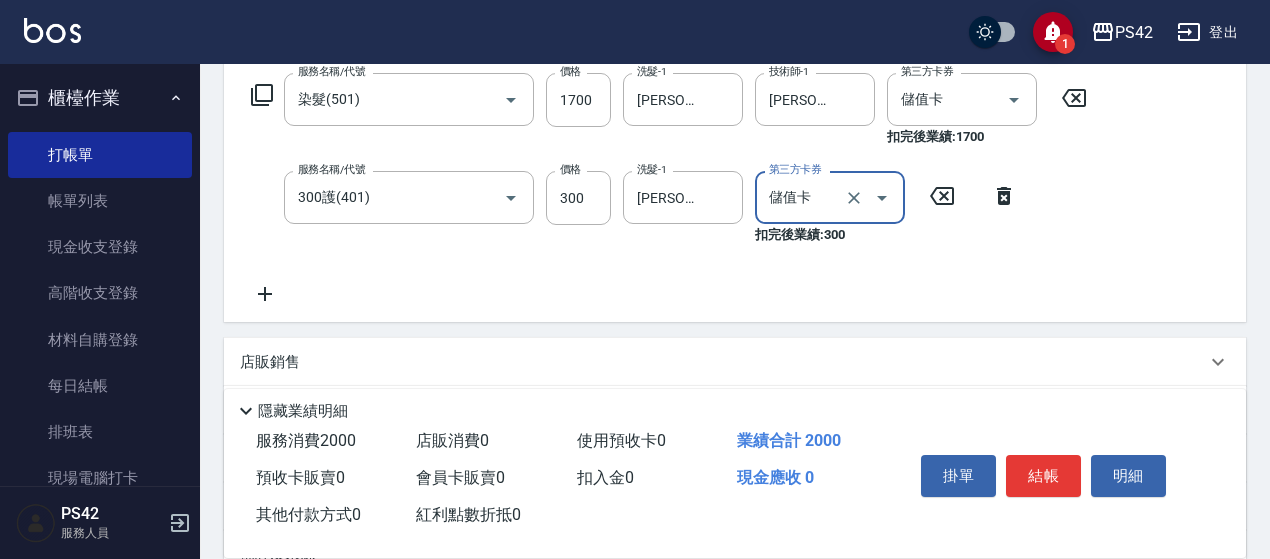 scroll, scrollTop: 385, scrollLeft: 0, axis: vertical 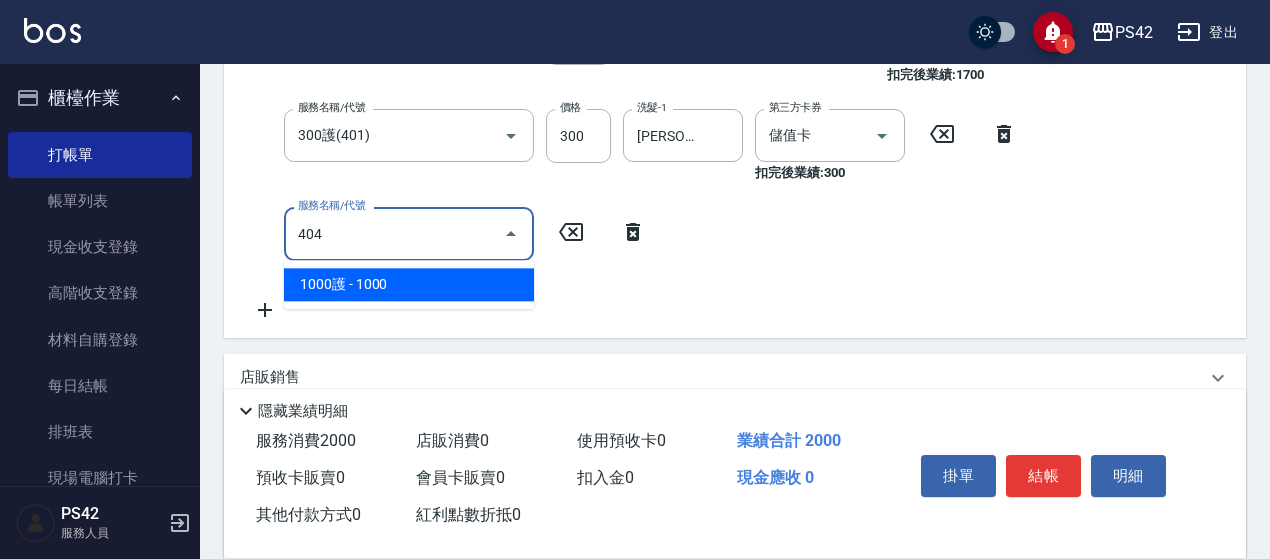type on "1000護(404)" 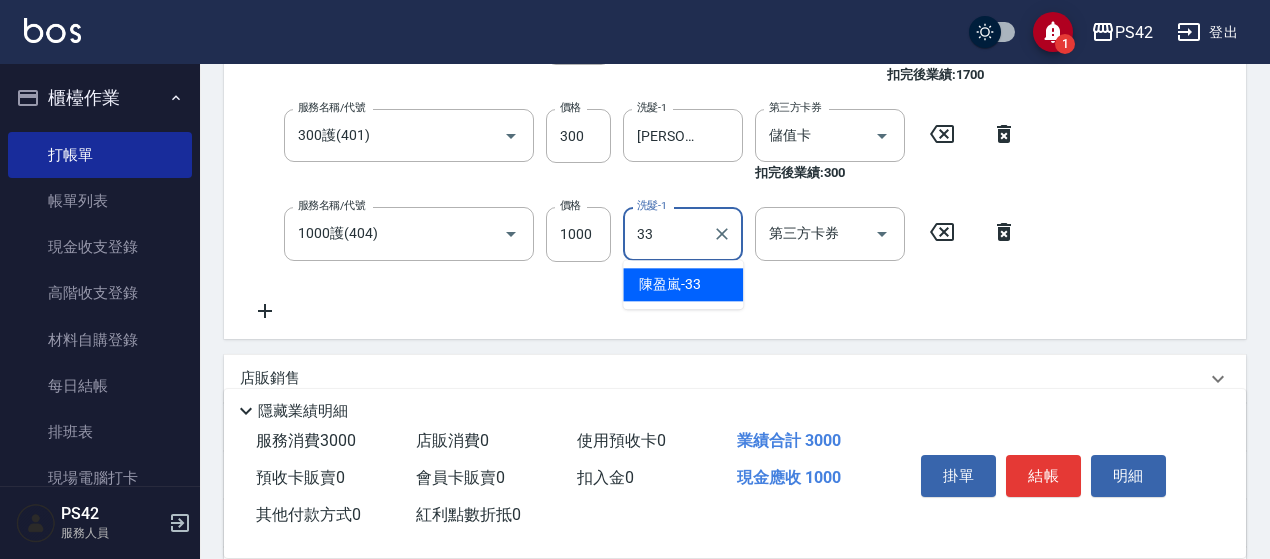type on "陳盈嵐-33" 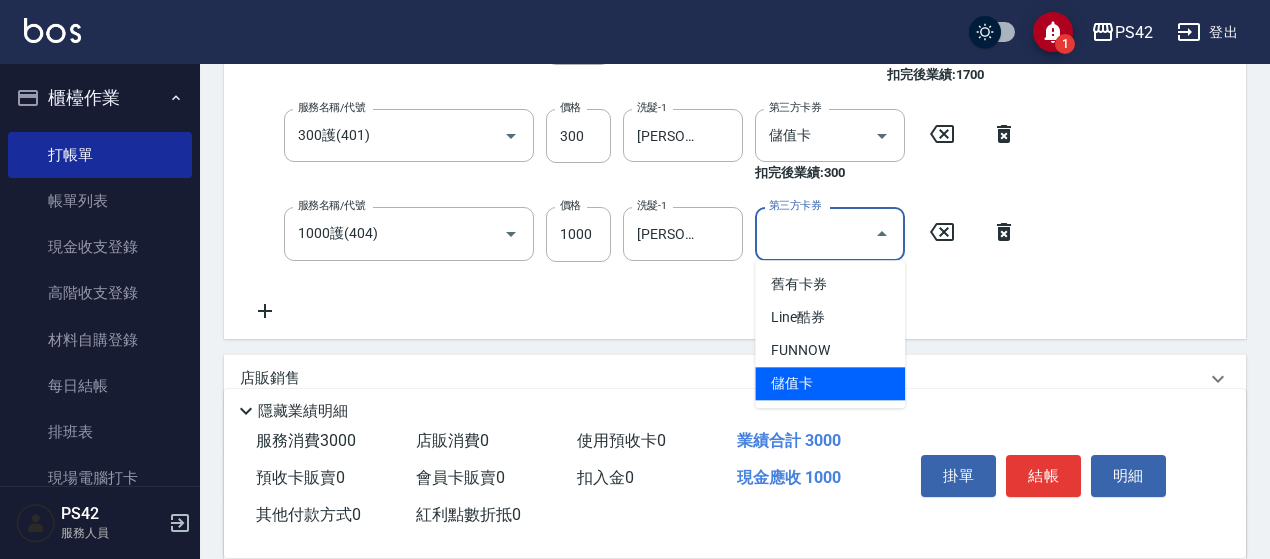 type on "儲值卡" 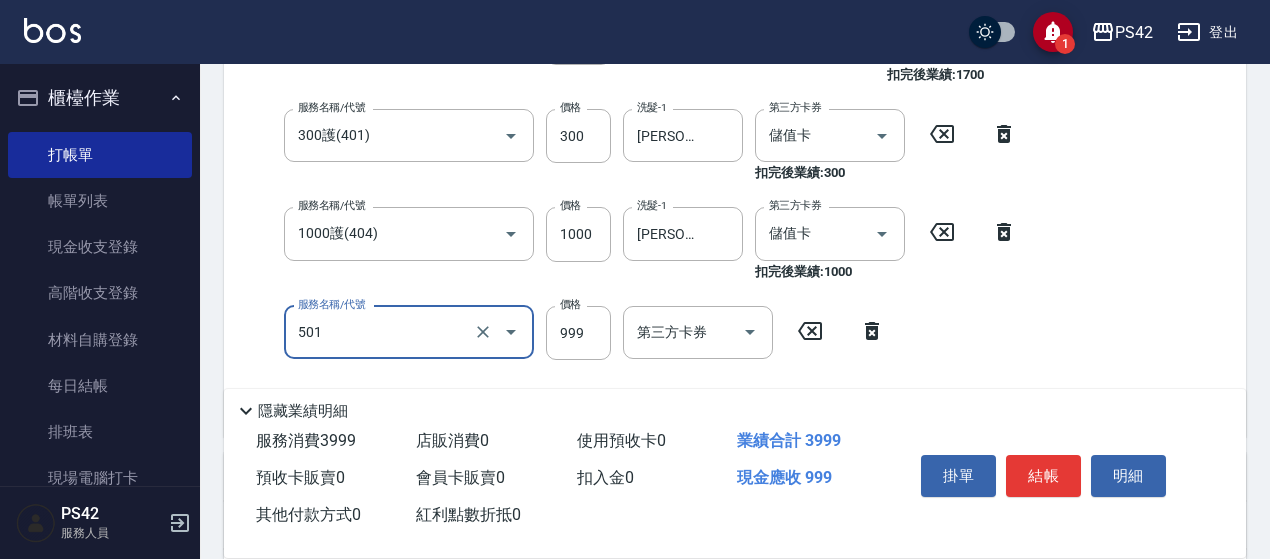 type on "染髮(501)" 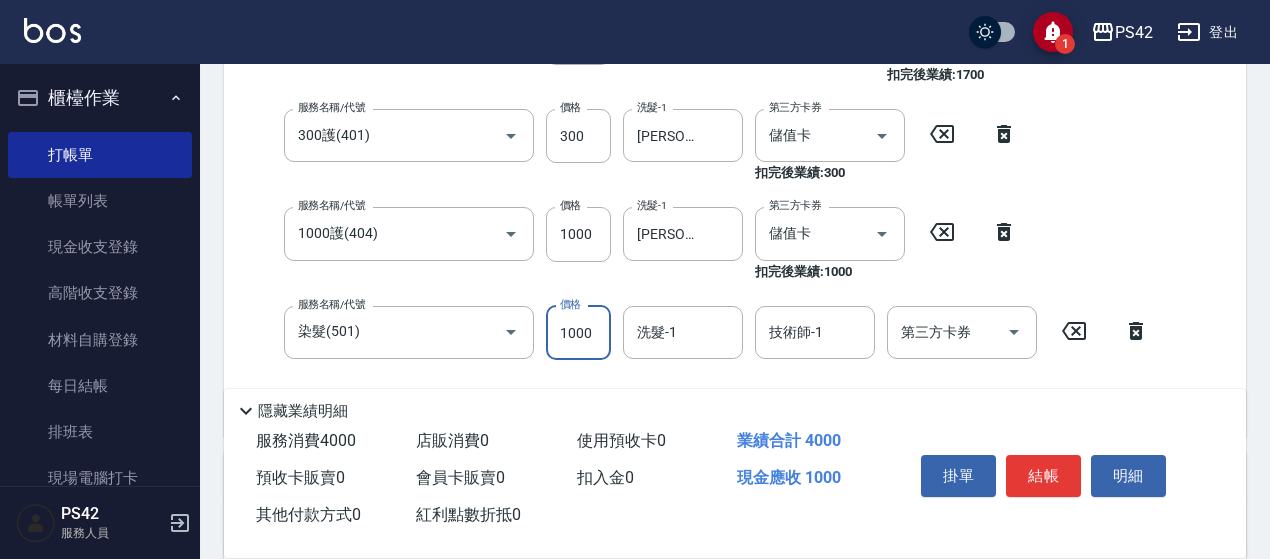type on "1000" 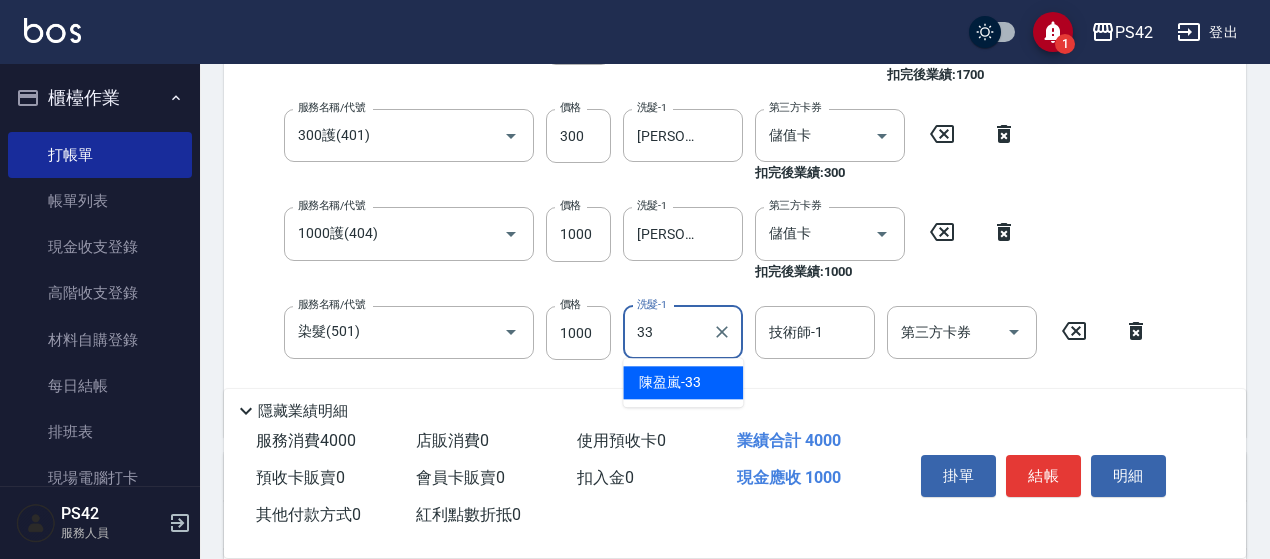 type on "陳盈嵐-33" 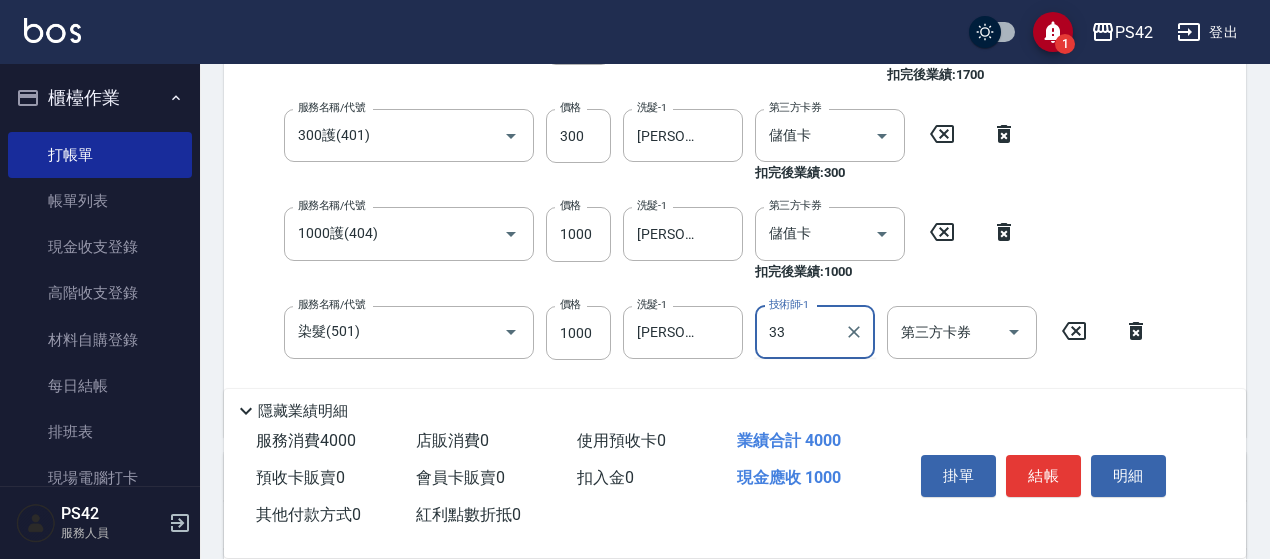 type on "陳盈嵐-33" 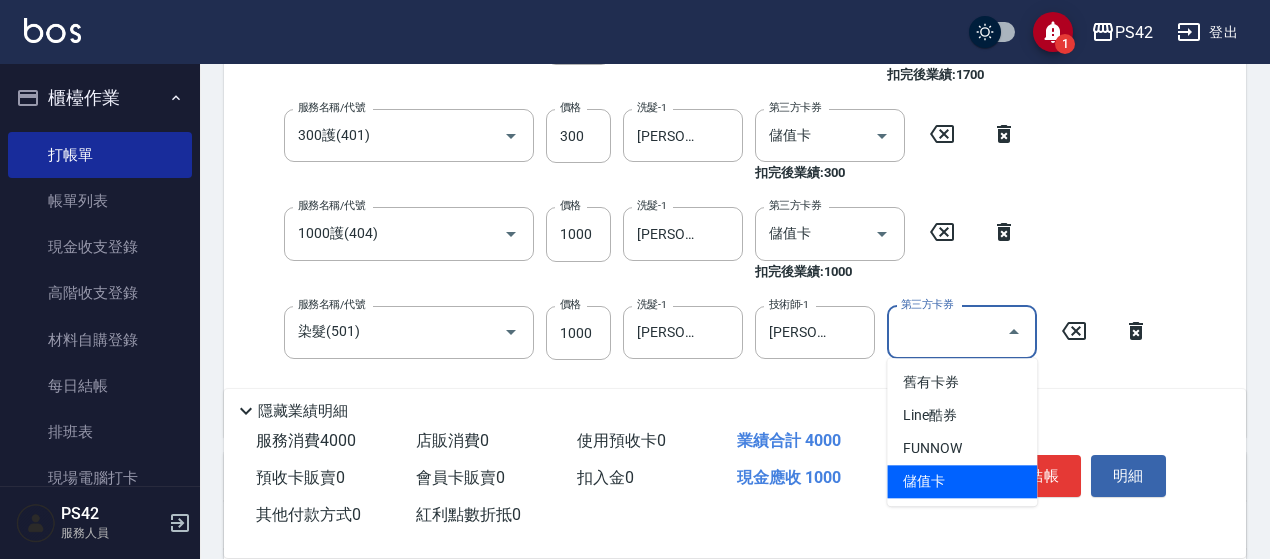 type on "儲值卡" 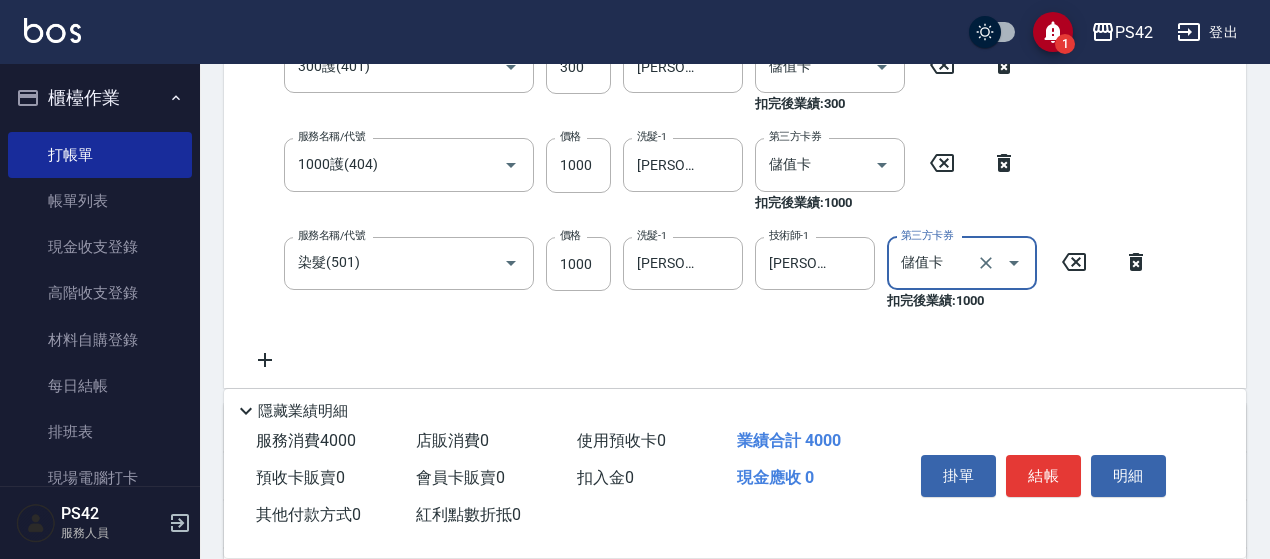 scroll, scrollTop: 485, scrollLeft: 0, axis: vertical 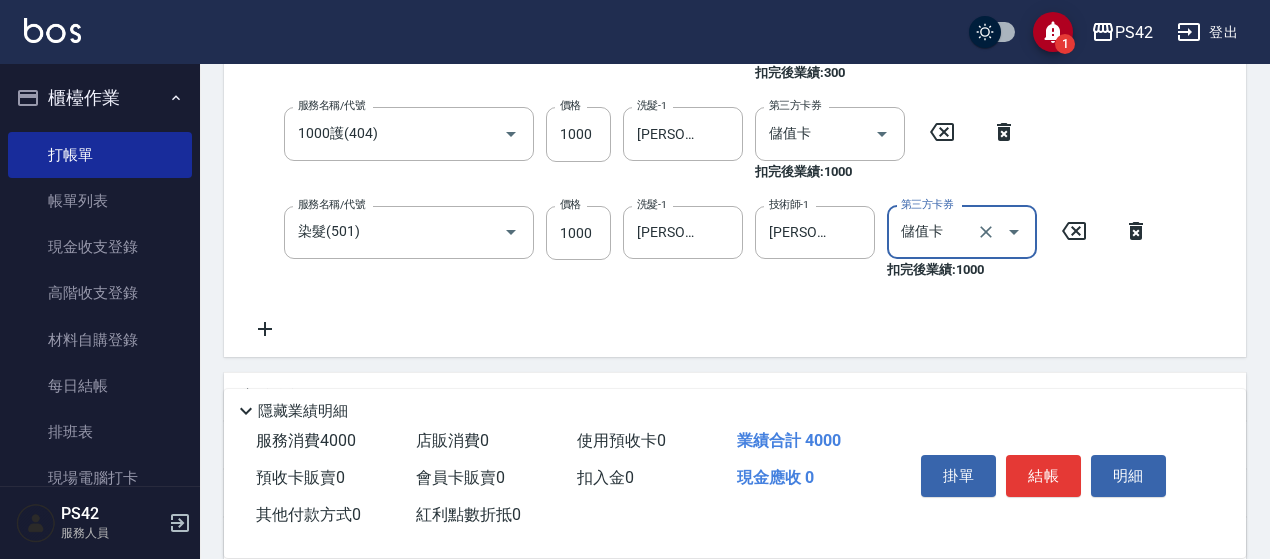 click 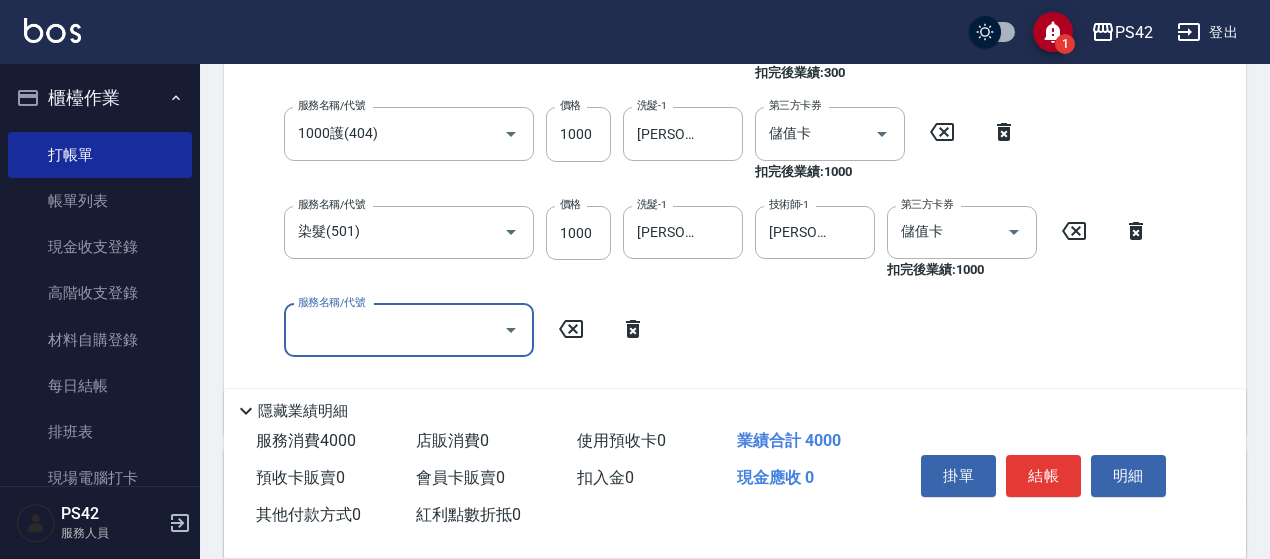 scroll, scrollTop: 535, scrollLeft: 0, axis: vertical 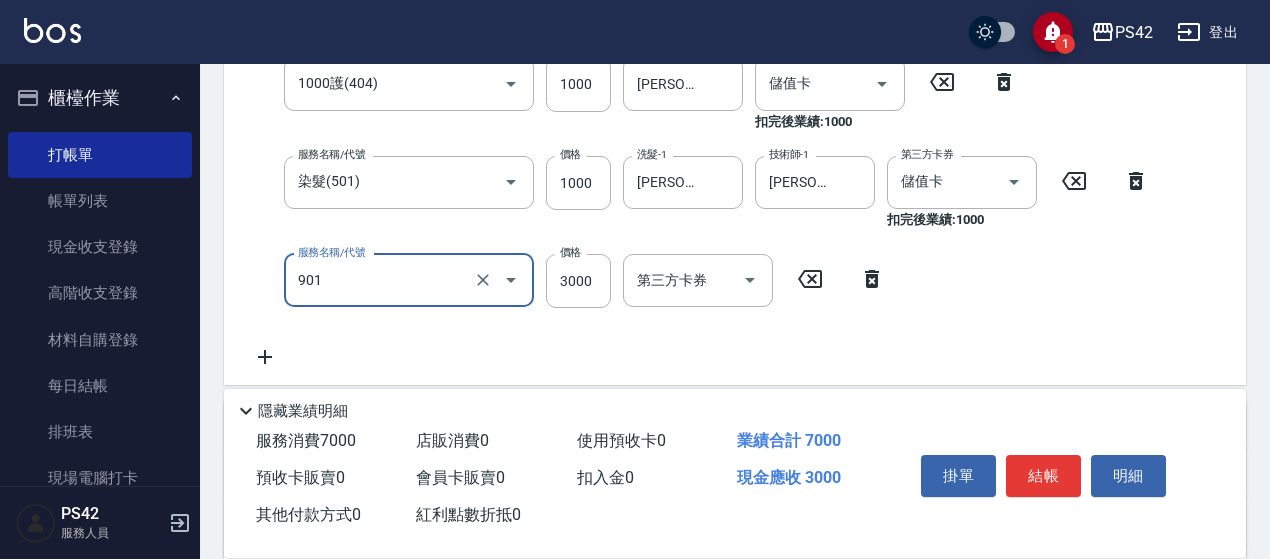 type on "儲值3000(901)" 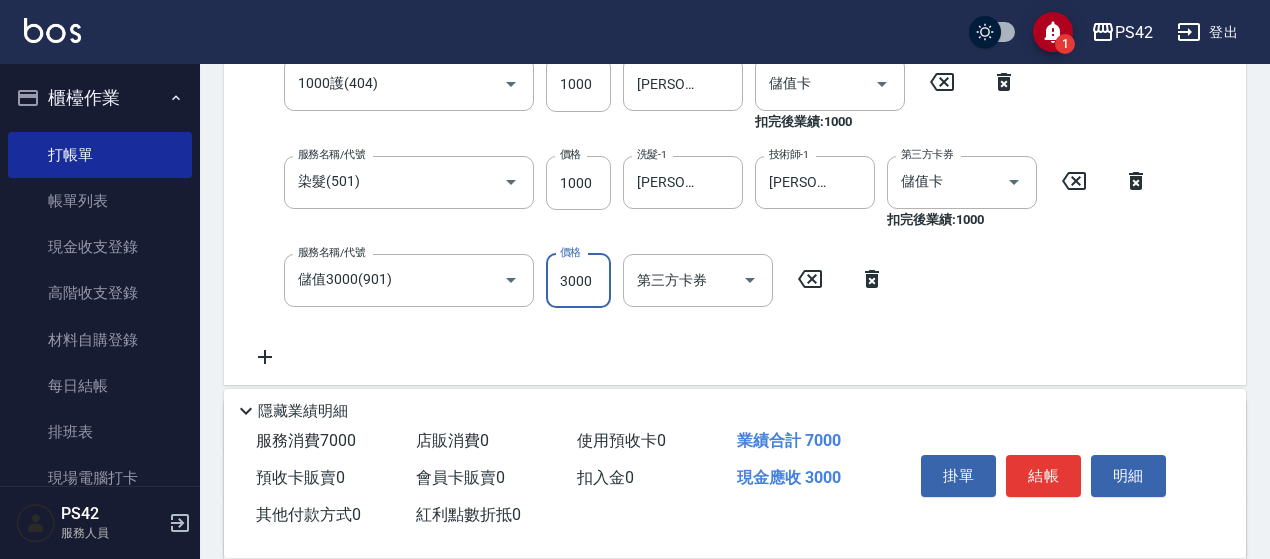 scroll, scrollTop: 536, scrollLeft: 0, axis: vertical 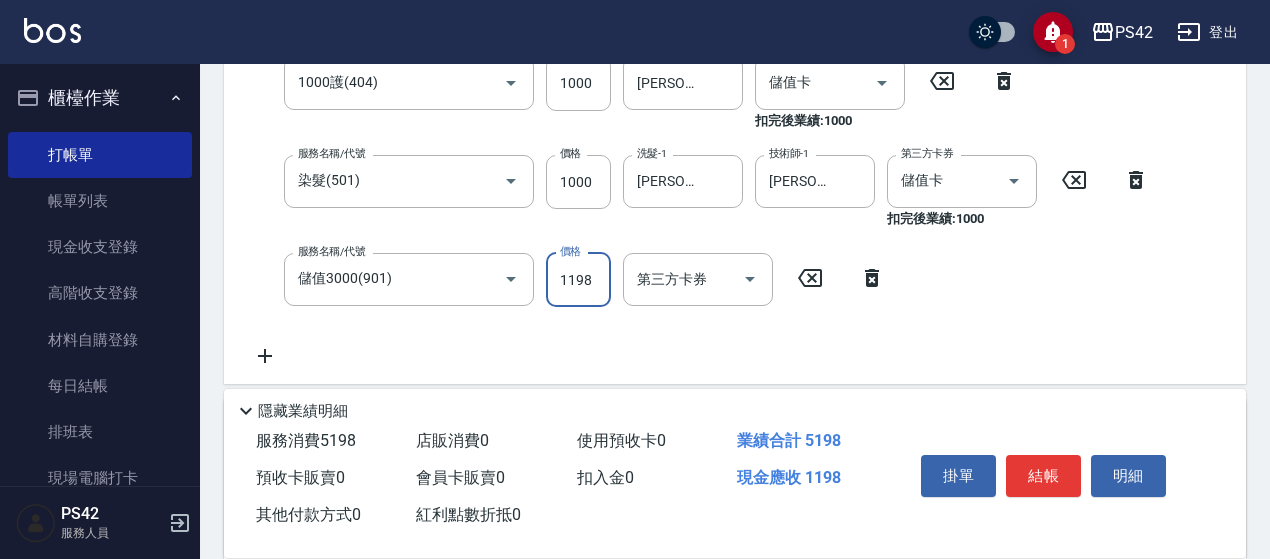 type on "1198" 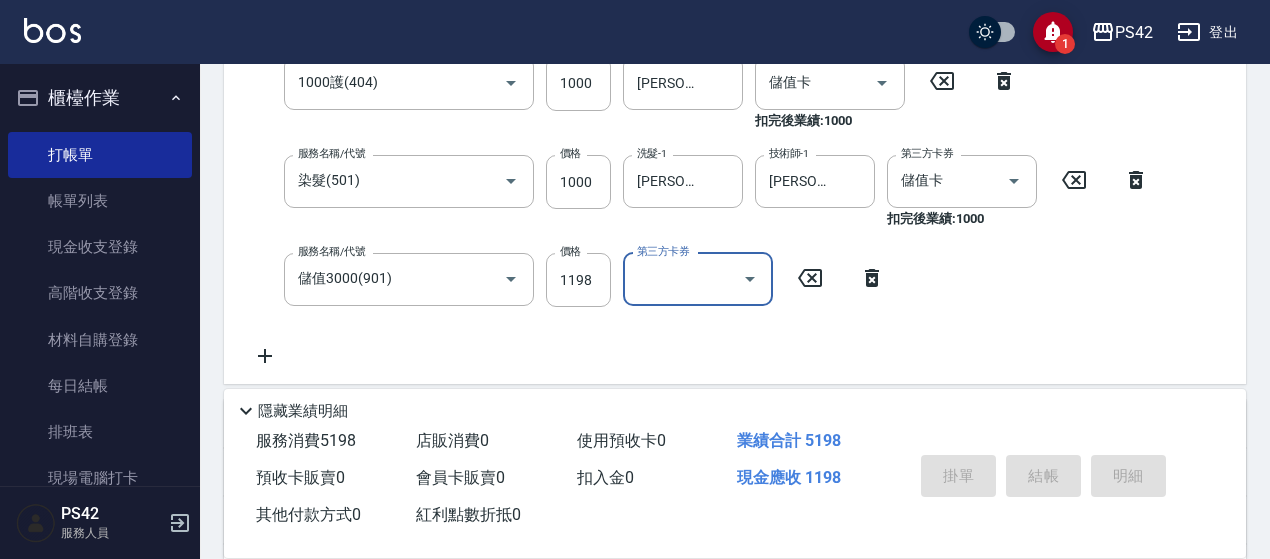 type on "2025/07/11 17:49" 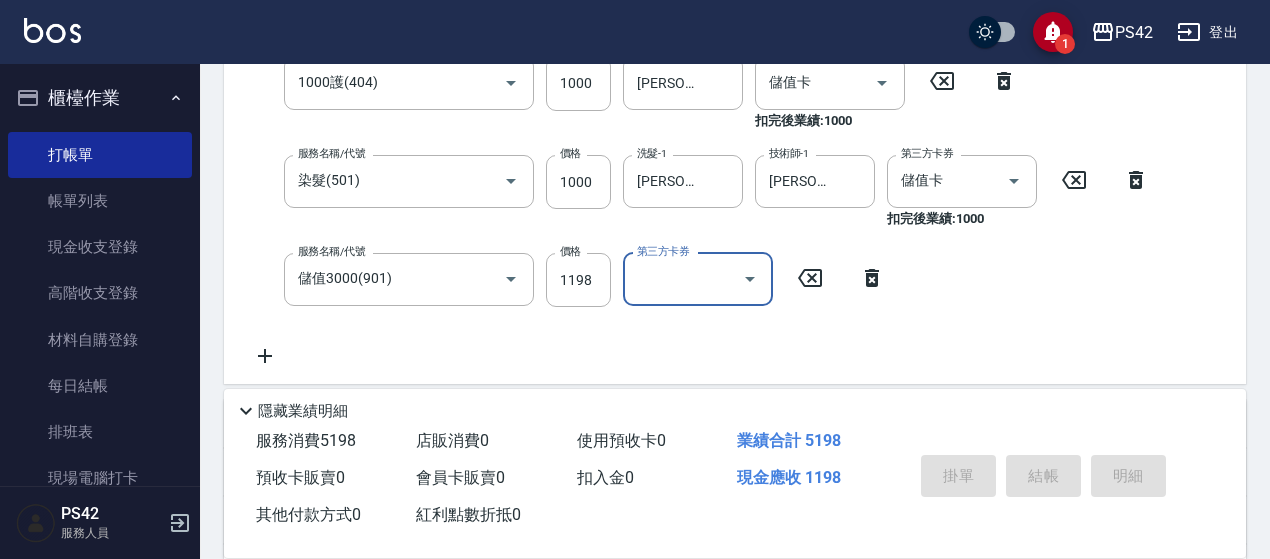 type 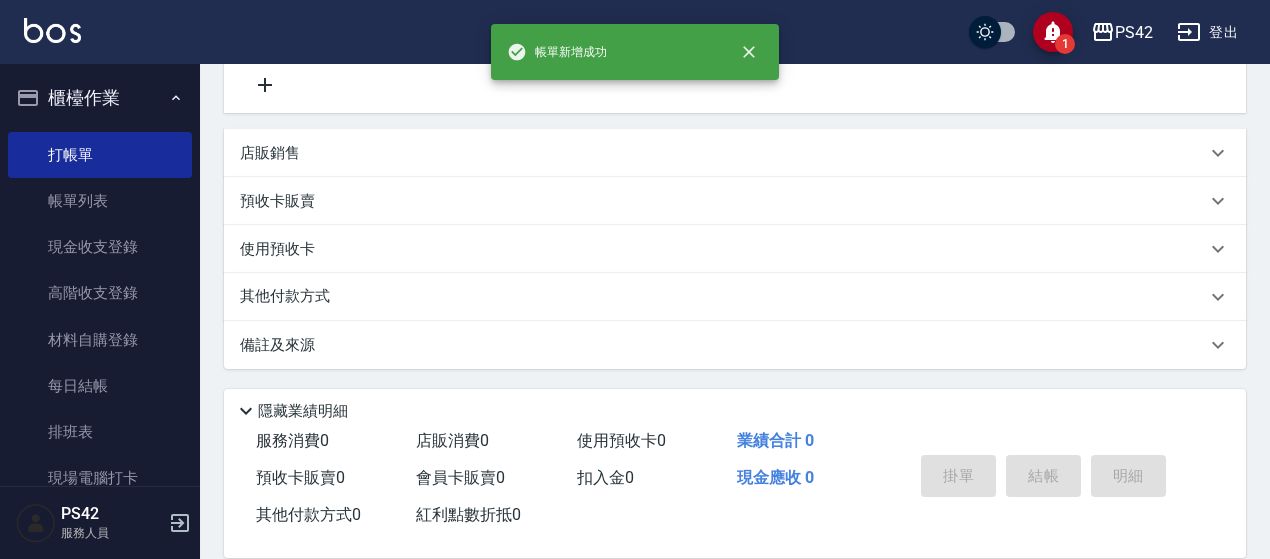 scroll, scrollTop: 0, scrollLeft: 0, axis: both 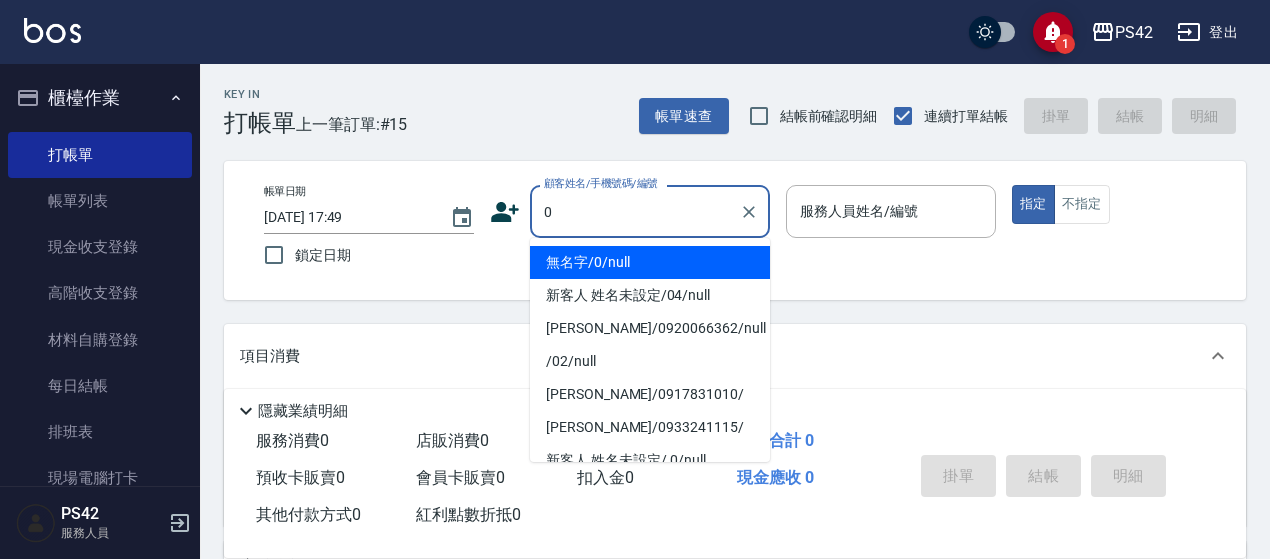 type on "無名字/0/null" 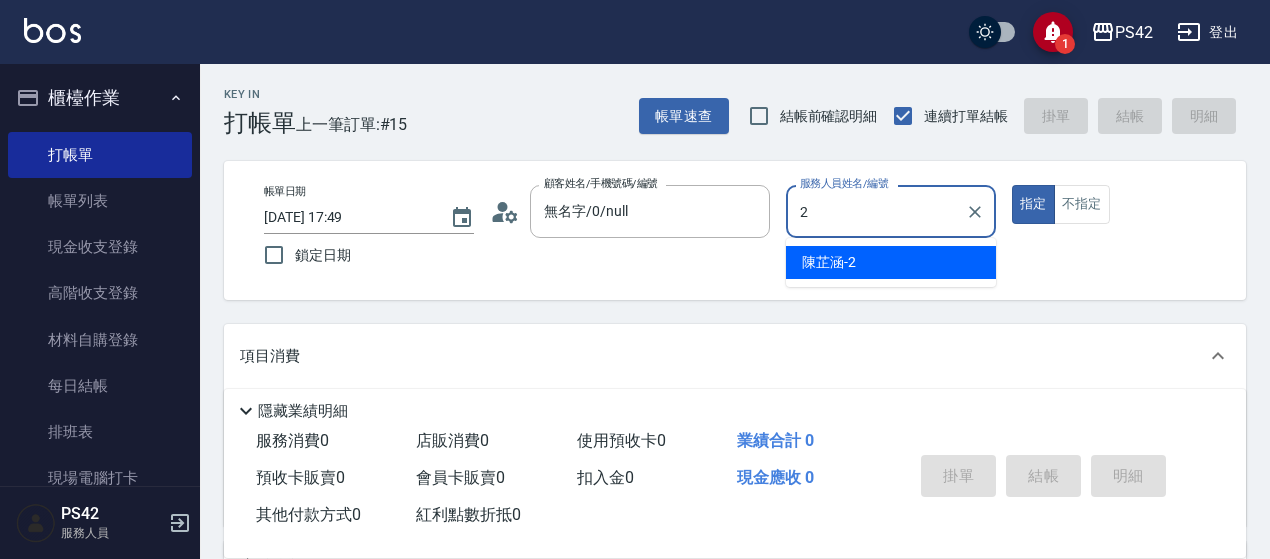type on "陳芷涵-2" 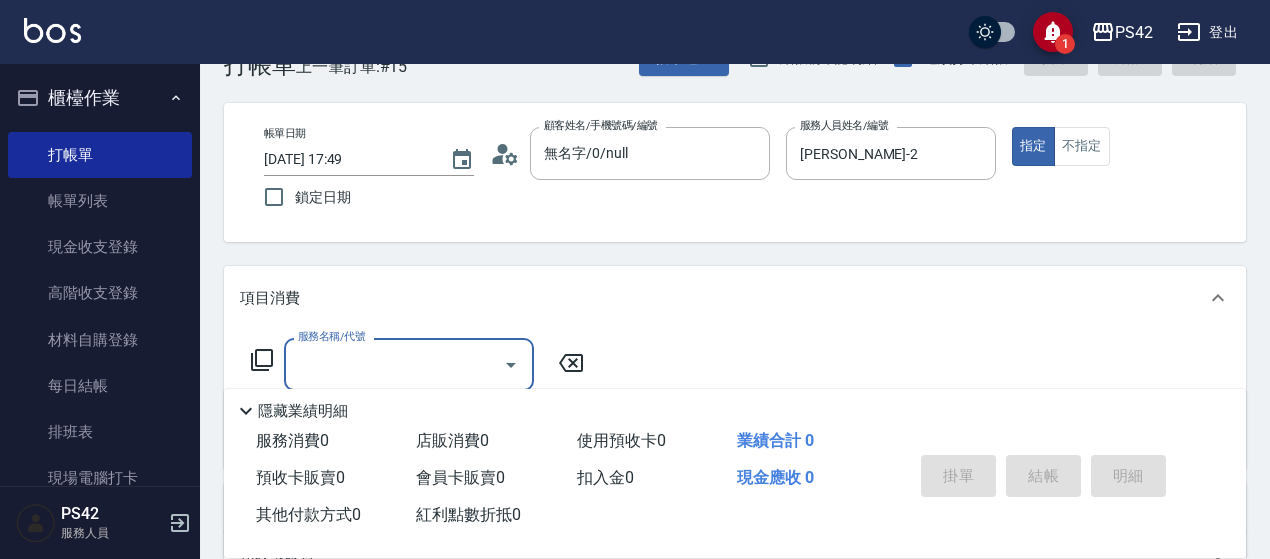 scroll, scrollTop: 100, scrollLeft: 0, axis: vertical 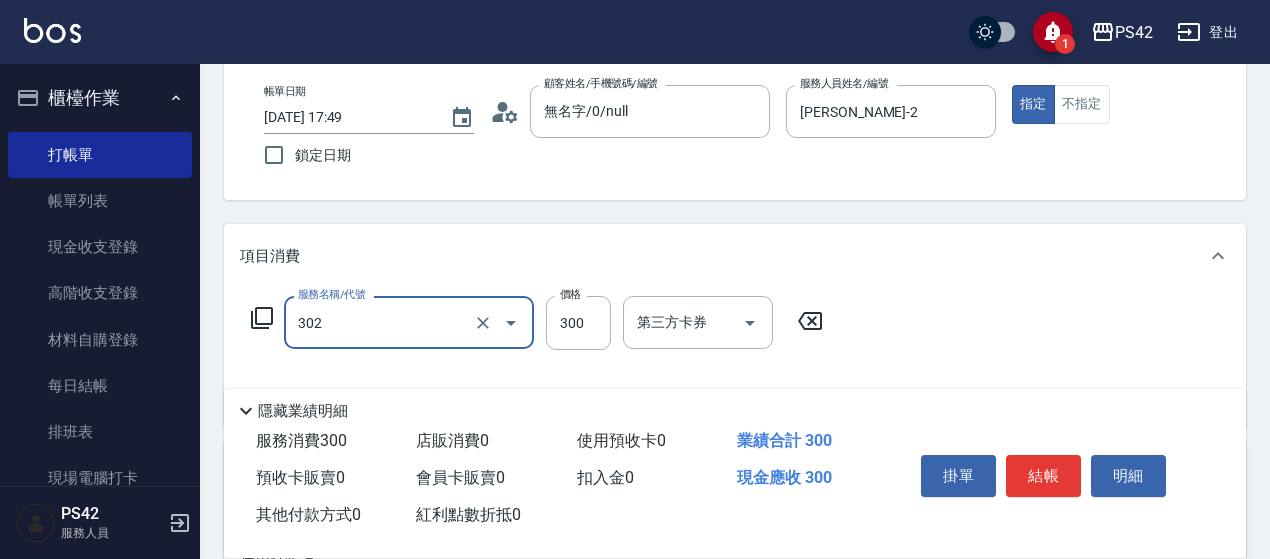 type on "剪髮(302)" 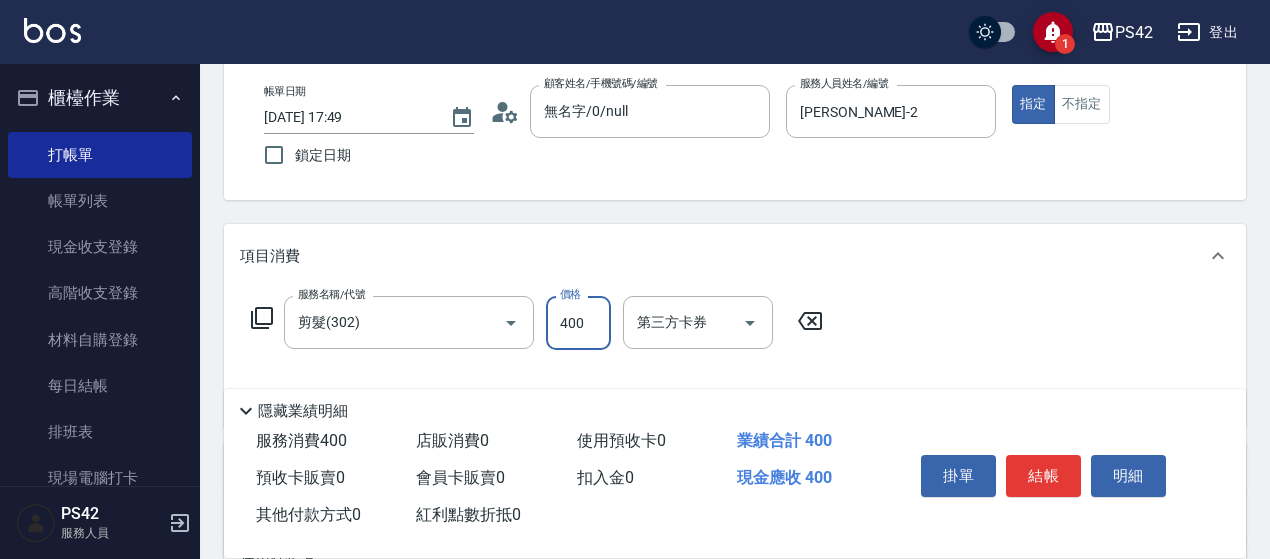 type on "400" 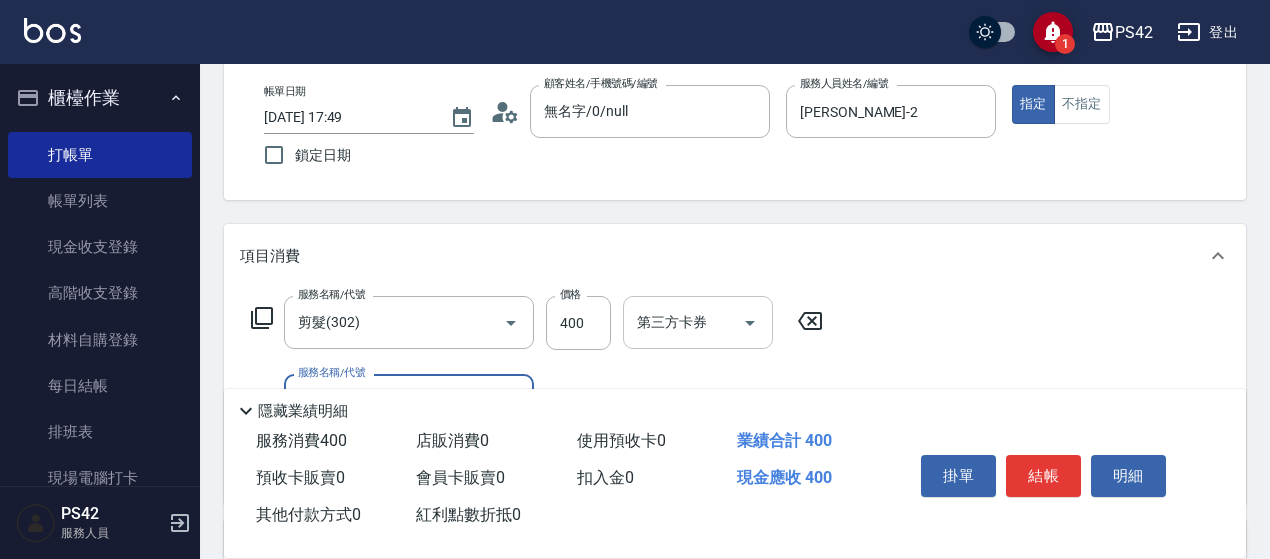 click 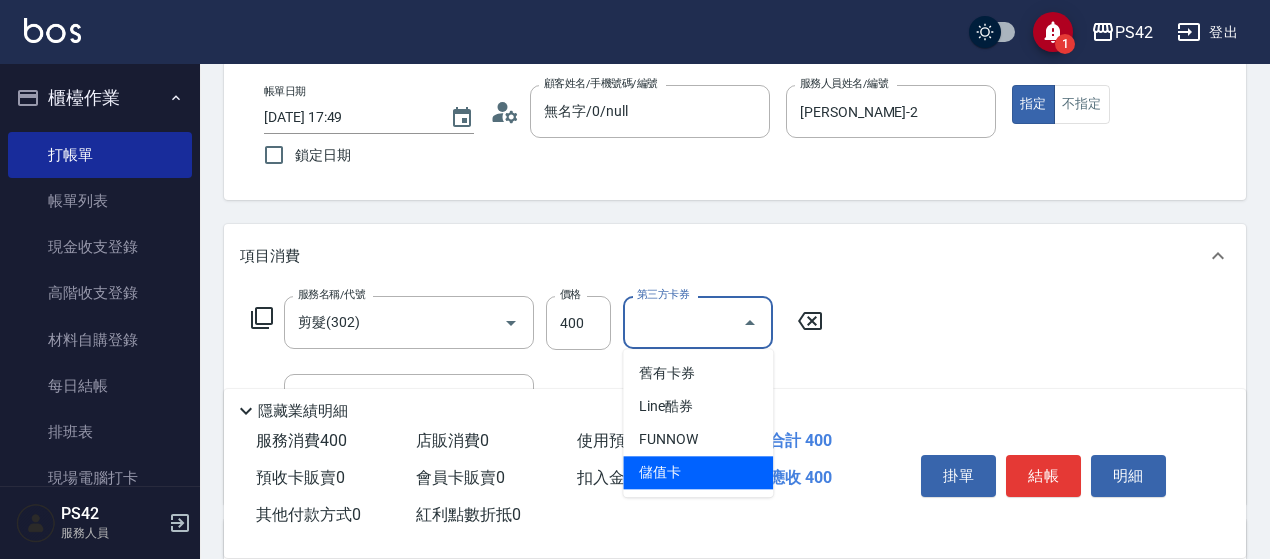 click on "儲值卡" at bounding box center [698, 472] 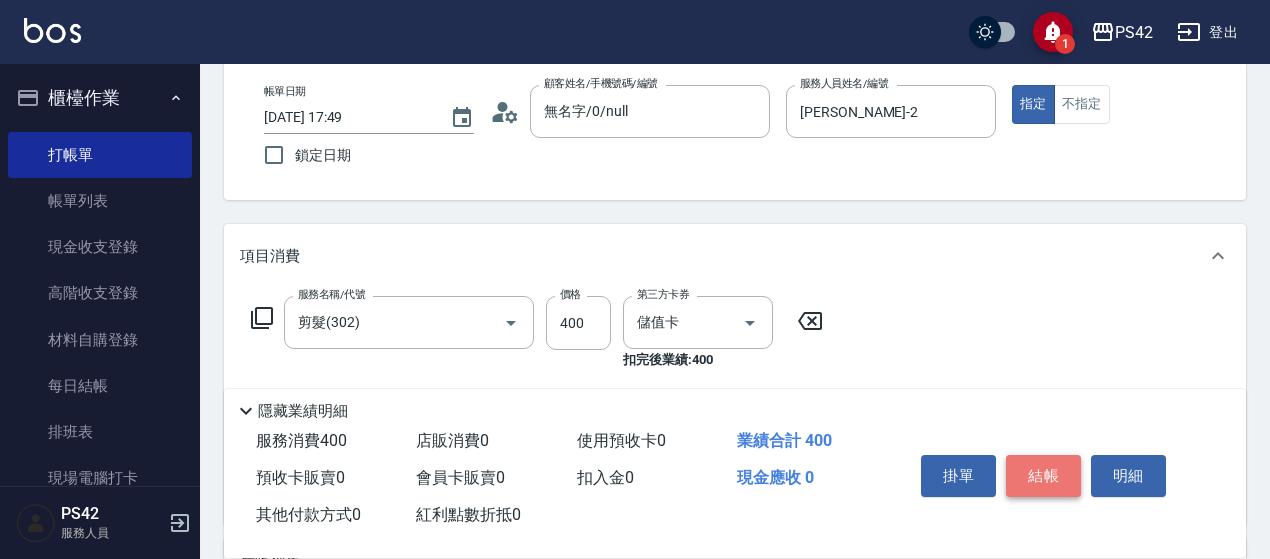 click on "結帳" at bounding box center [1043, 476] 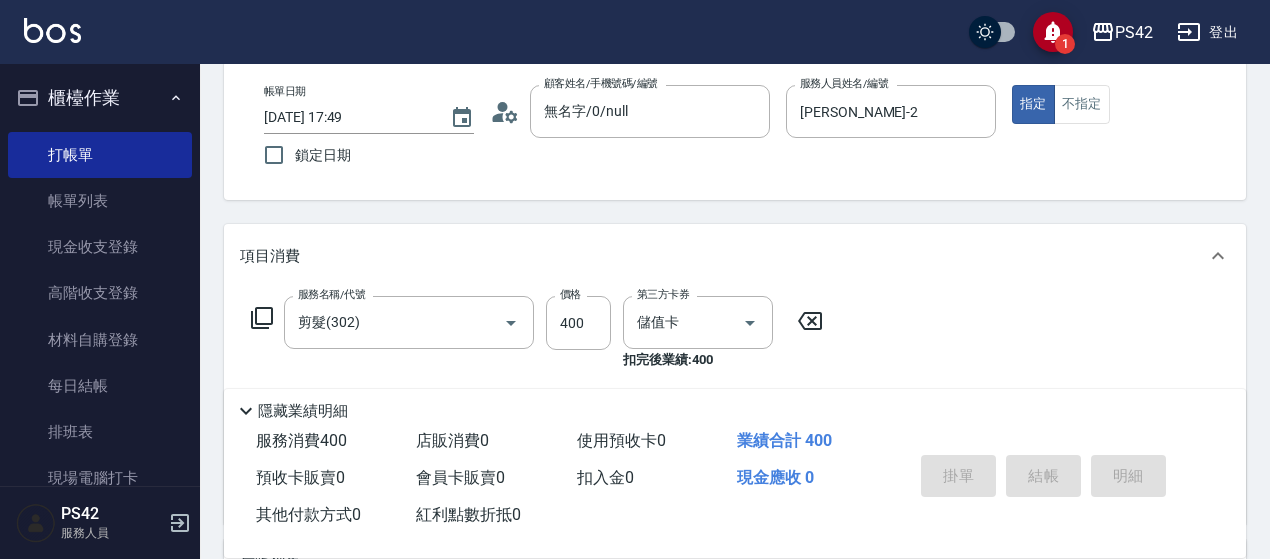 type 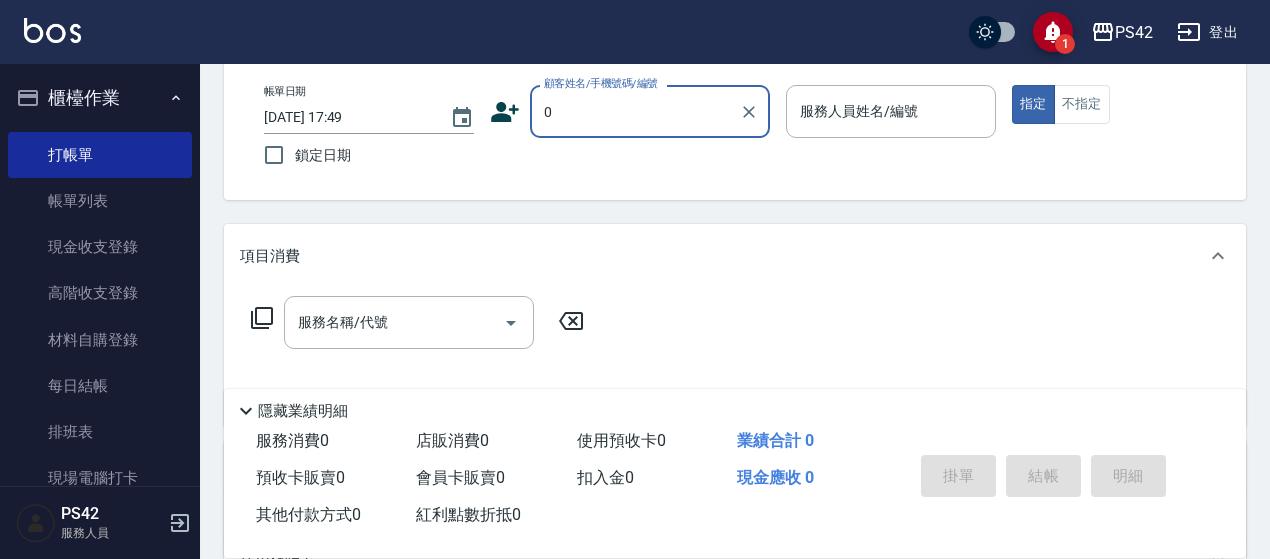 type on "0" 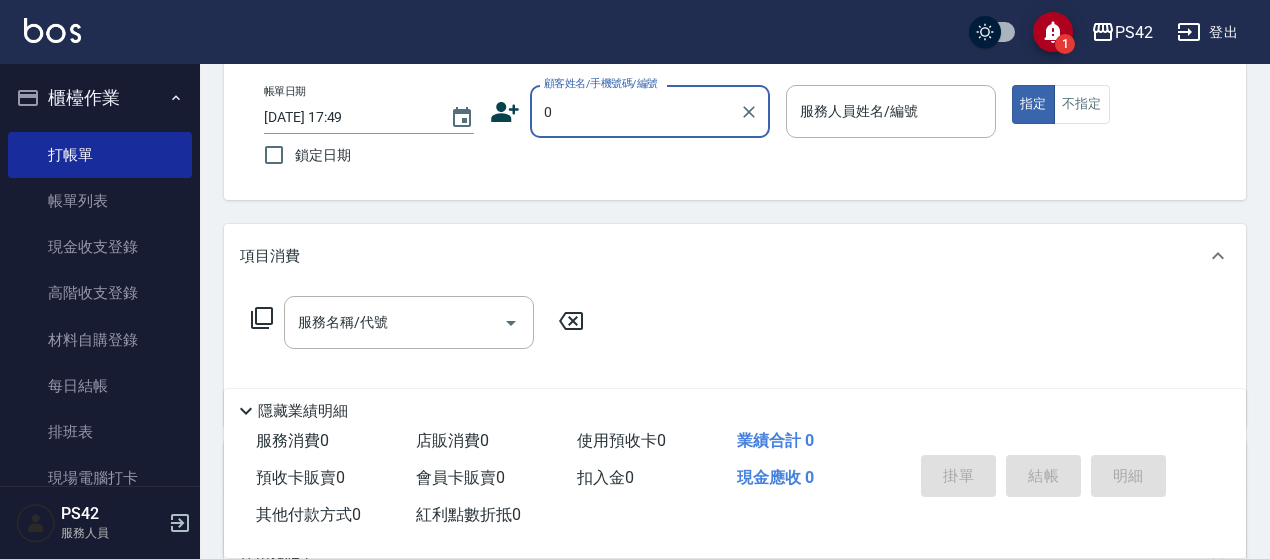 type on "2" 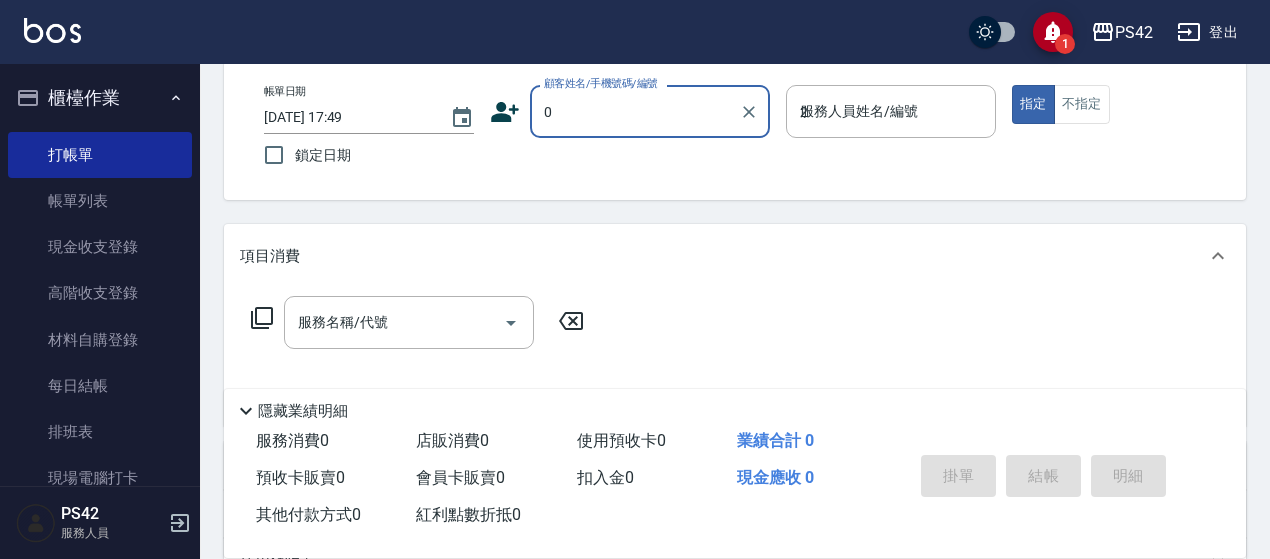 type on "無名字/0/null" 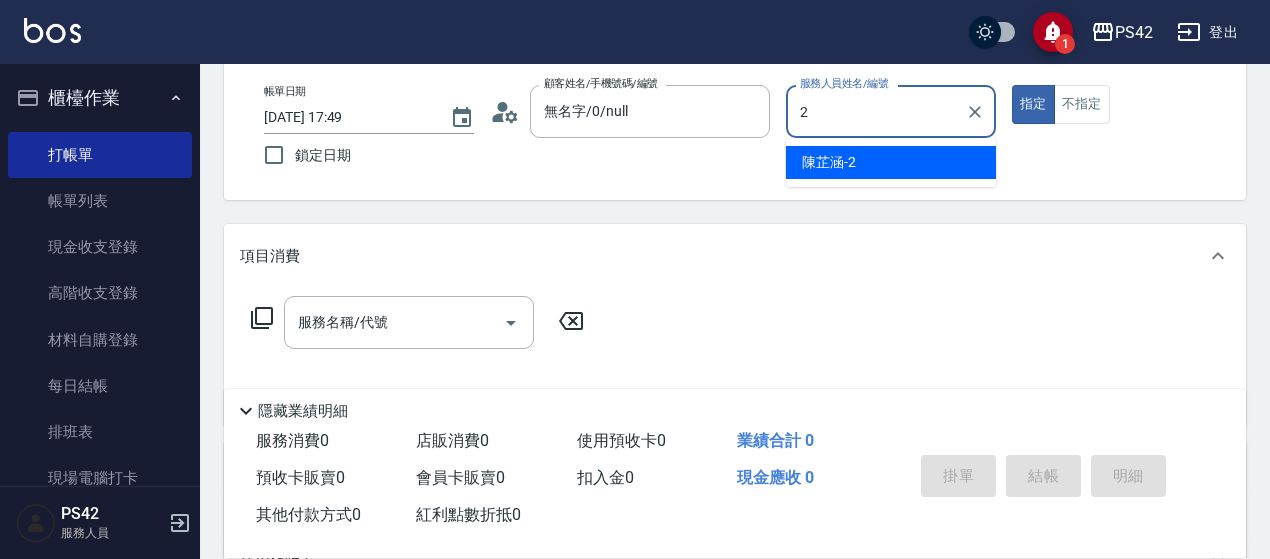 type on "陳芷涵-2" 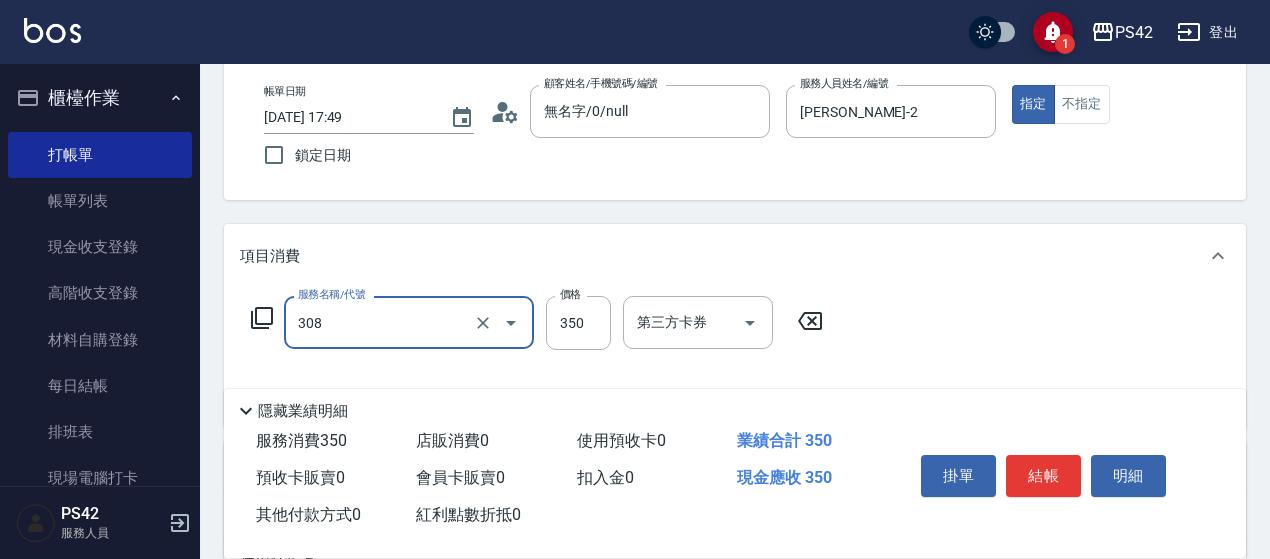 type on "洗+剪(308)" 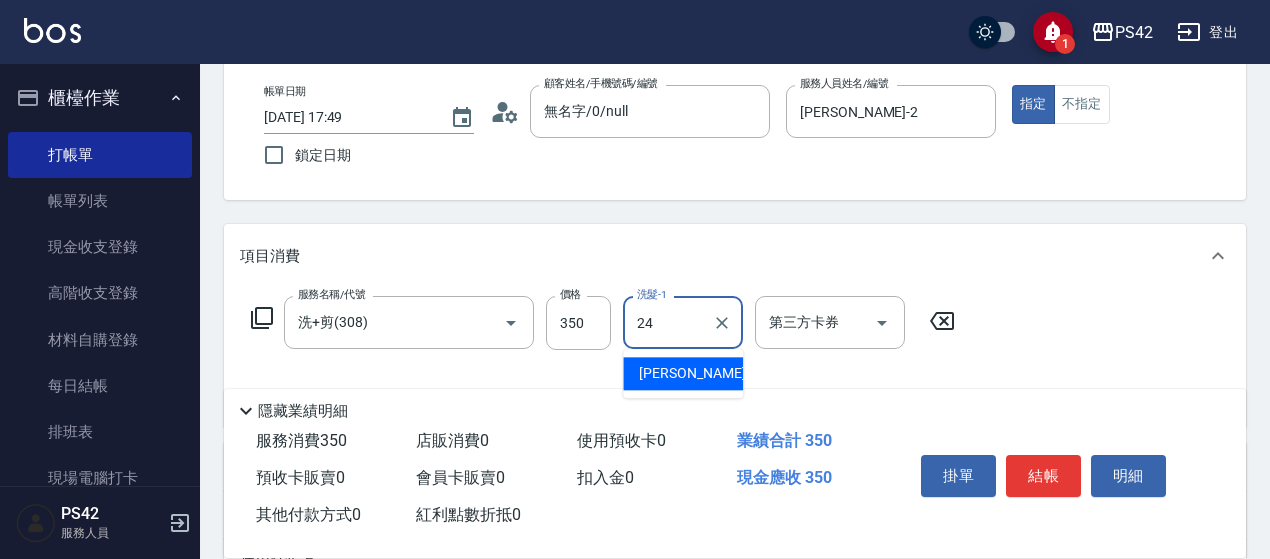 type on "莊薇蓁-24" 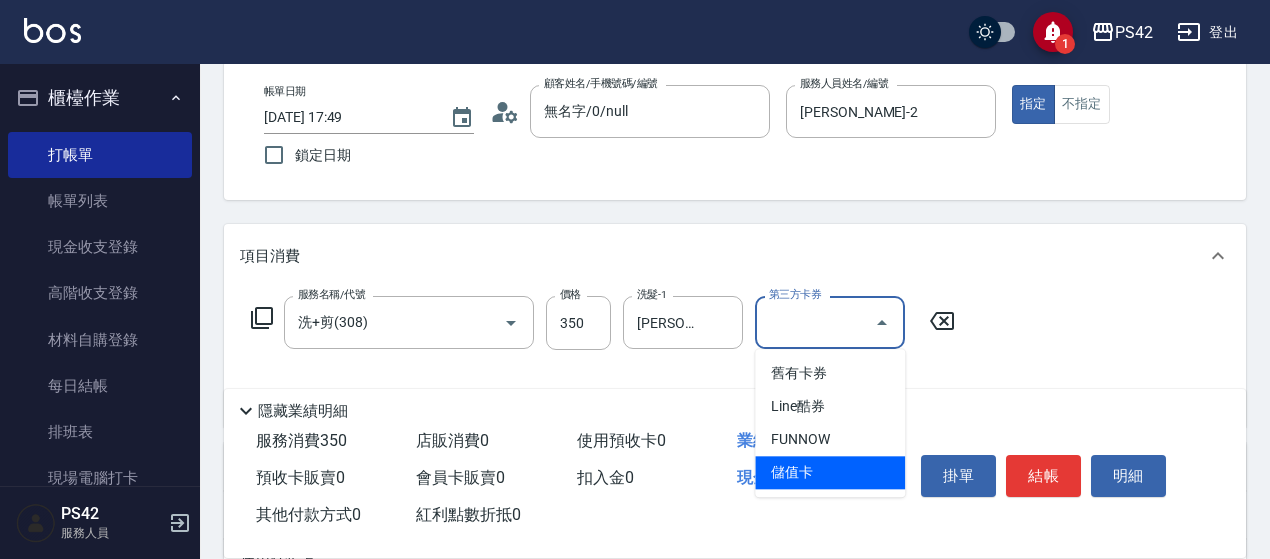 type on "儲值卡" 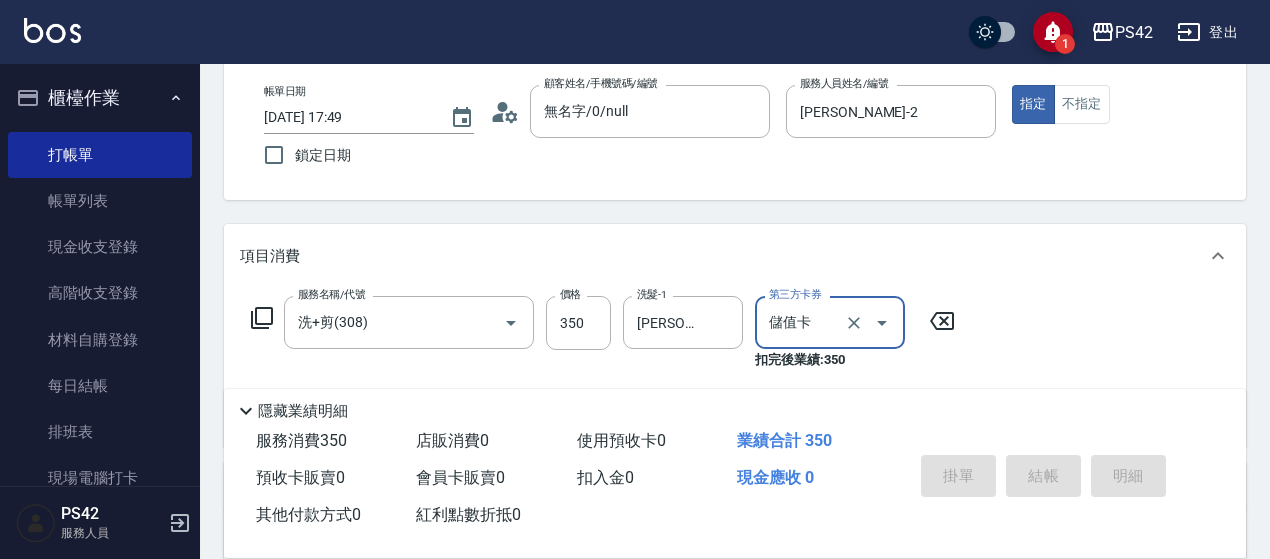 type 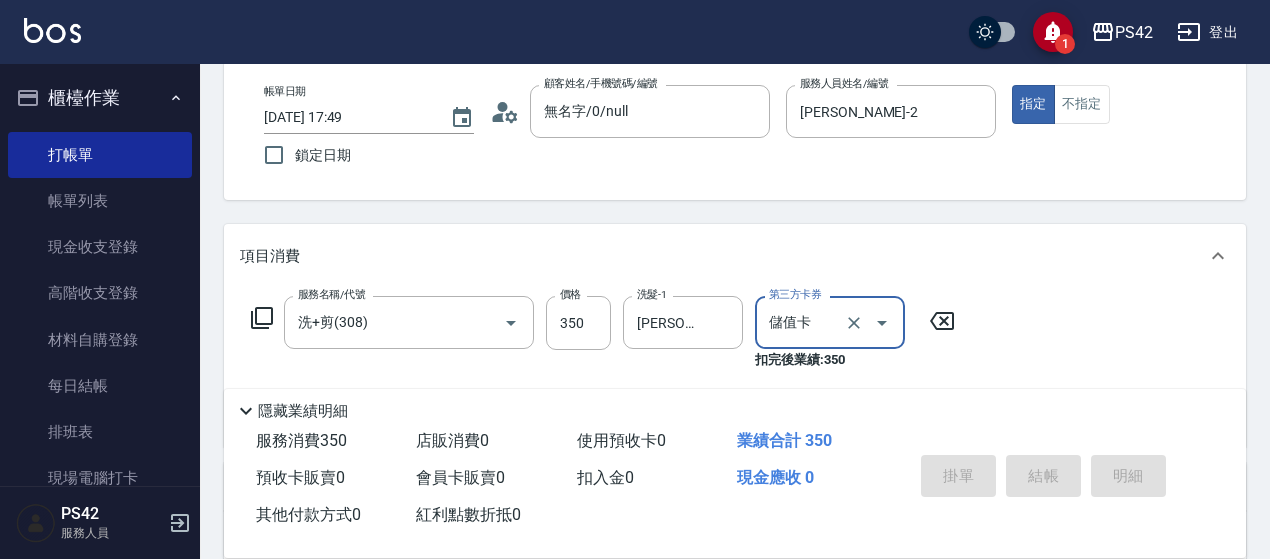 type 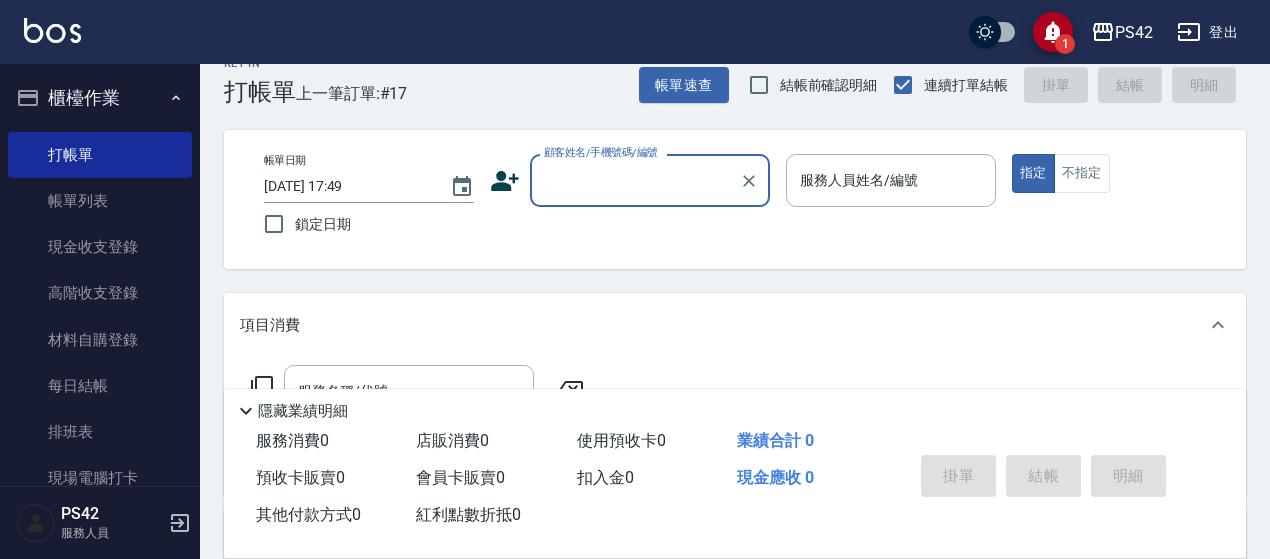 scroll, scrollTop: 0, scrollLeft: 0, axis: both 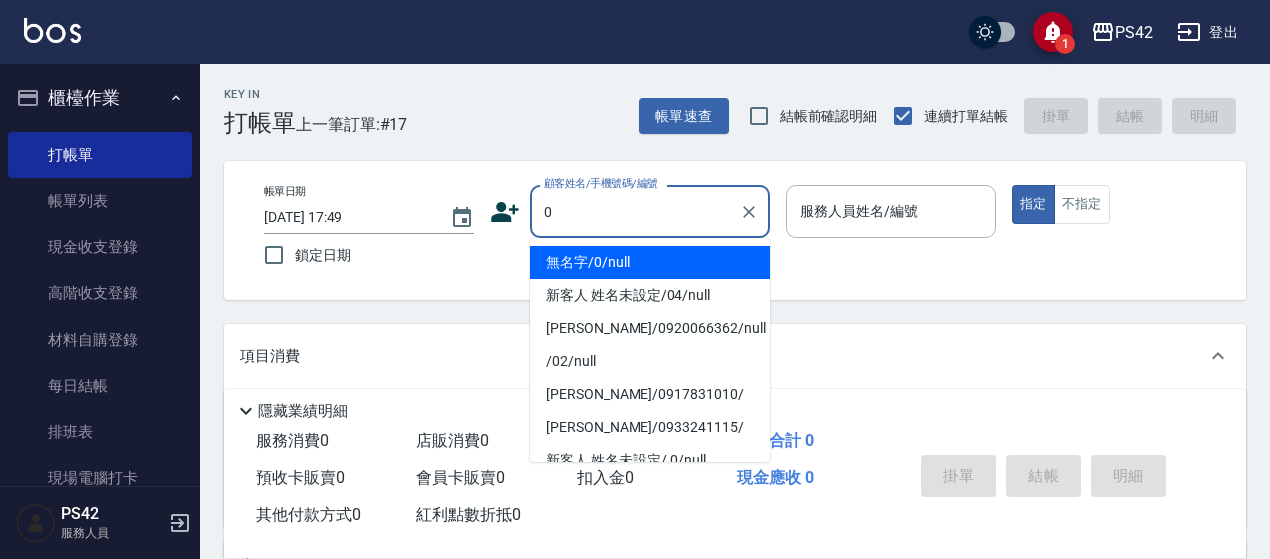 type on "無名字/0/null" 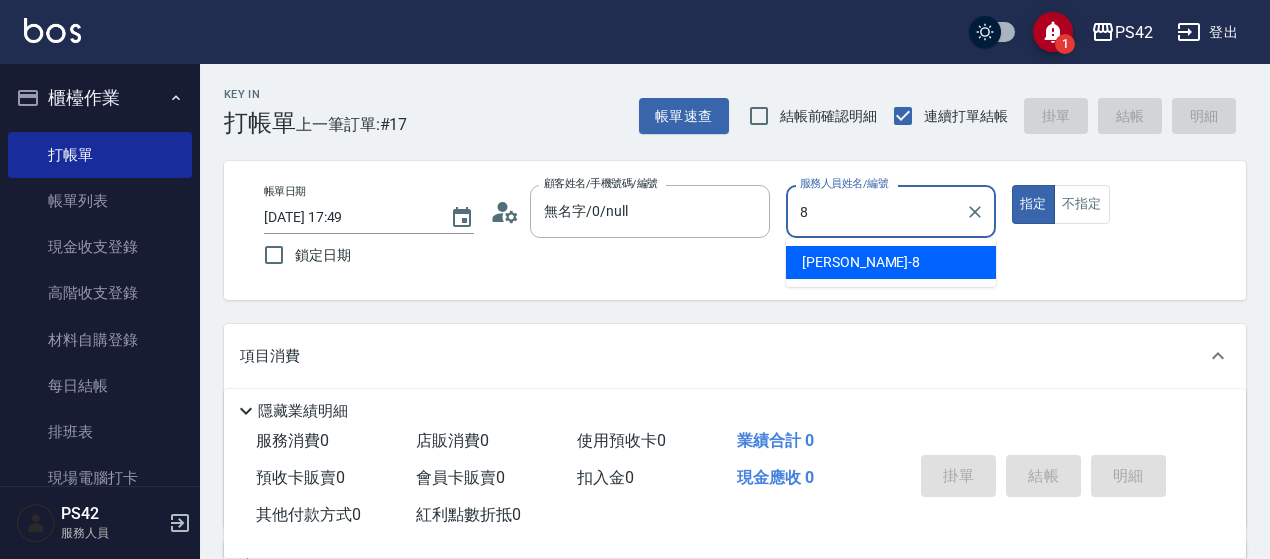 type on "張KIVI-8" 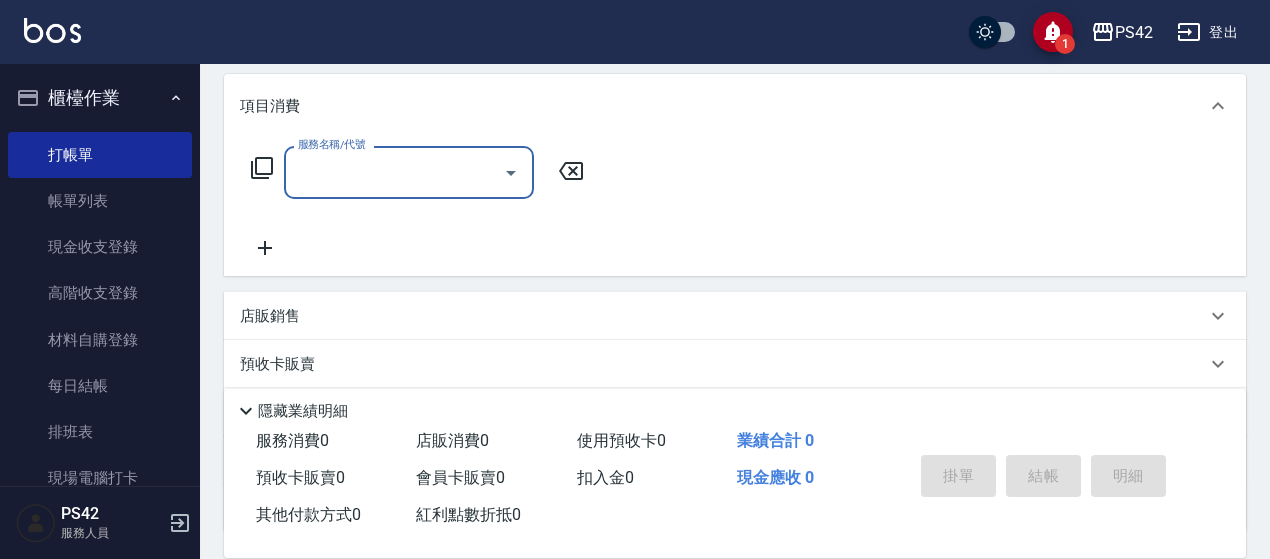 scroll, scrollTop: 300, scrollLeft: 0, axis: vertical 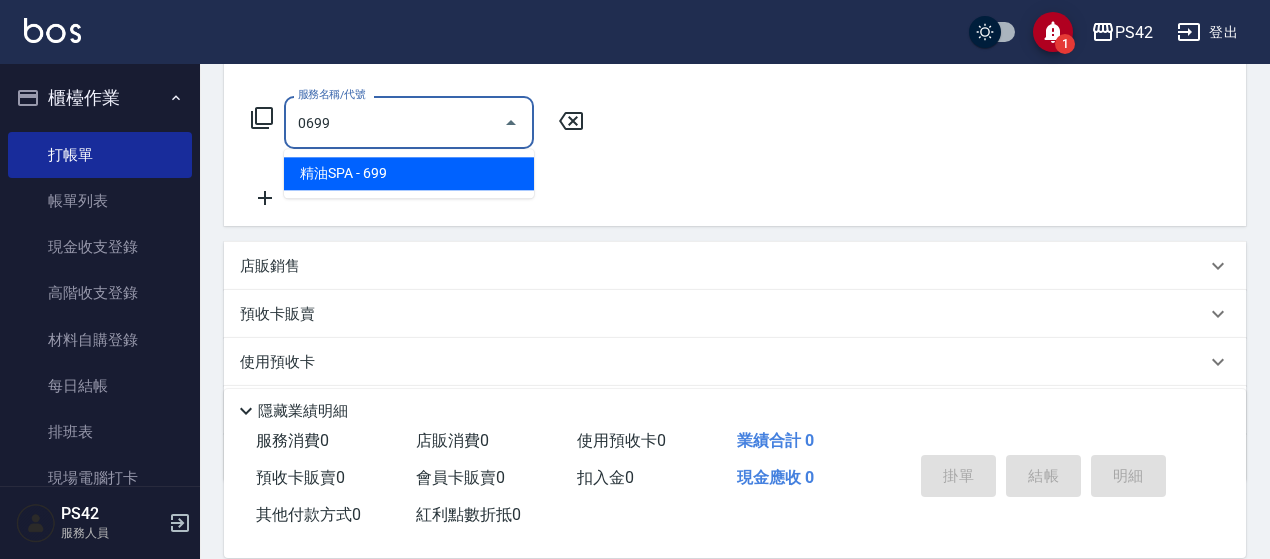 type on "精油SPA(0699)" 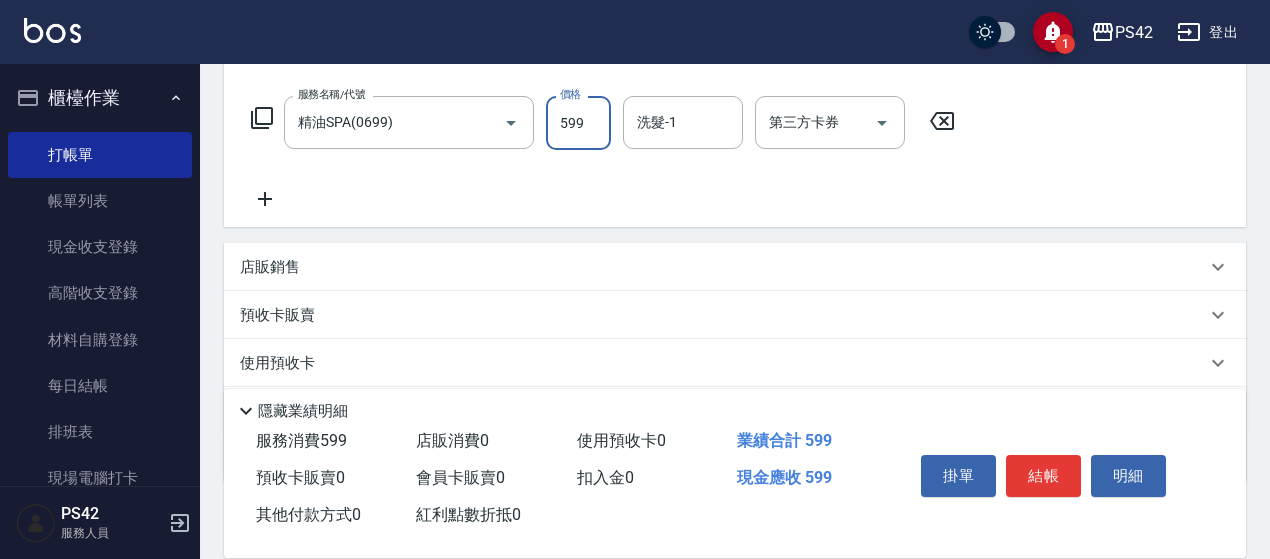 type on "599" 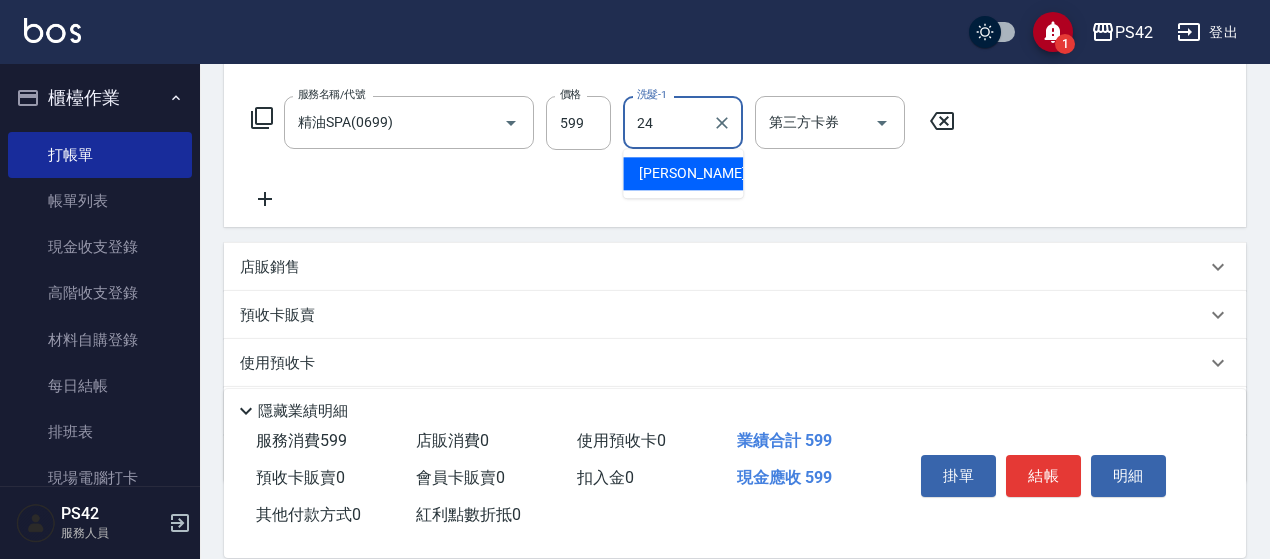 type on "莊薇蓁-24" 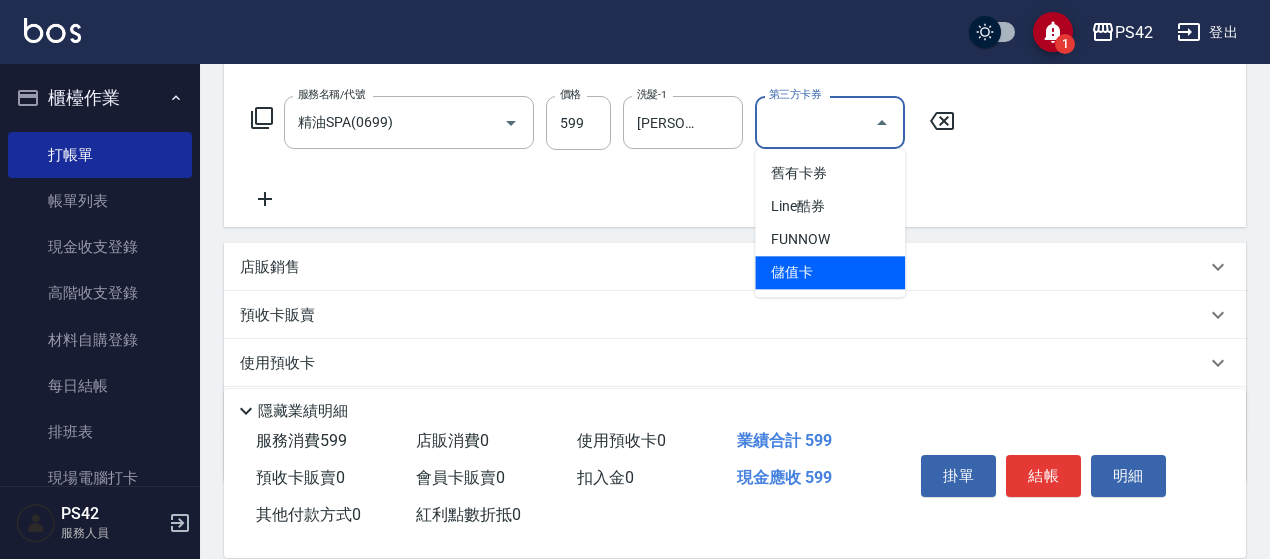 type 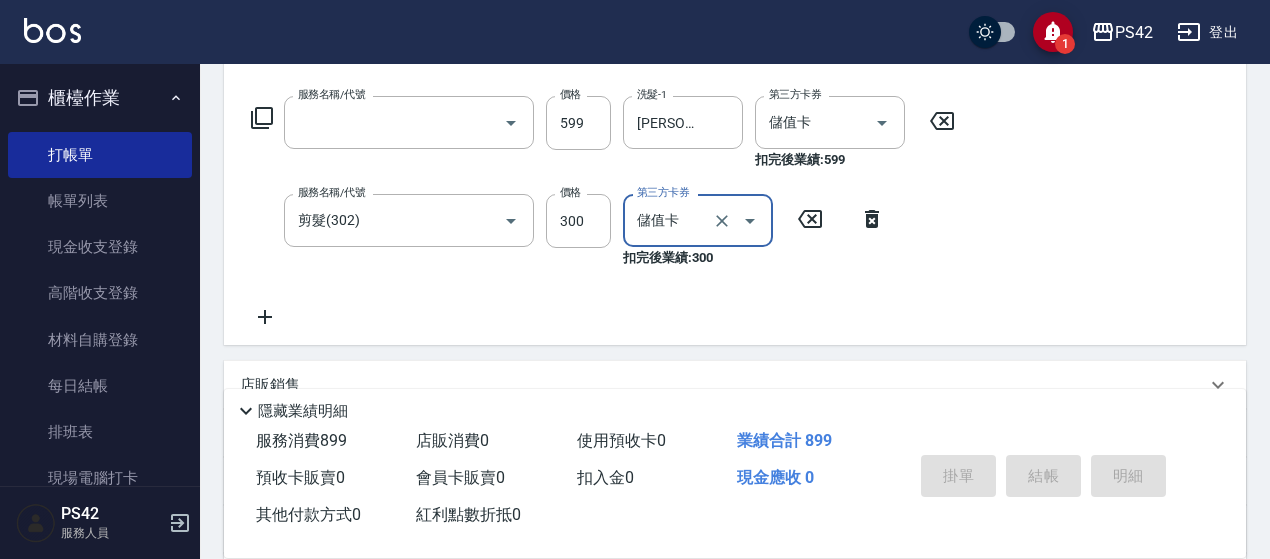 scroll, scrollTop: 0, scrollLeft: 0, axis: both 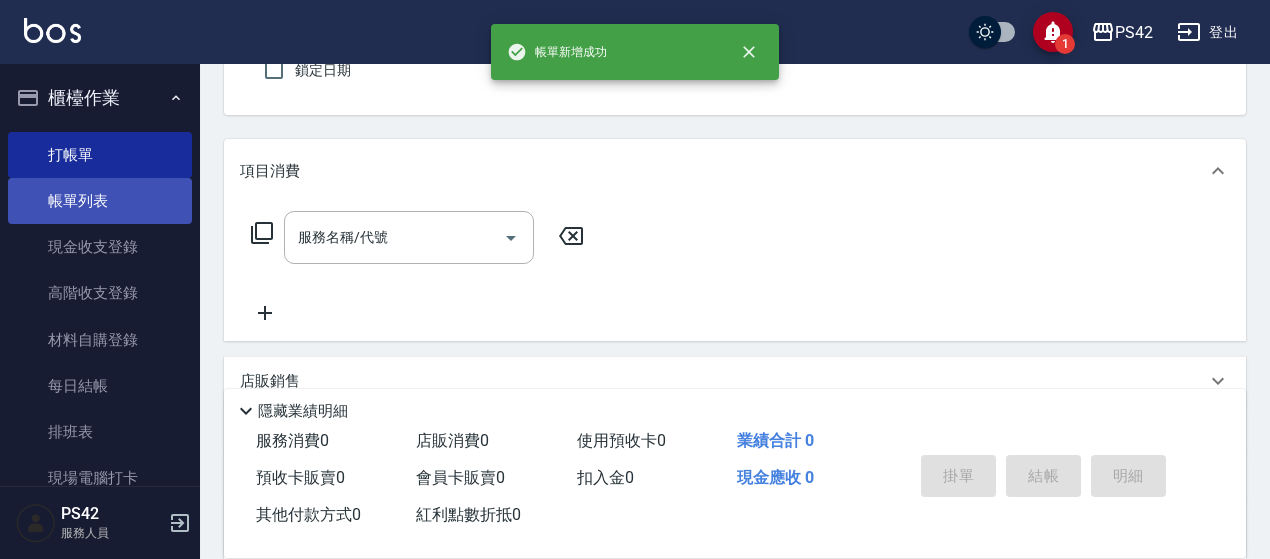 click on "帳單列表" at bounding box center (100, 201) 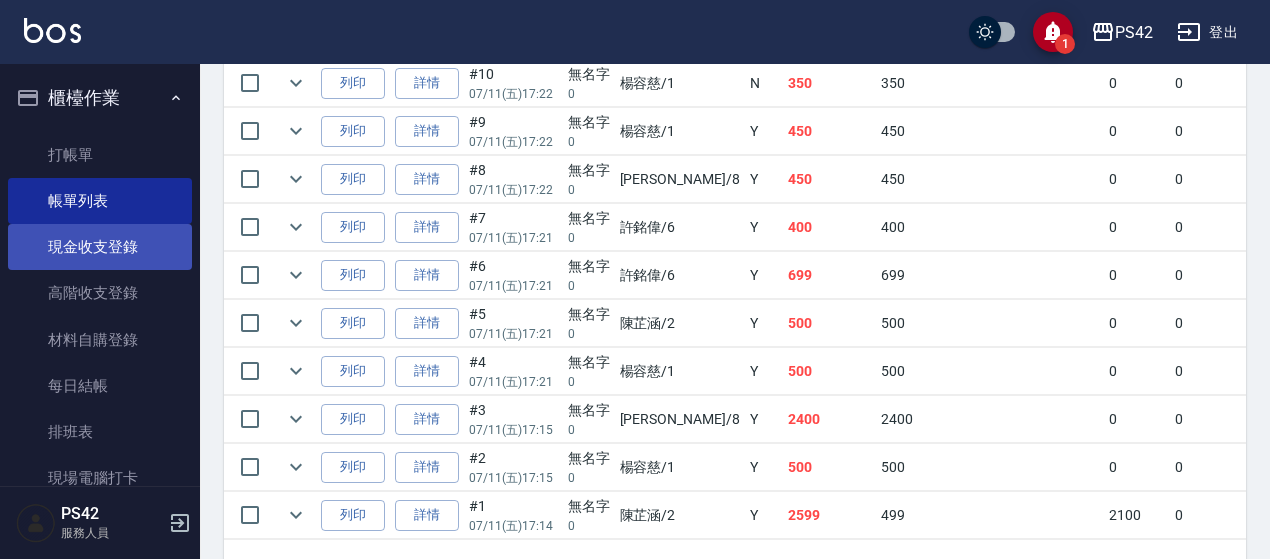 scroll, scrollTop: 1045, scrollLeft: 0, axis: vertical 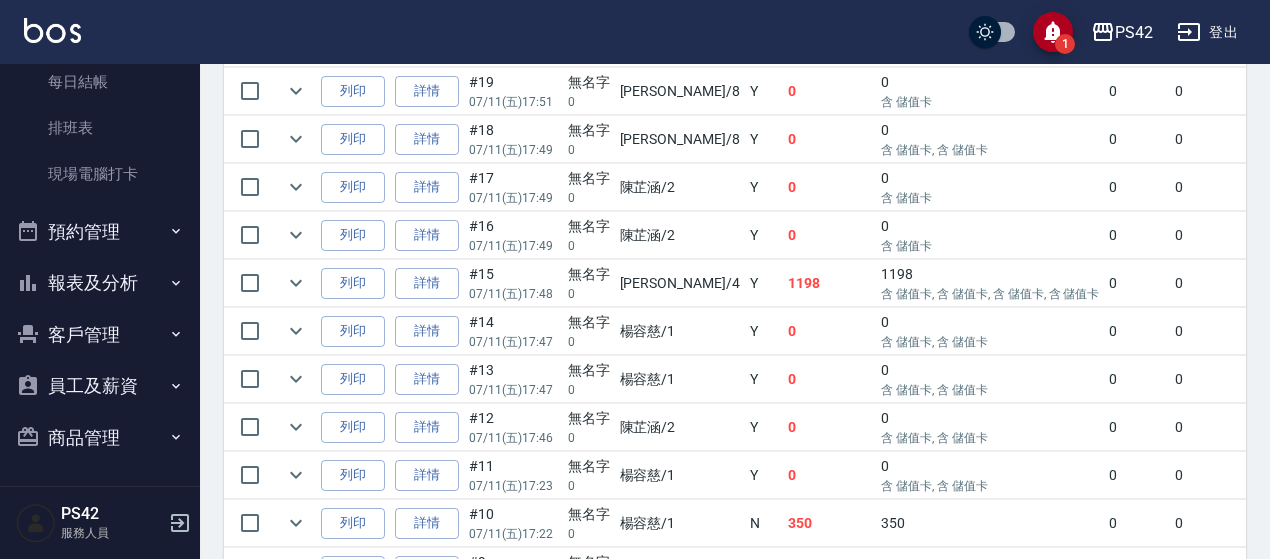 click on "報表及分析" at bounding box center [100, 283] 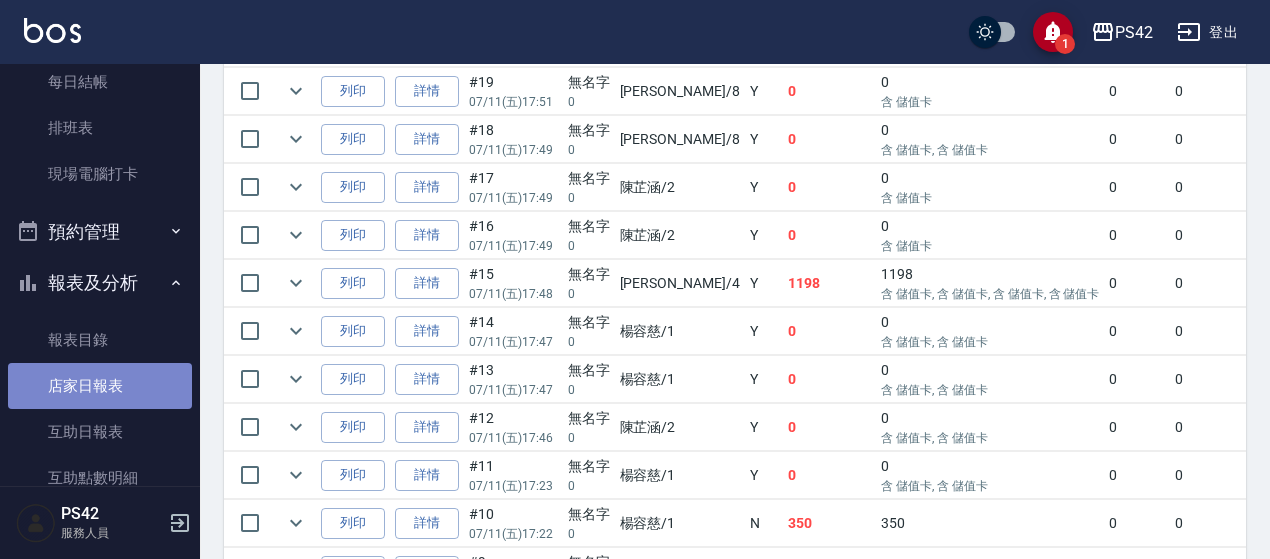 click on "店家日報表" at bounding box center [100, 386] 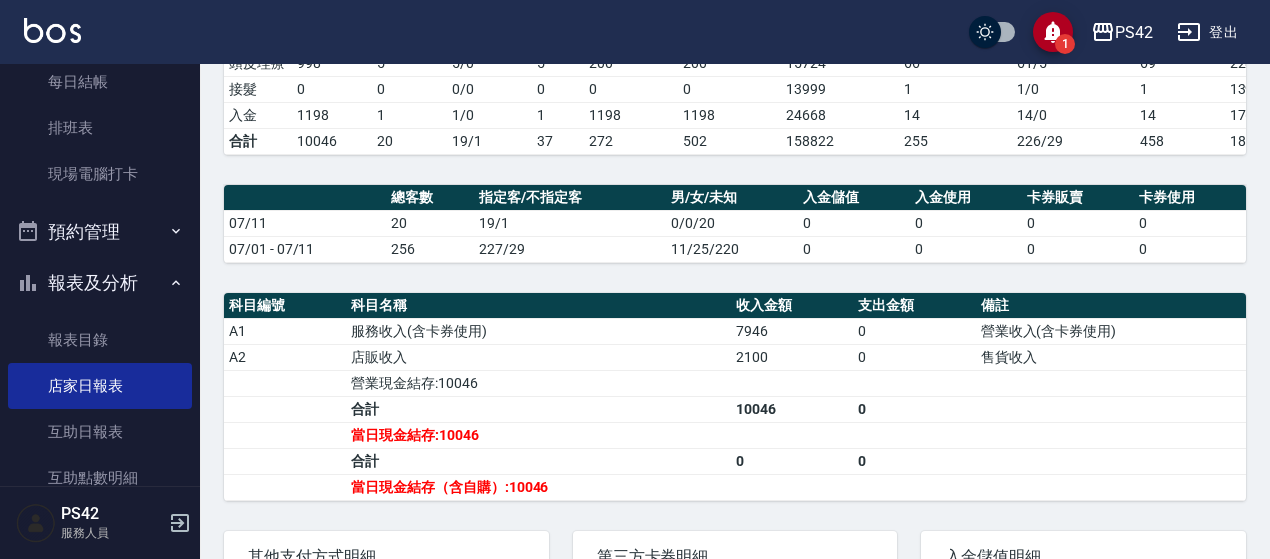 scroll, scrollTop: 500, scrollLeft: 0, axis: vertical 